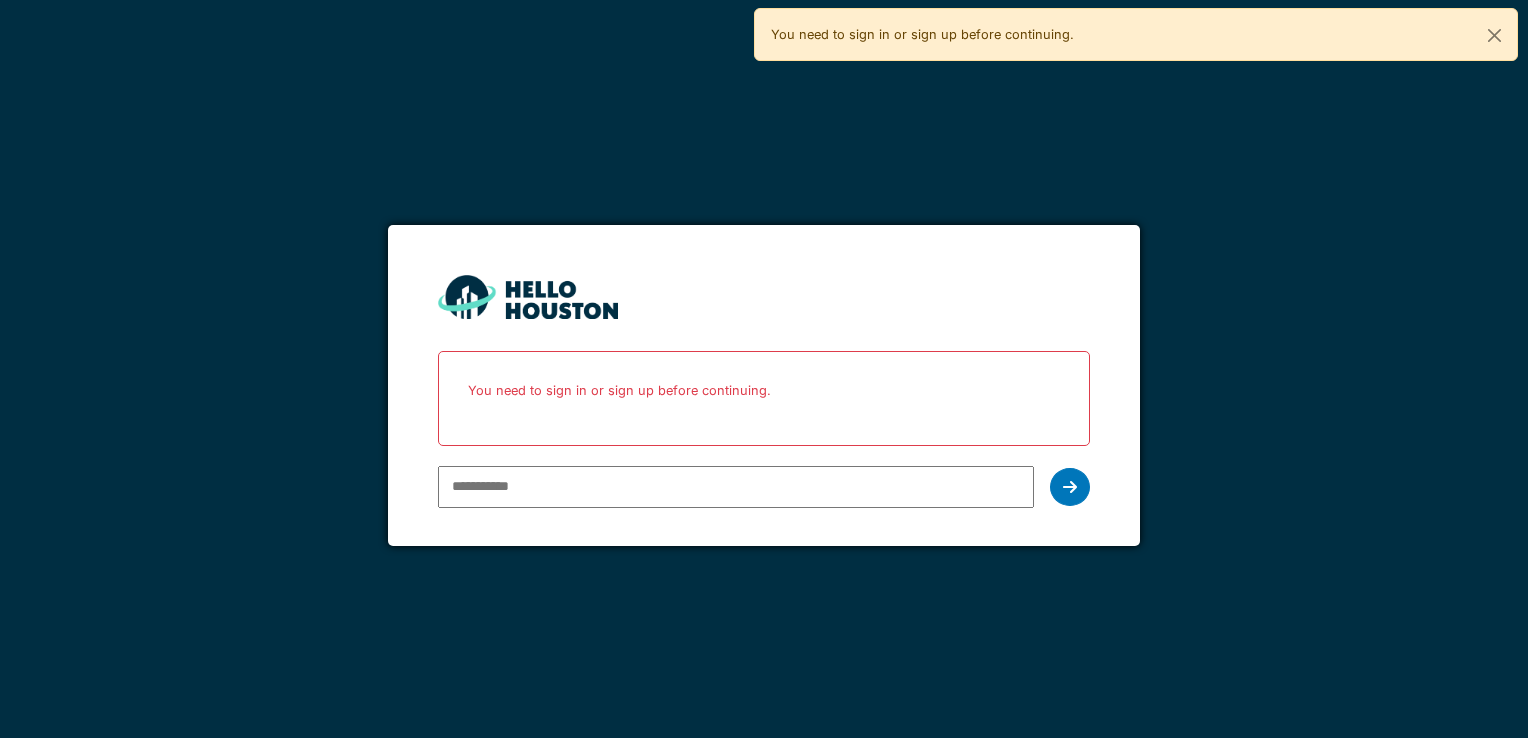 scroll, scrollTop: 0, scrollLeft: 0, axis: both 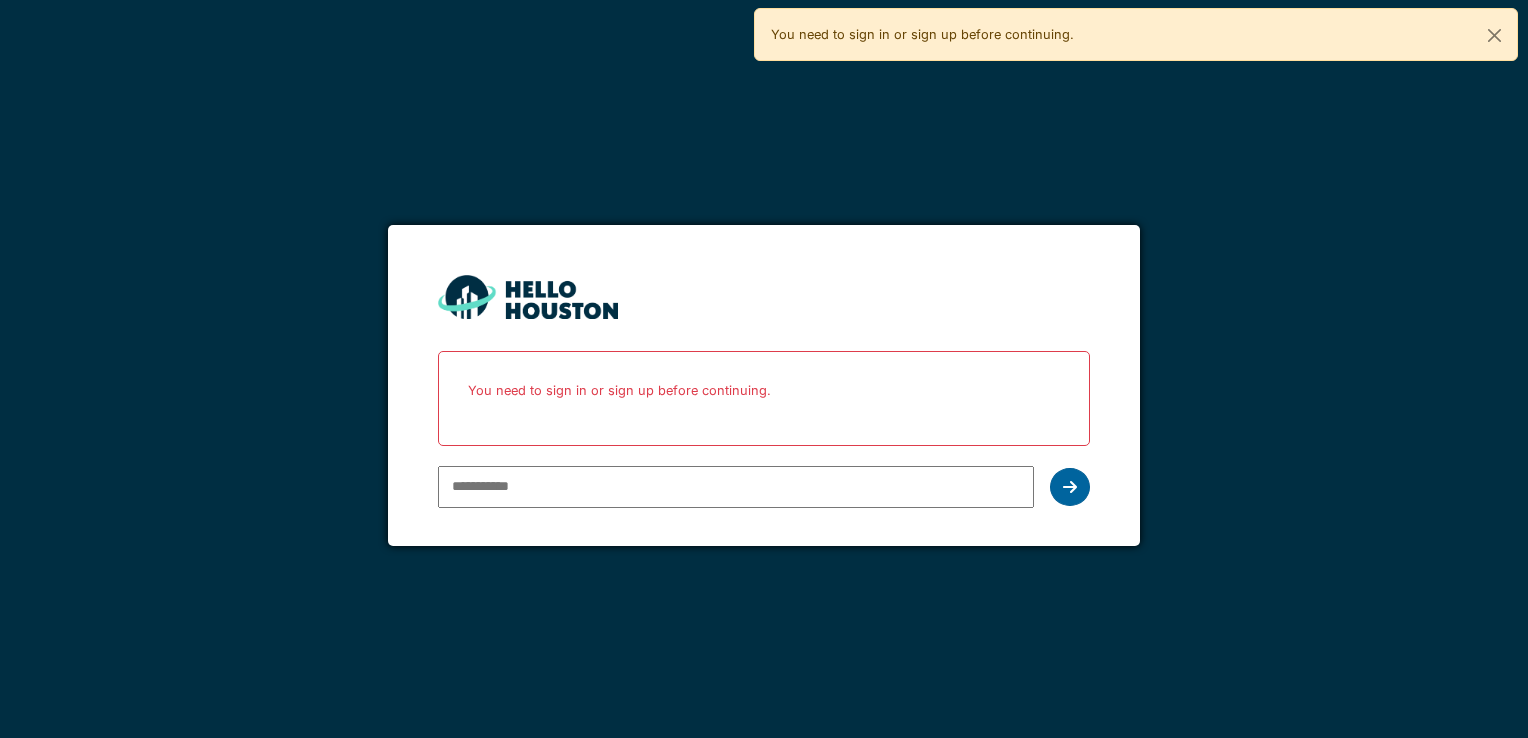 type on "**********" 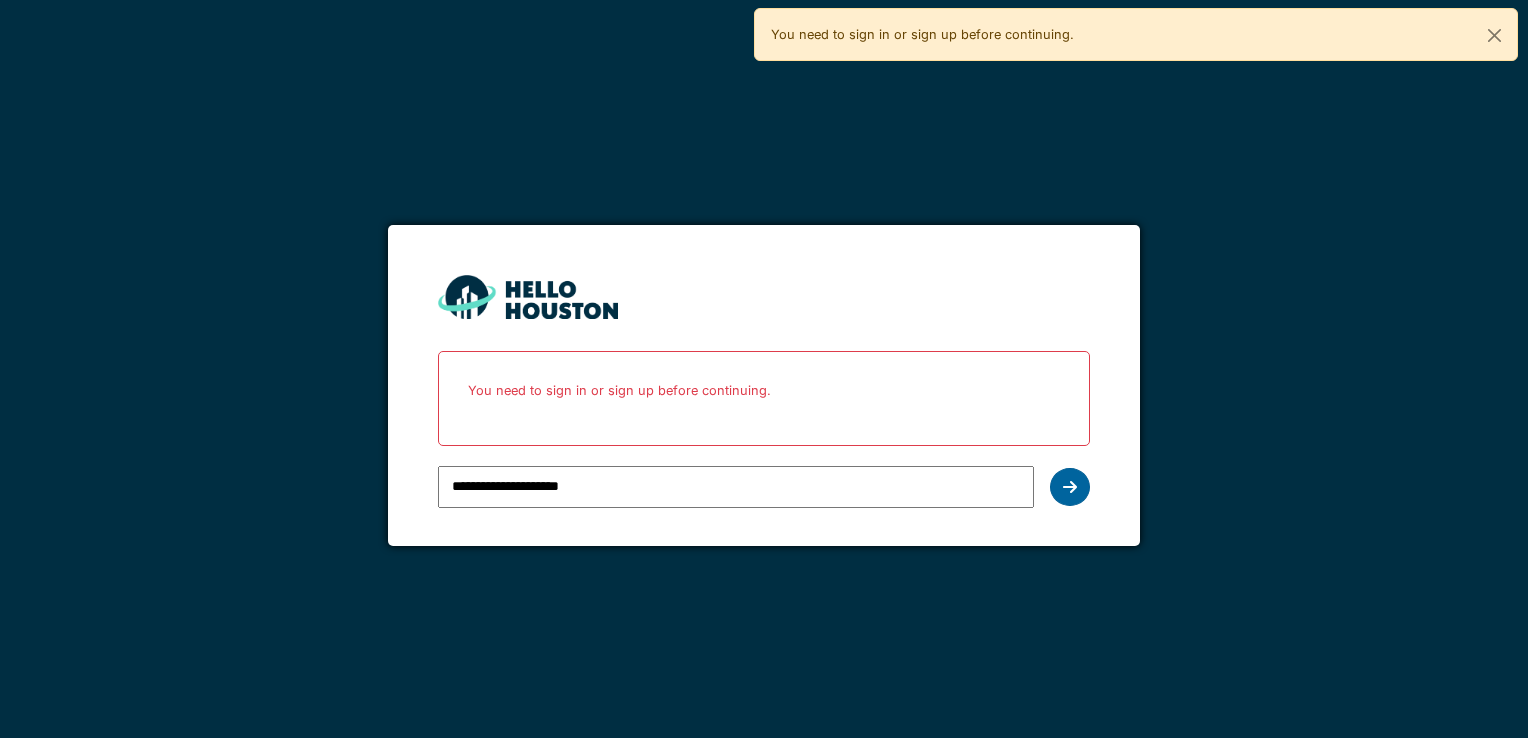 click at bounding box center (1070, 487) 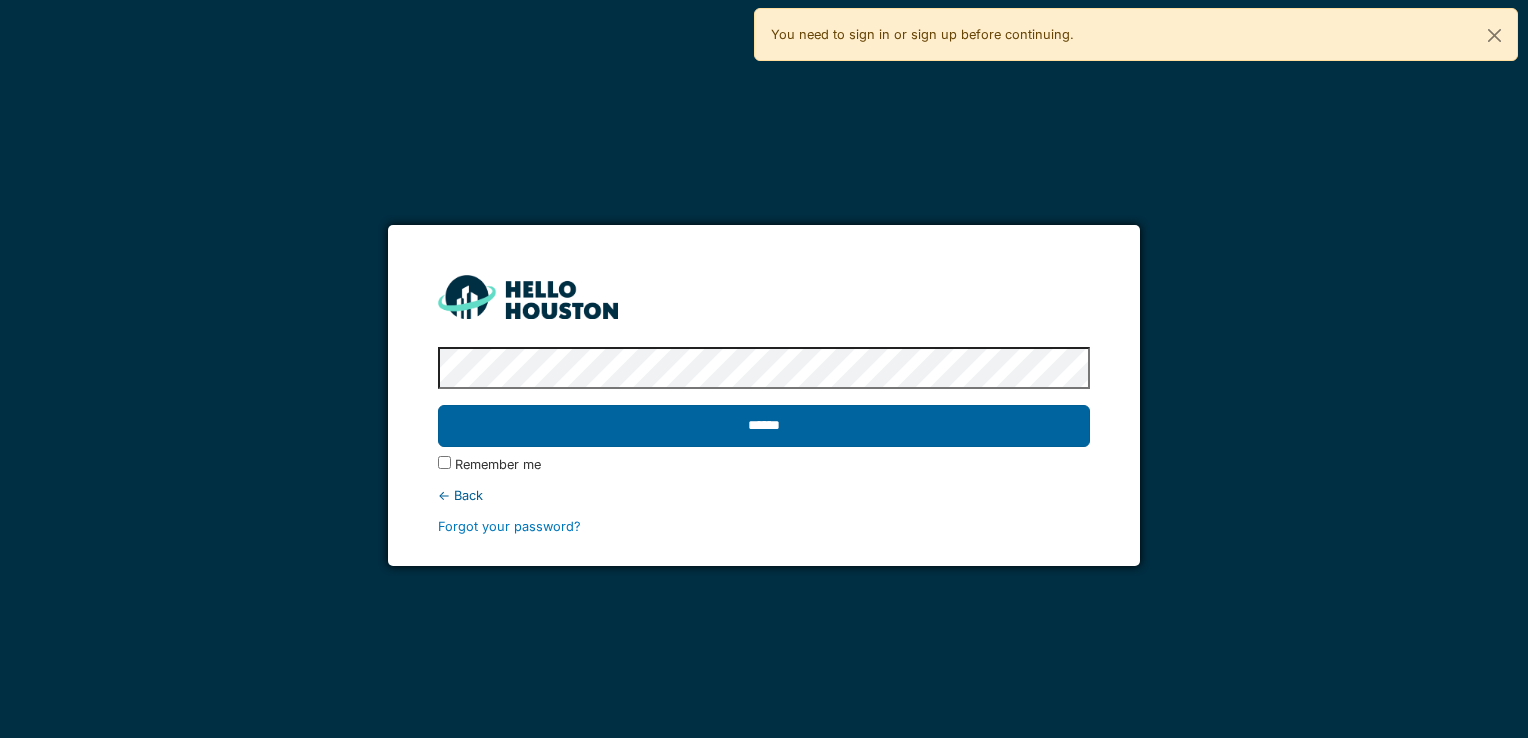 click on "******" at bounding box center [763, 426] 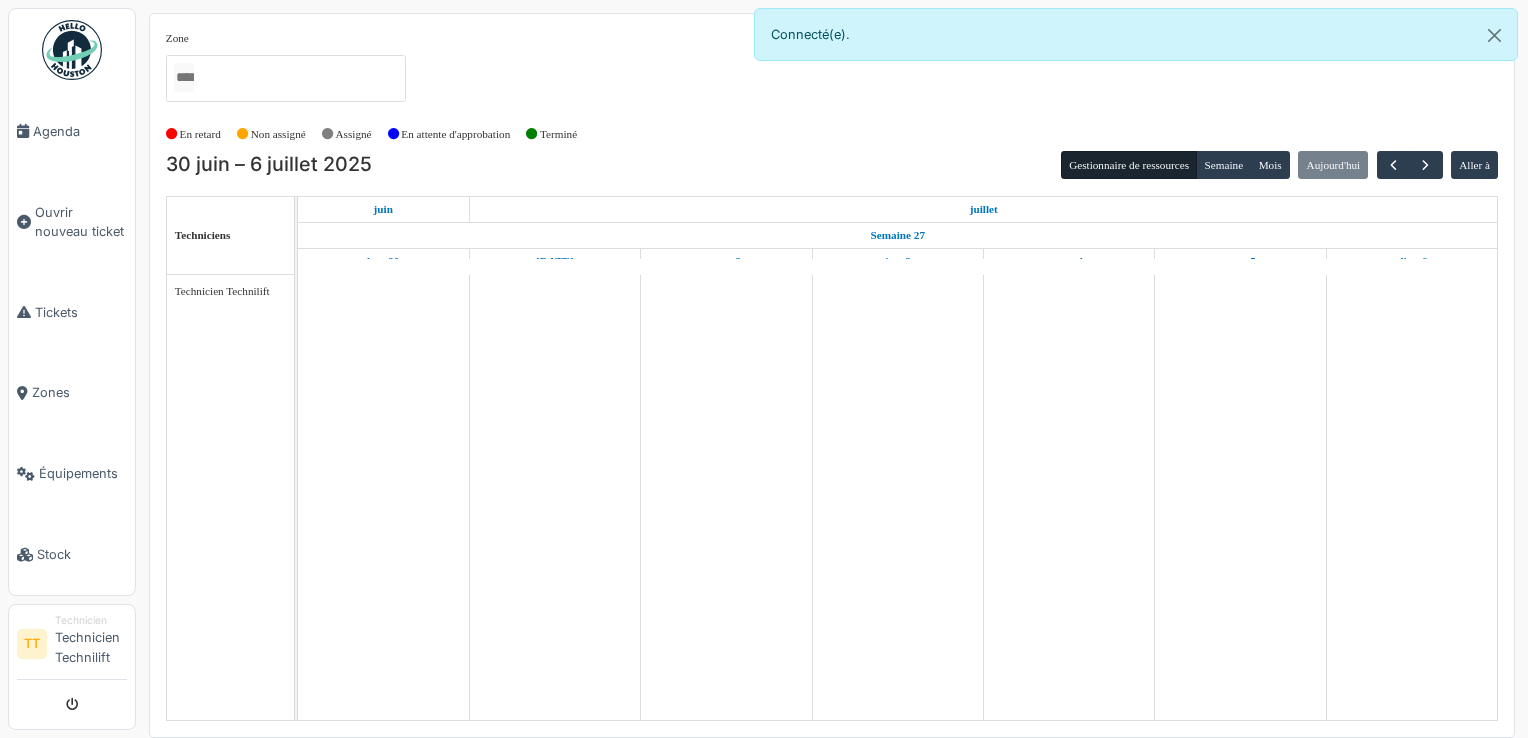 scroll, scrollTop: 0, scrollLeft: 0, axis: both 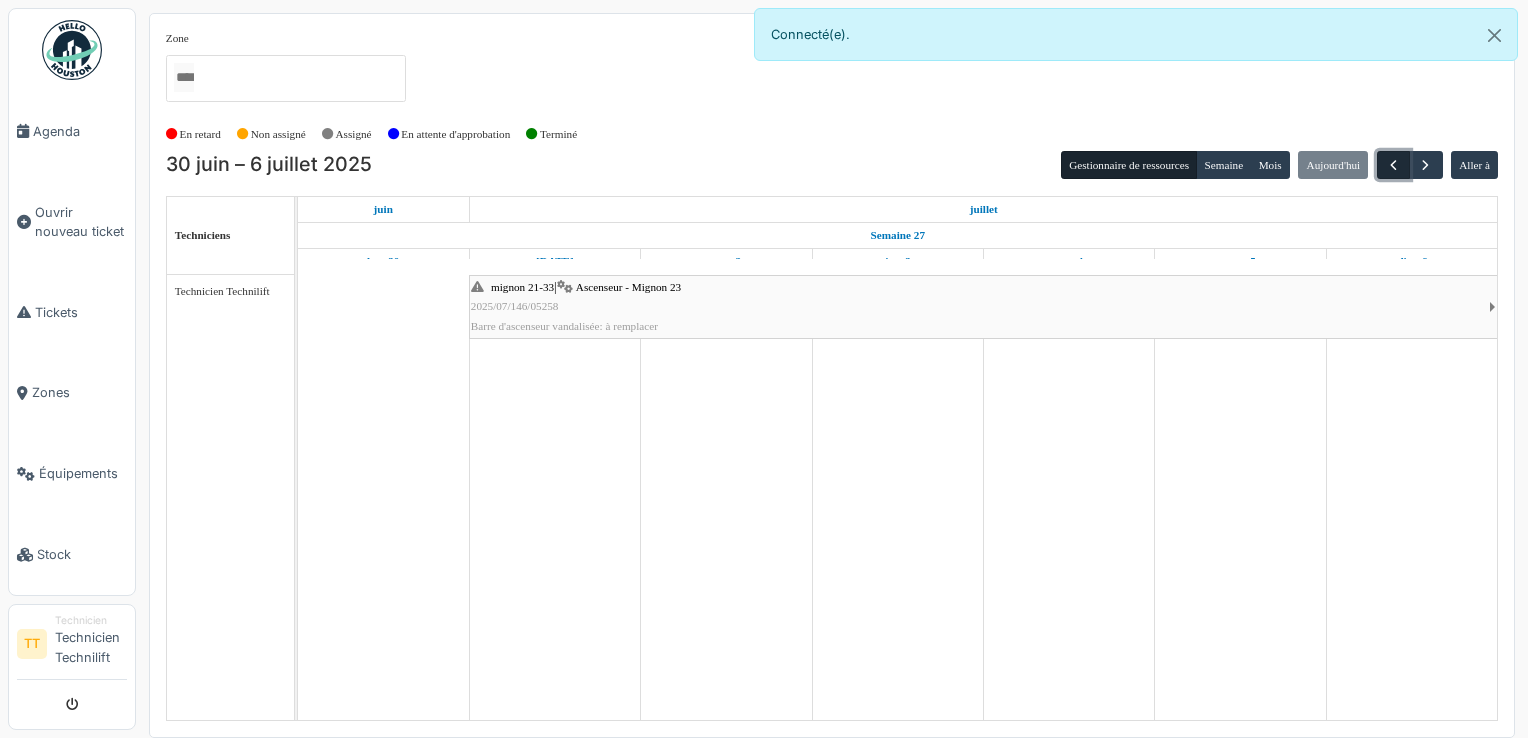 click at bounding box center (1393, 165) 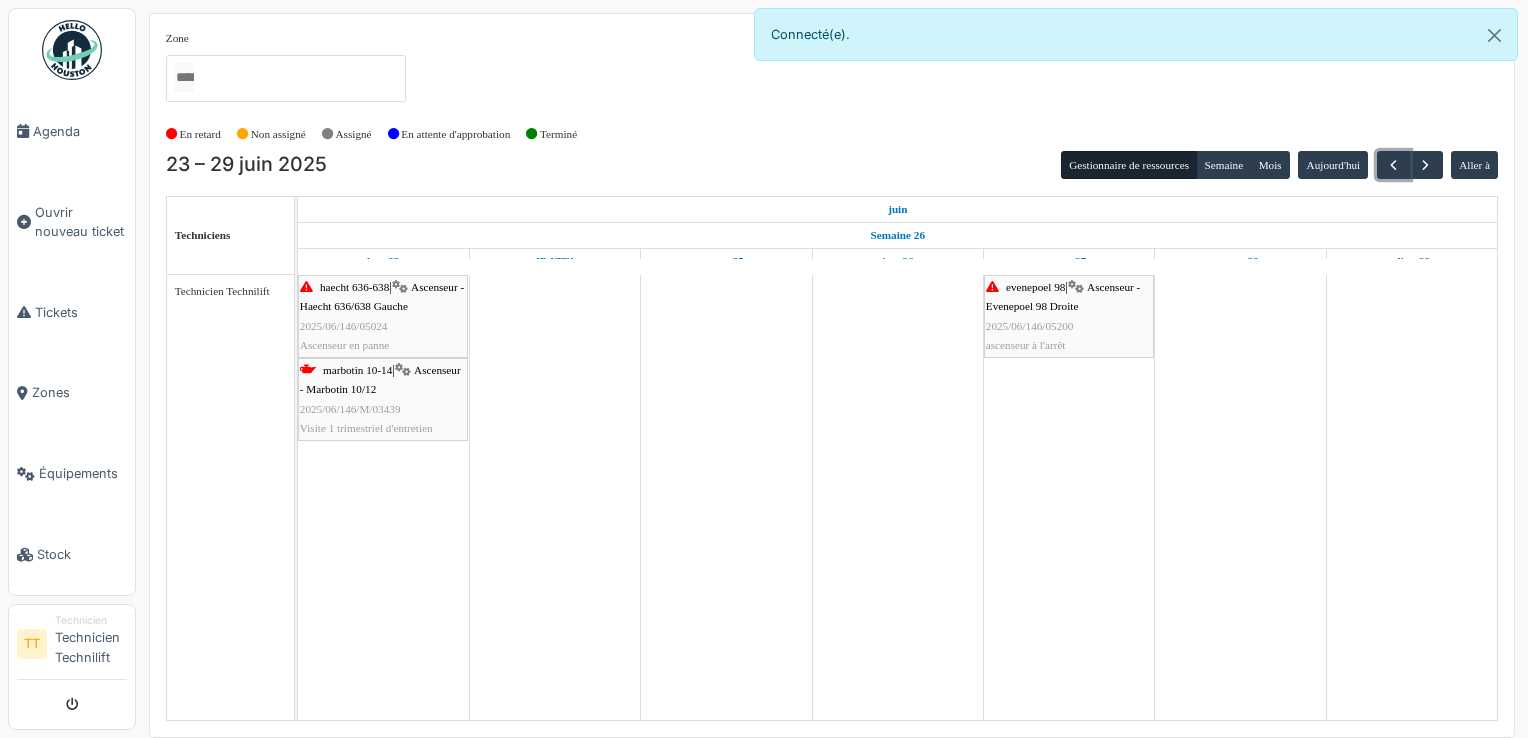click on "haecht 636-638
|     Ascenseur - Haecht 636/638 Gauche
2025/06/146/05024
Ascenseur en panne" at bounding box center [383, 316] 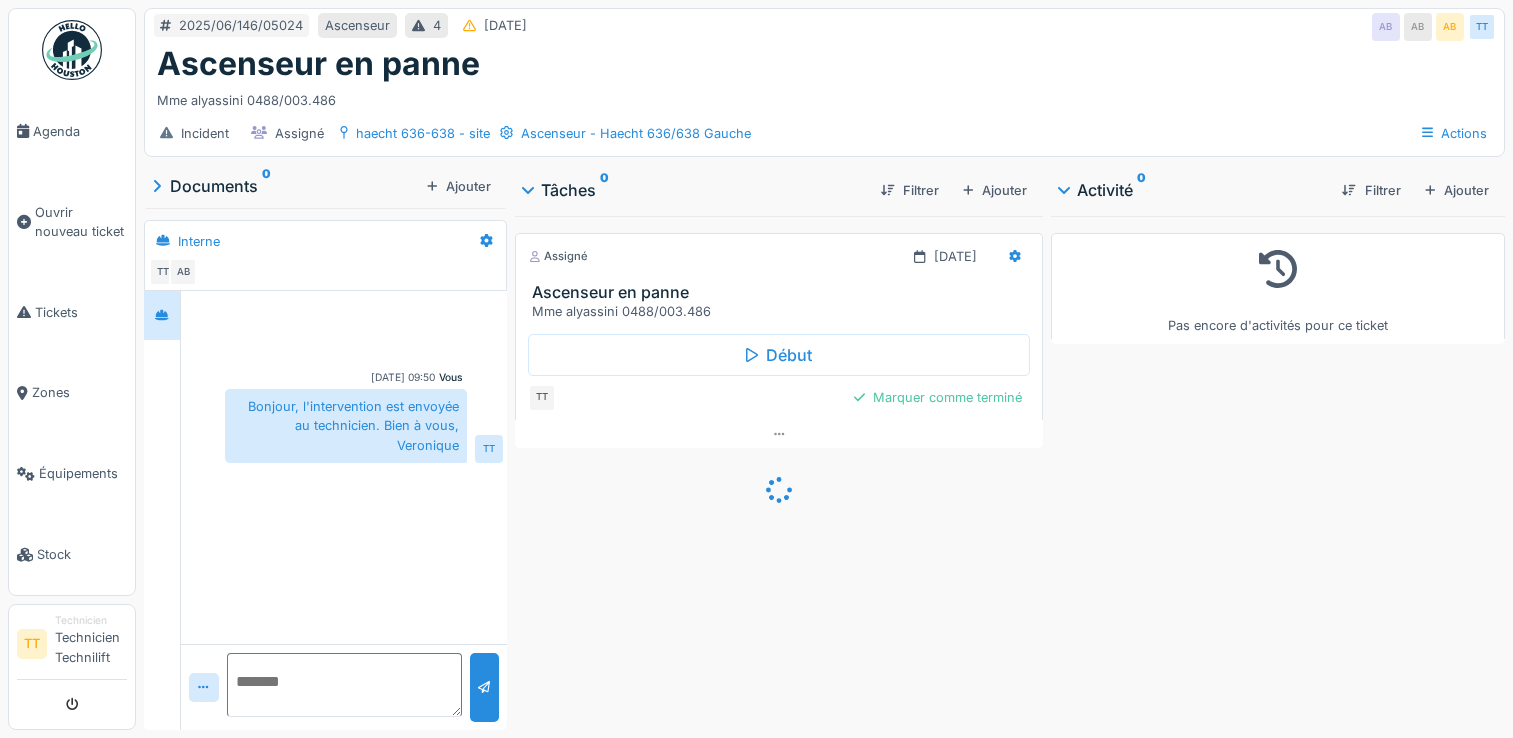 scroll, scrollTop: 0, scrollLeft: 0, axis: both 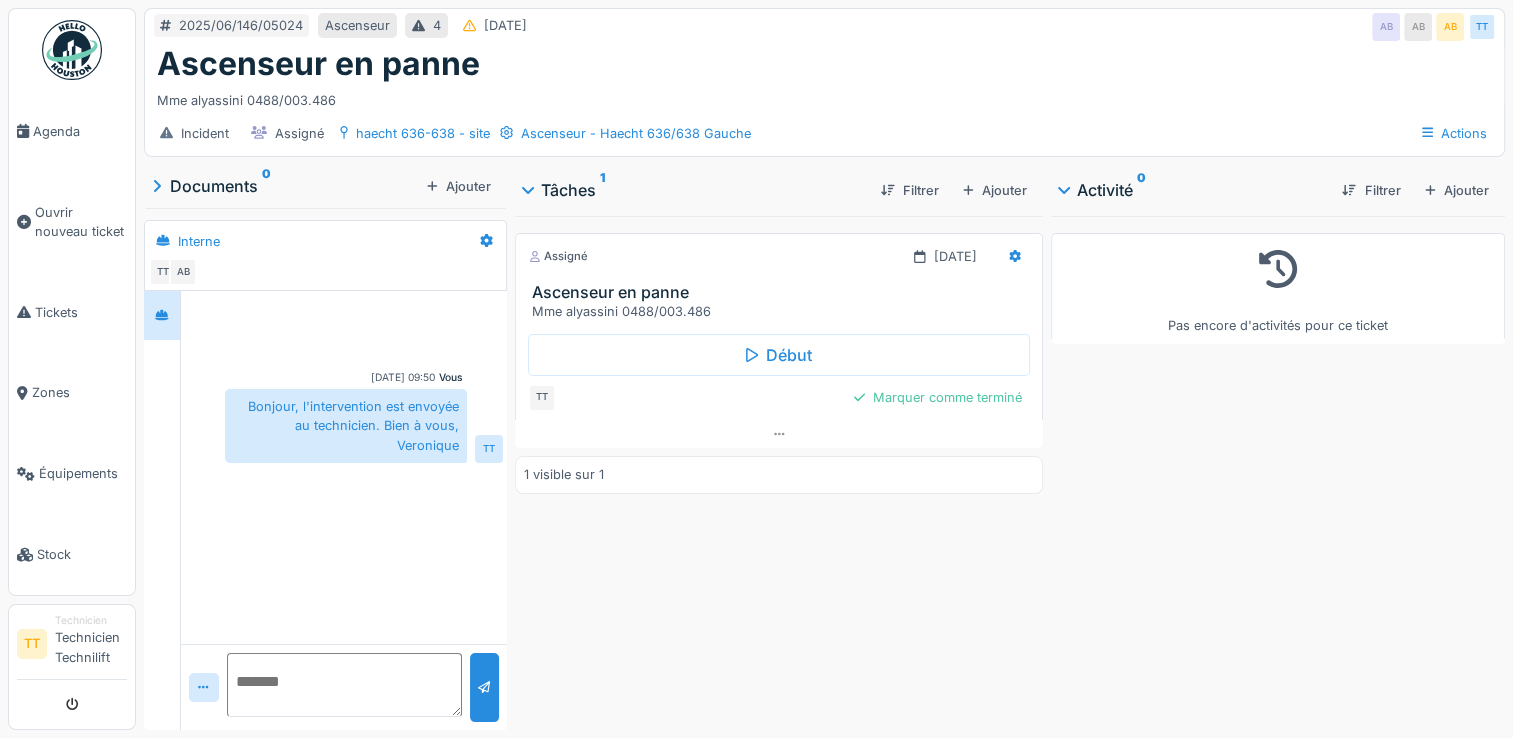click at bounding box center (345, 685) 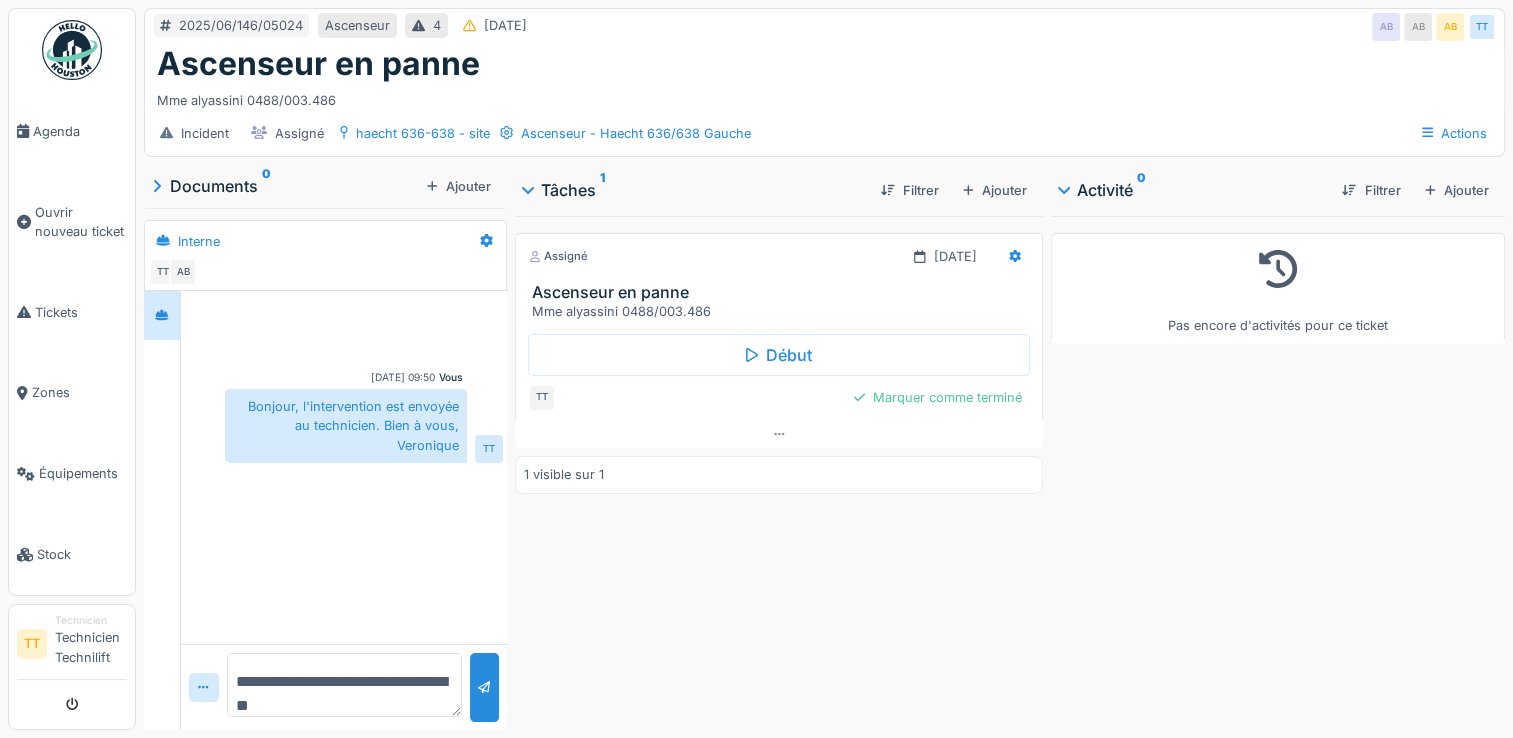 type on "**********" 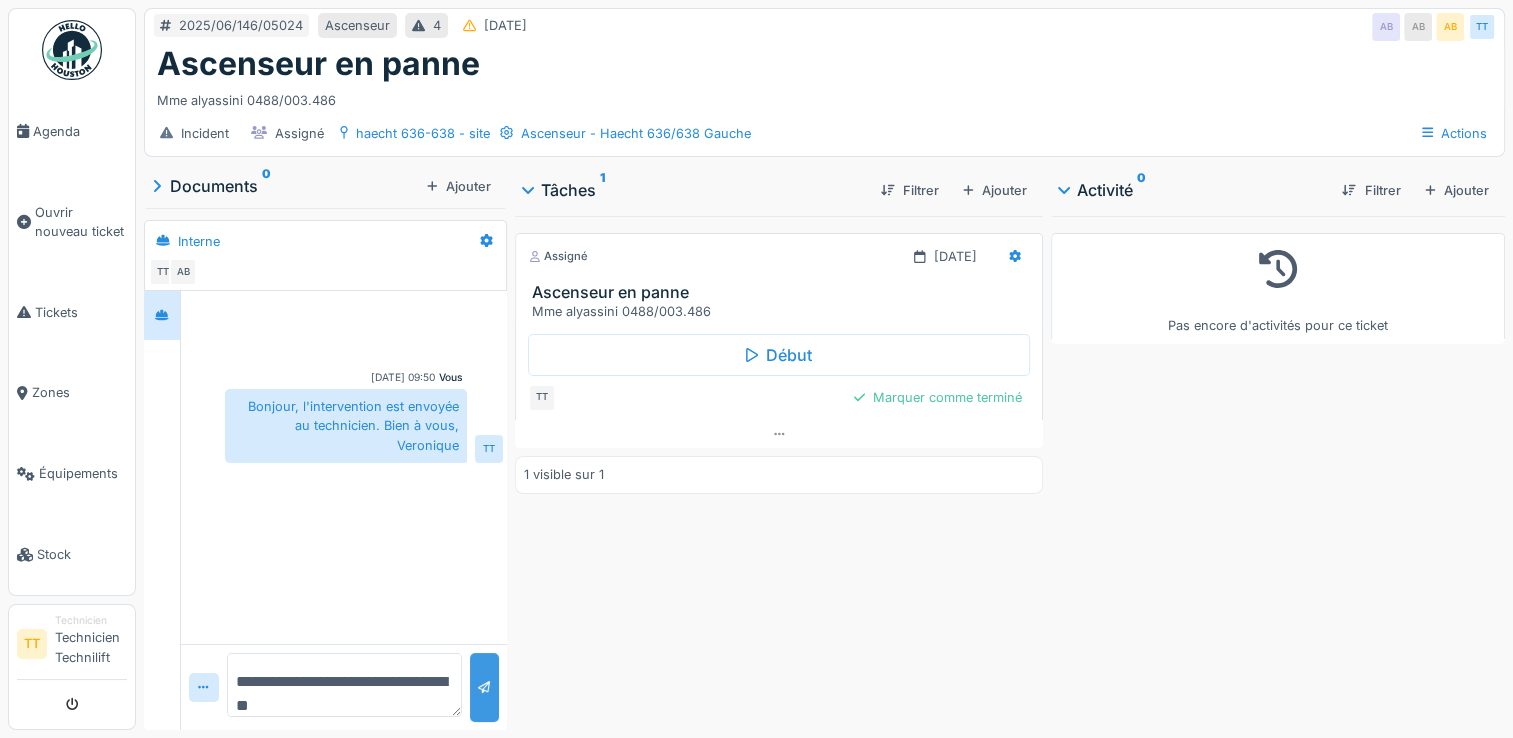 click at bounding box center (484, 687) 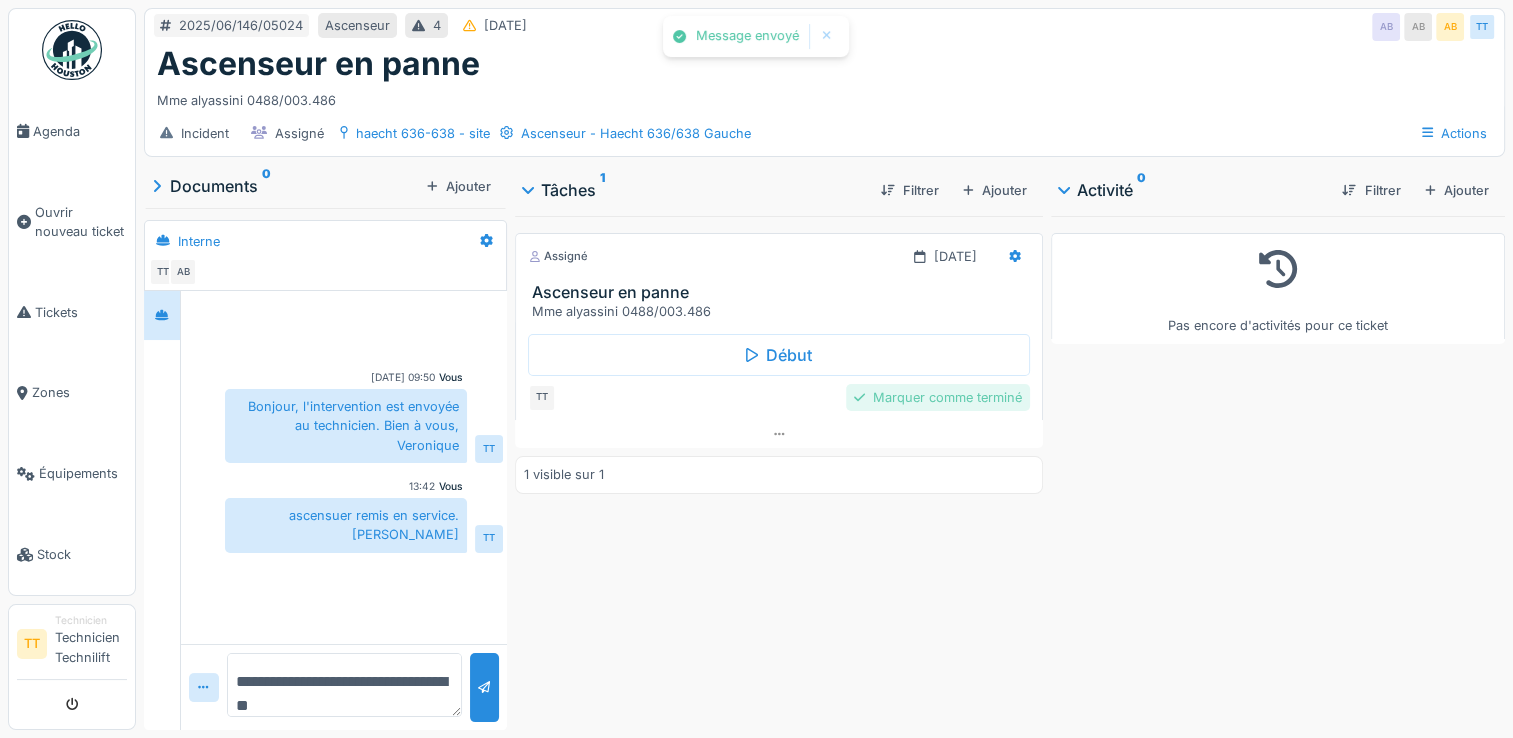click on "Marquer comme terminé" at bounding box center [938, 397] 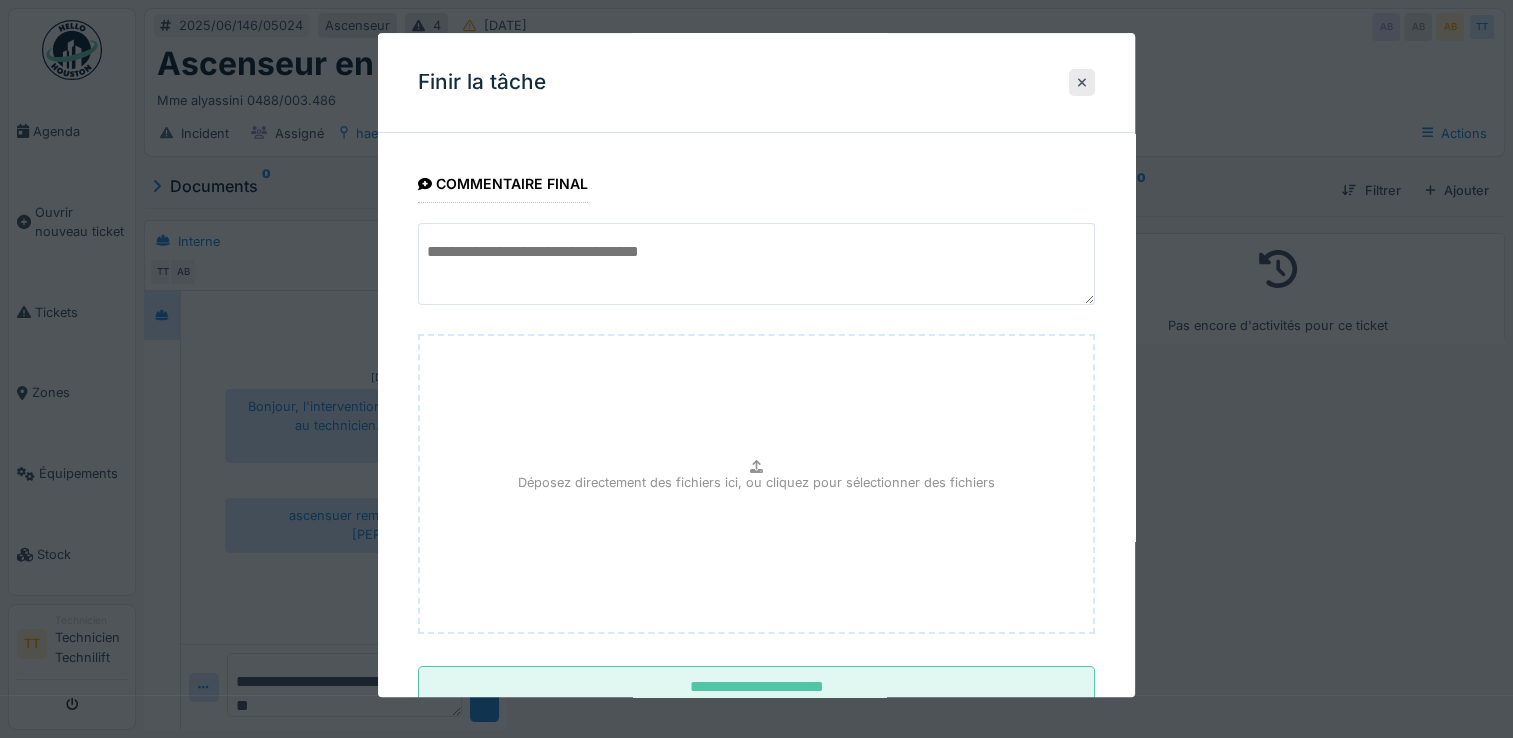 scroll, scrollTop: 64, scrollLeft: 0, axis: vertical 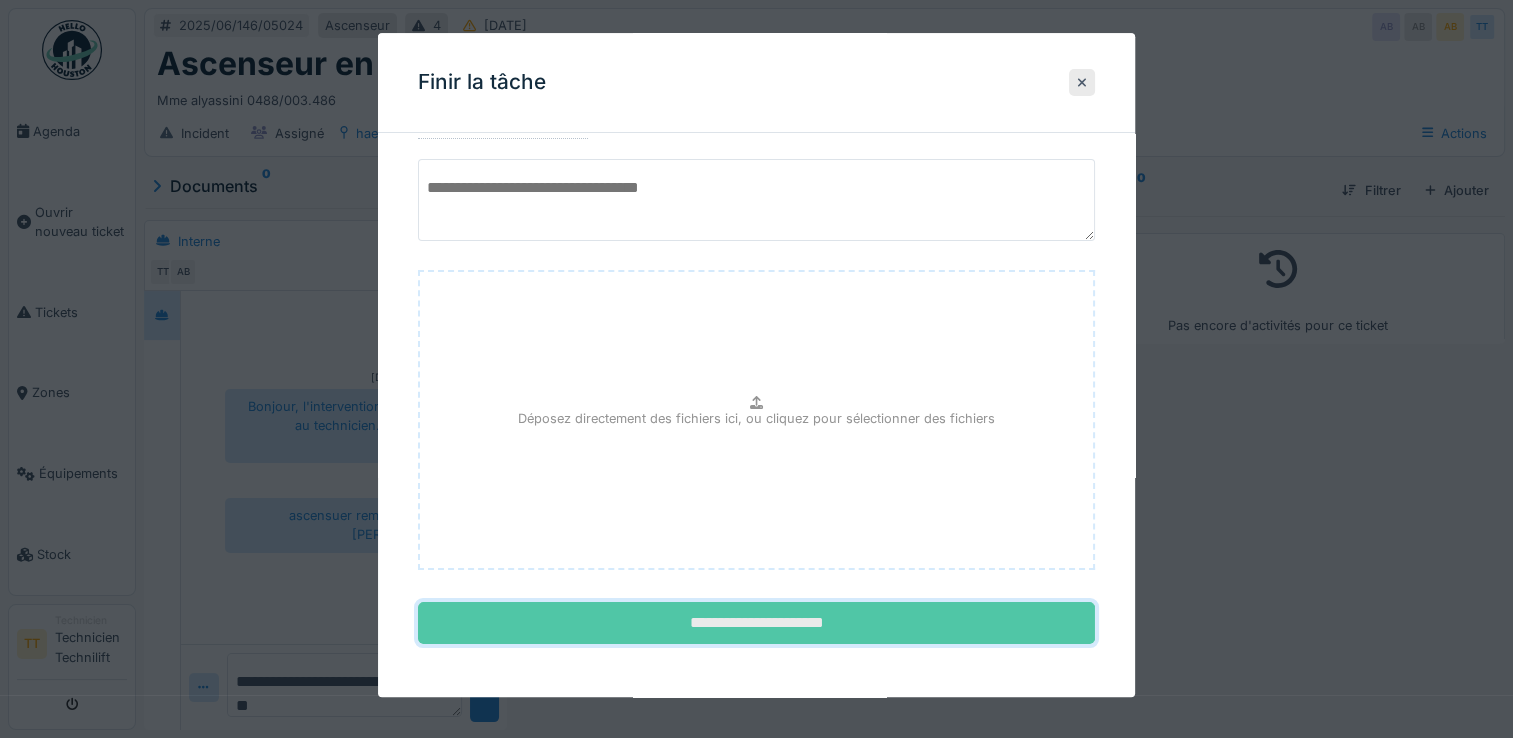 click on "**********" at bounding box center [756, 624] 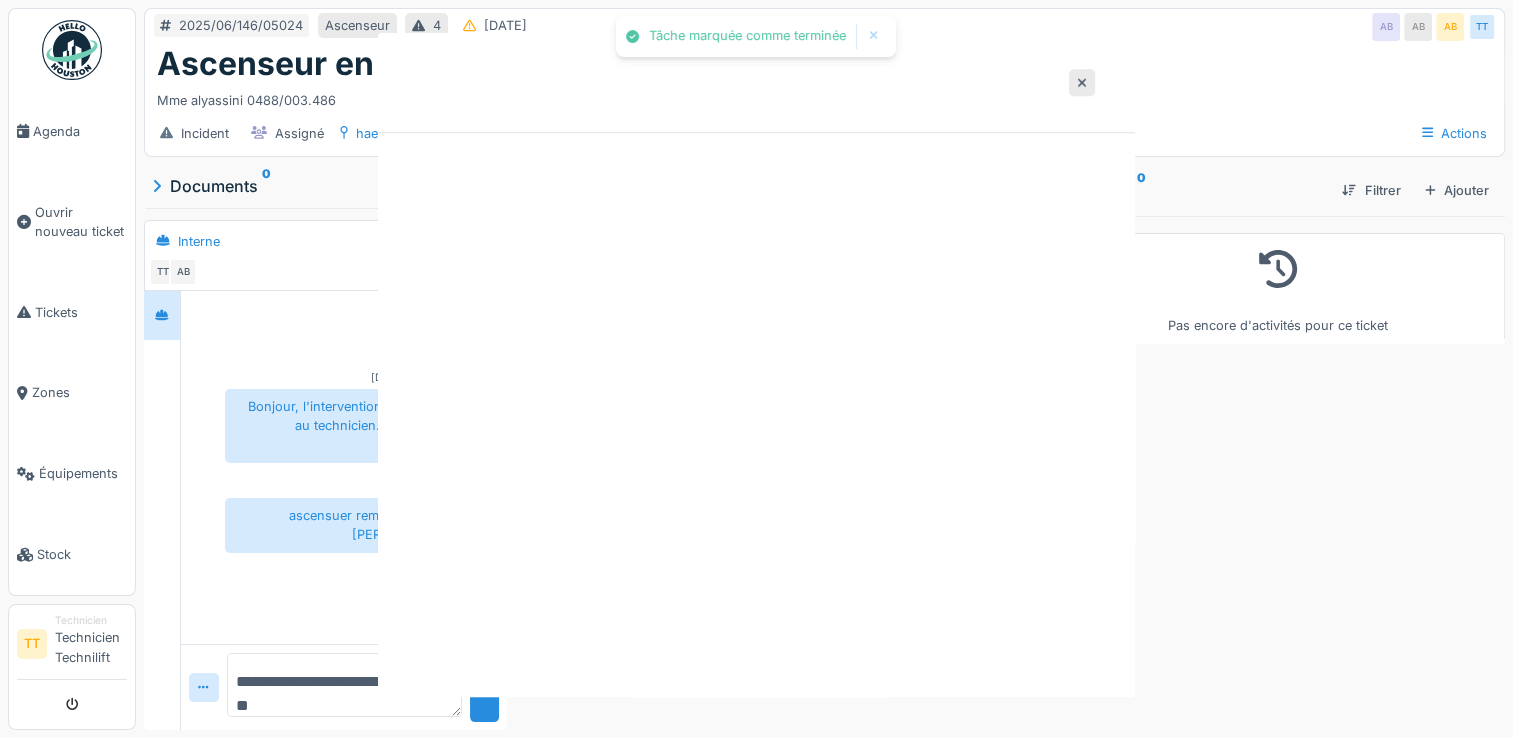 scroll, scrollTop: 0, scrollLeft: 0, axis: both 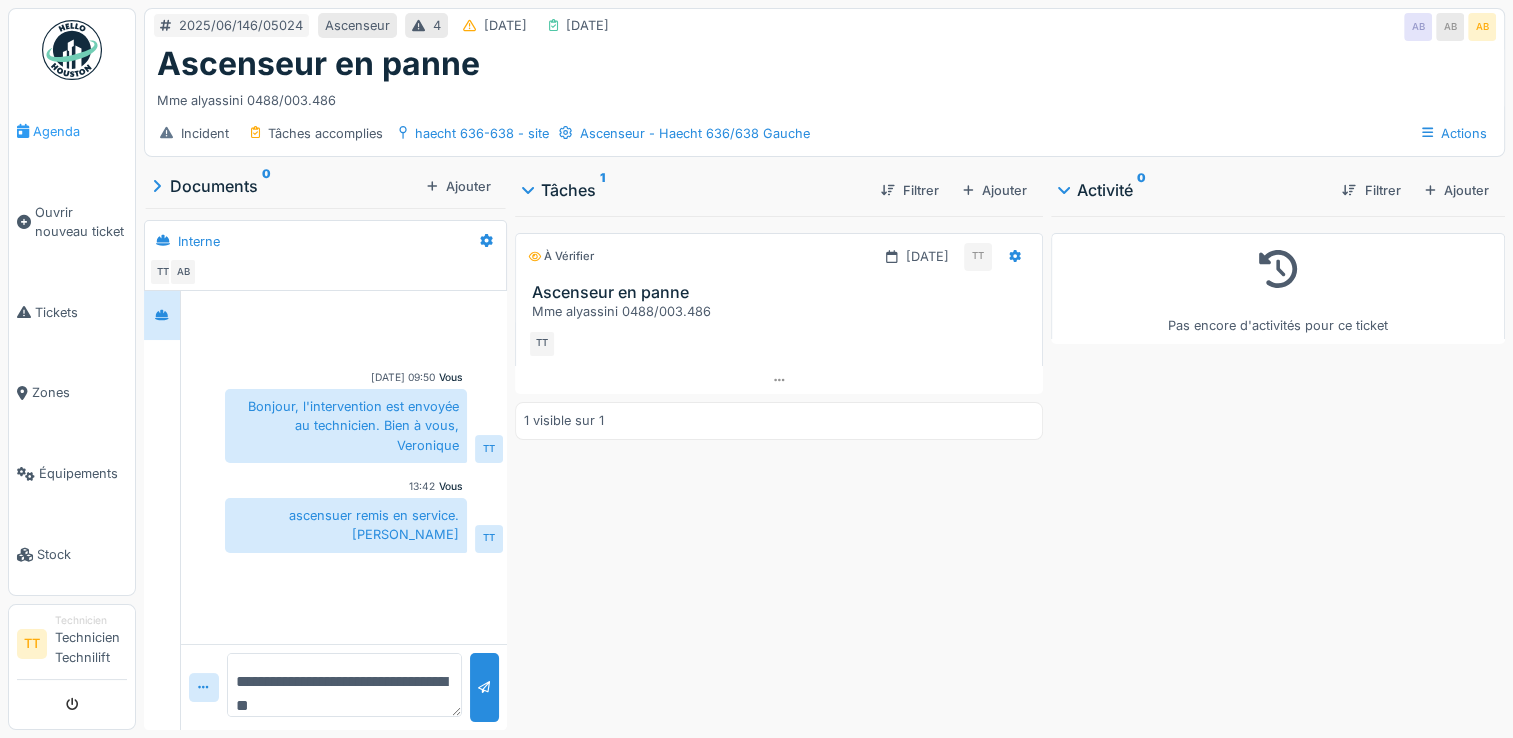 click on "Agenda" at bounding box center [80, 131] 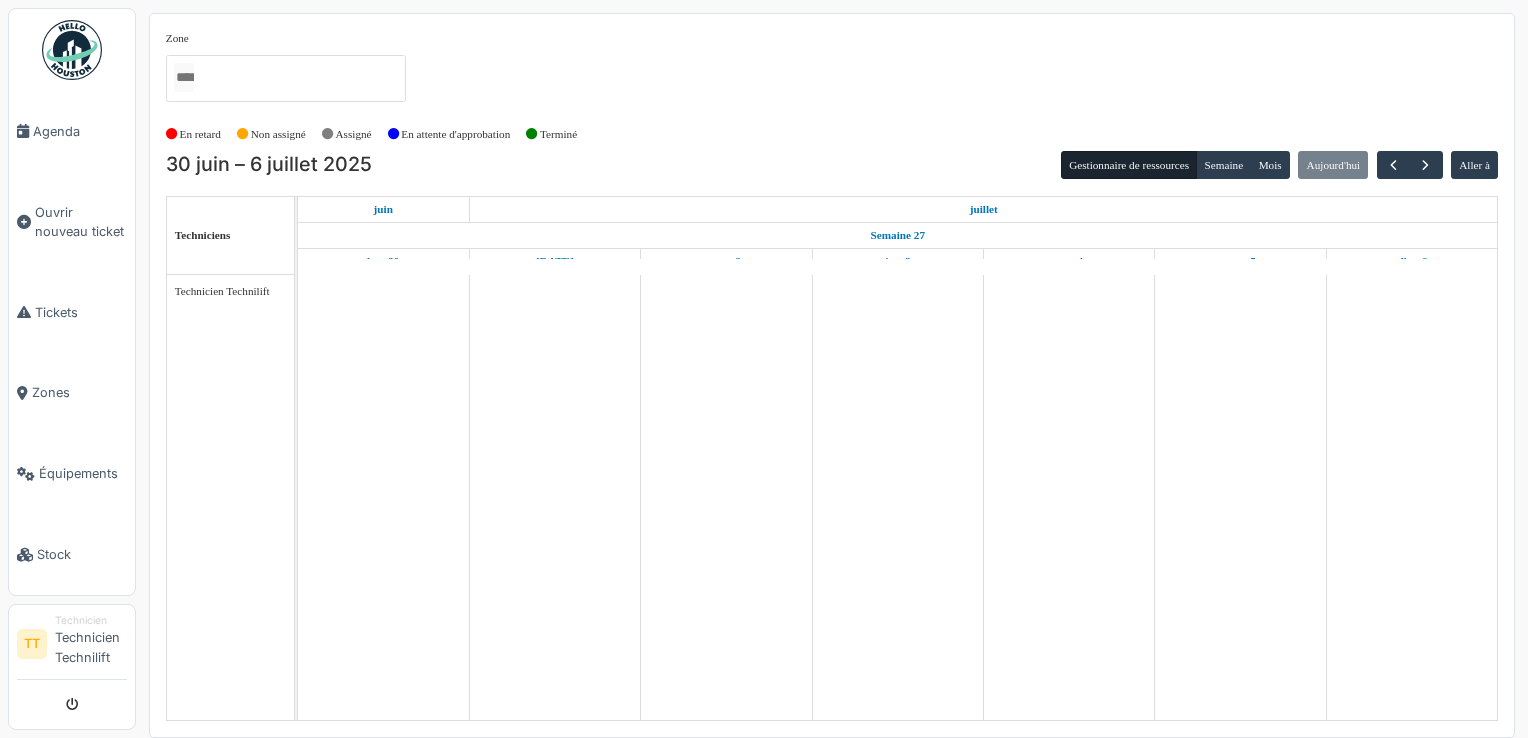 scroll, scrollTop: 0, scrollLeft: 0, axis: both 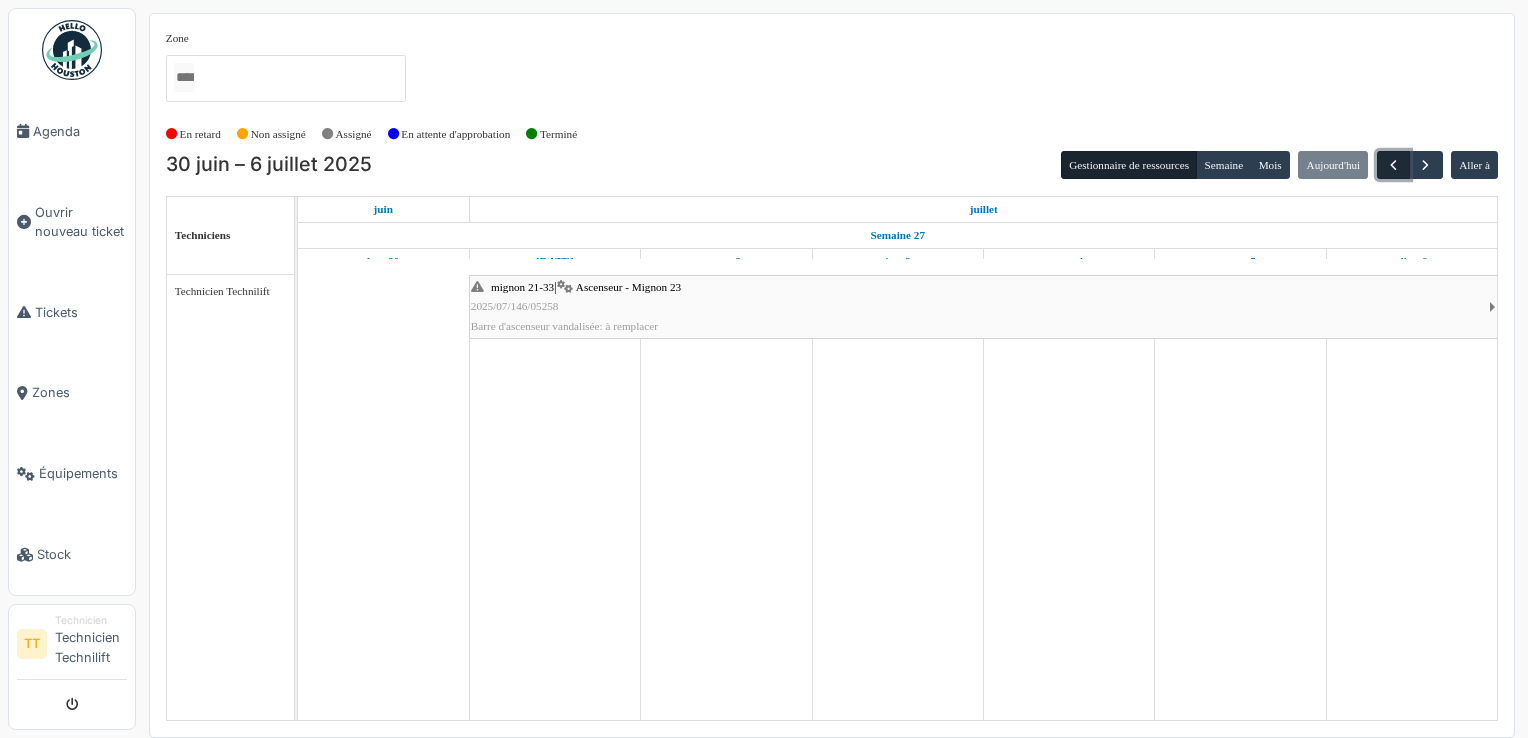 click at bounding box center (1393, 165) 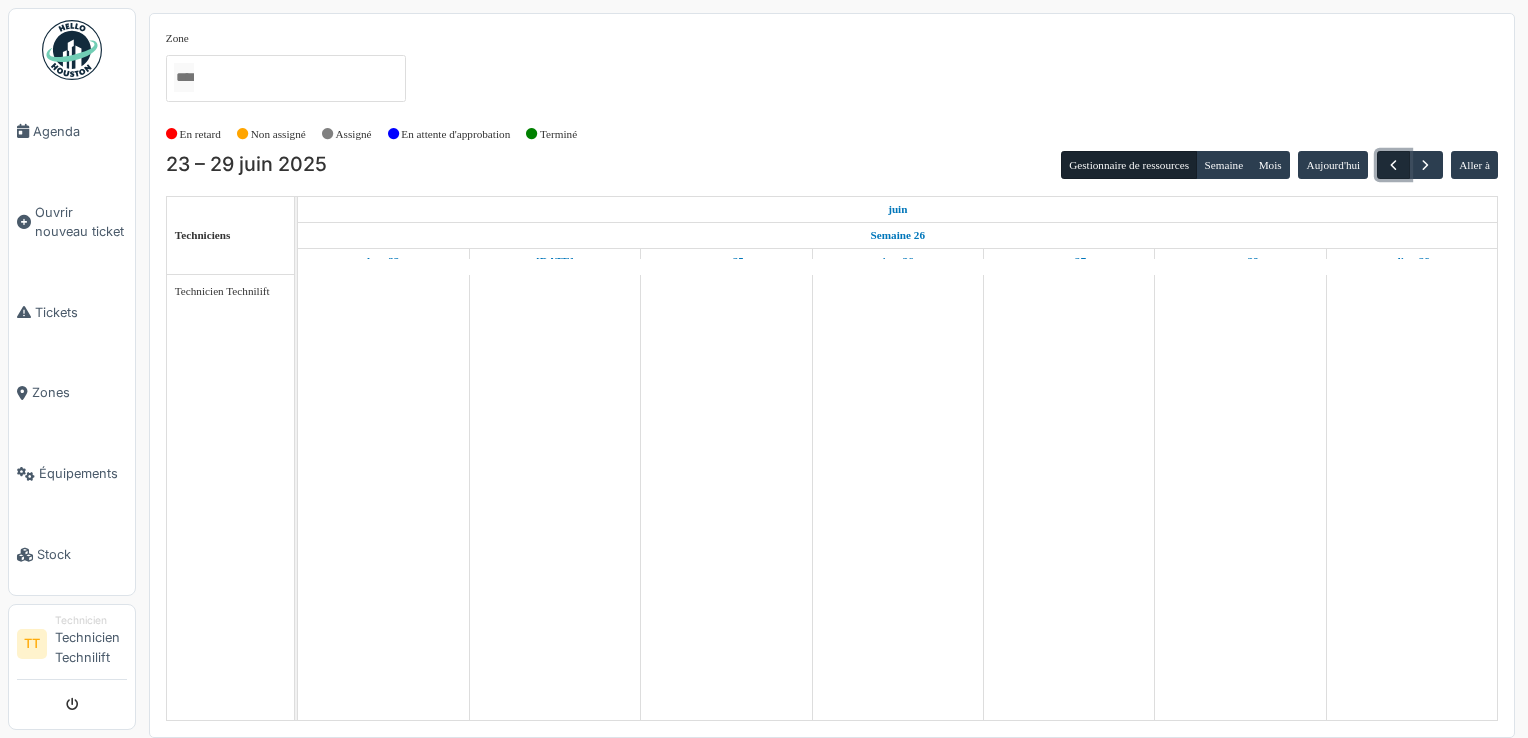 click at bounding box center [1393, 165] 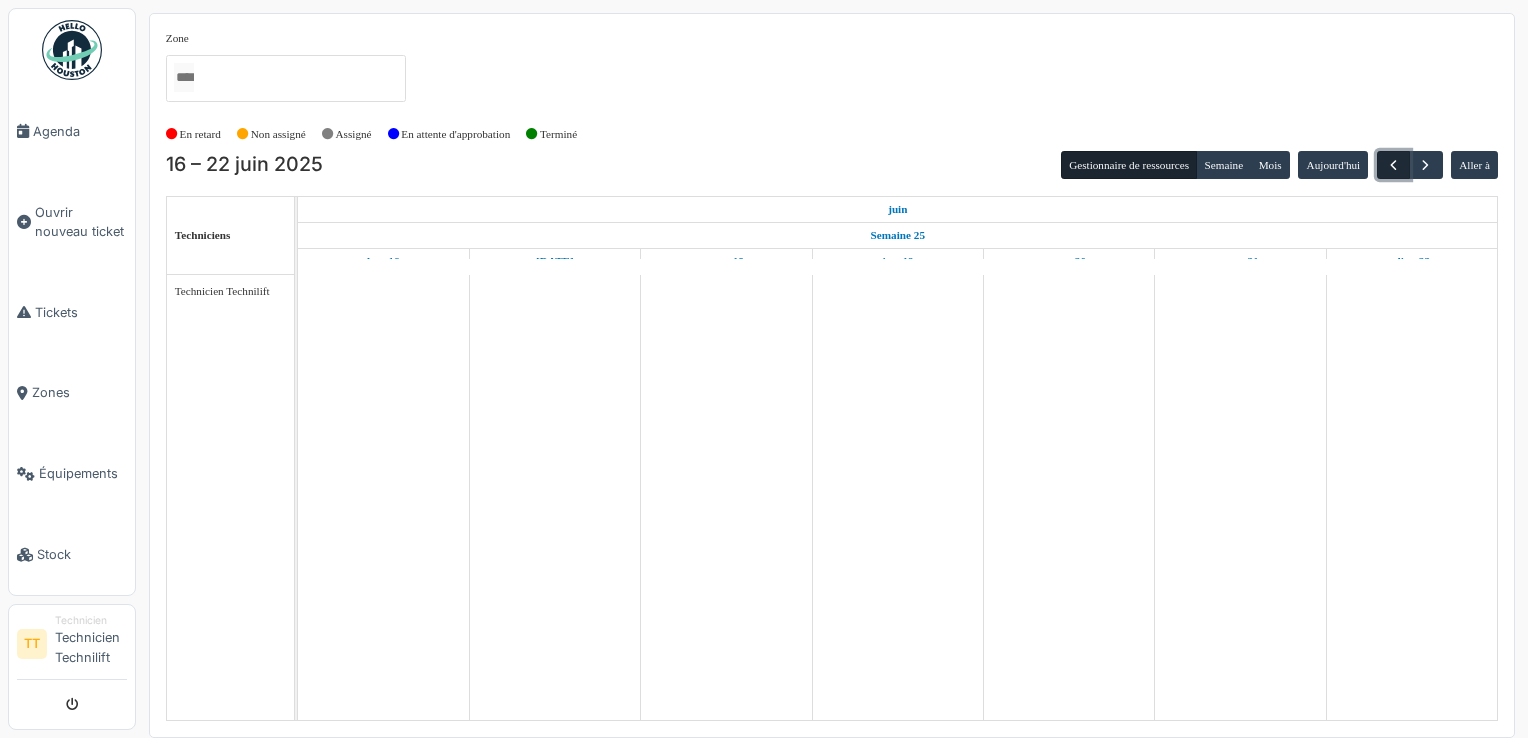 click at bounding box center (1393, 165) 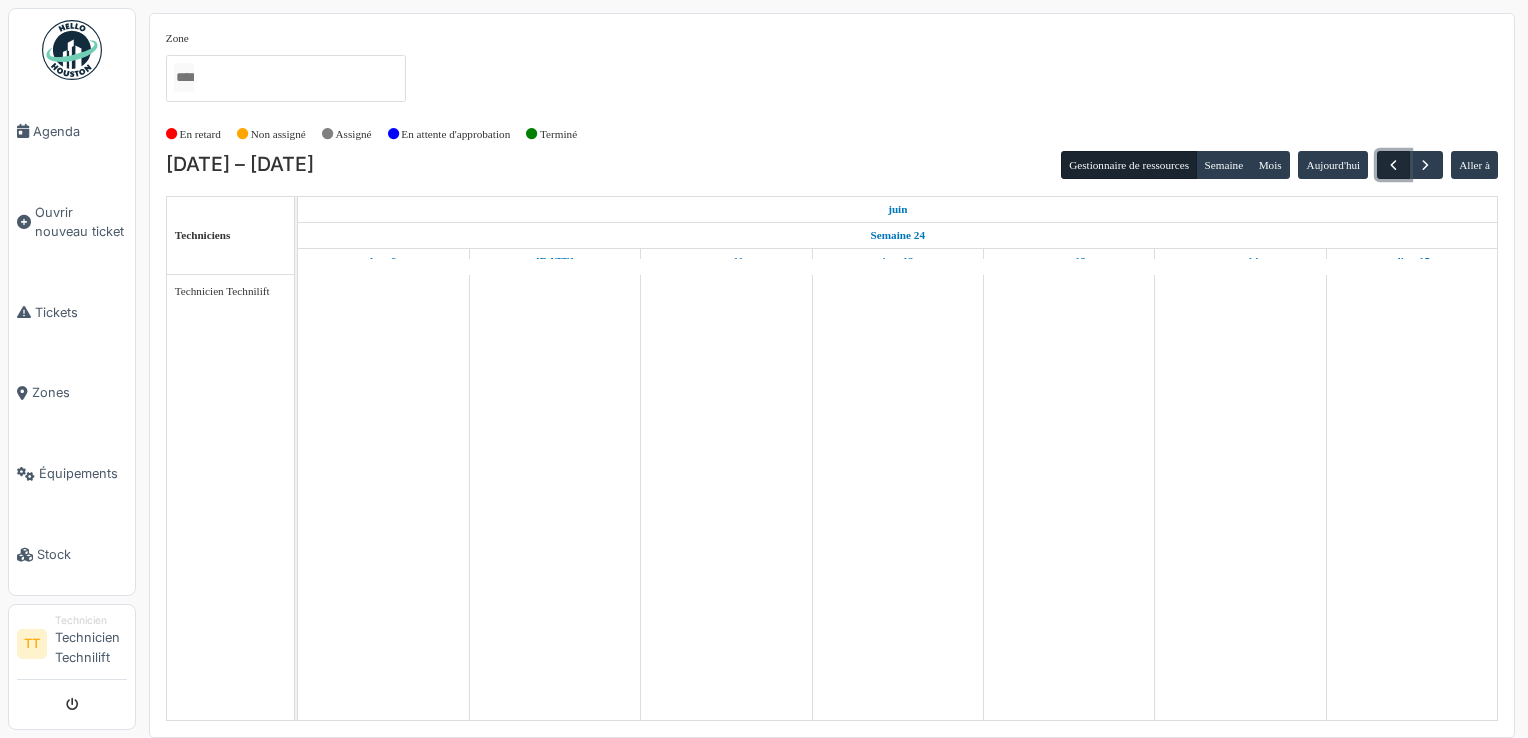 click at bounding box center [1393, 165] 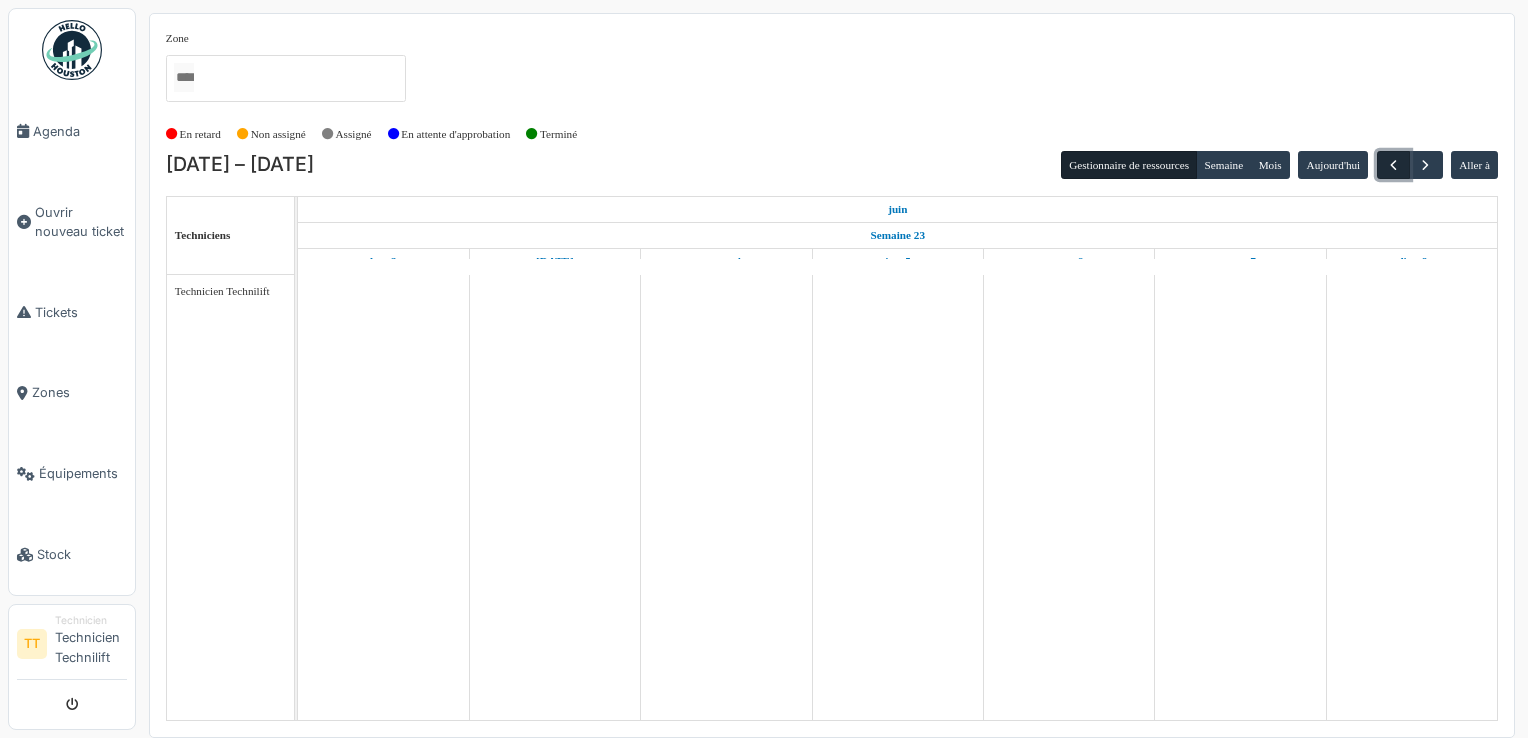 click at bounding box center (1393, 165) 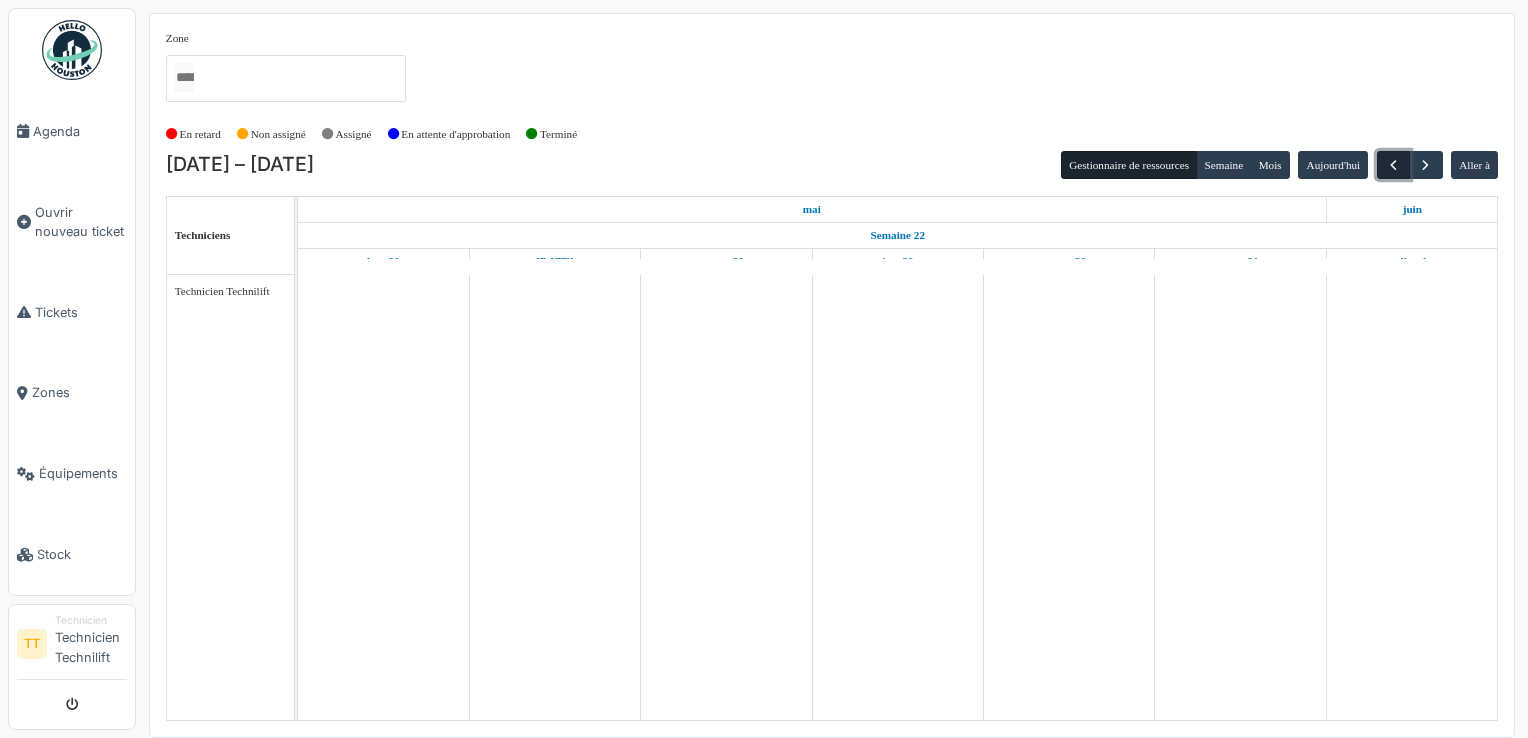 click at bounding box center (1393, 165) 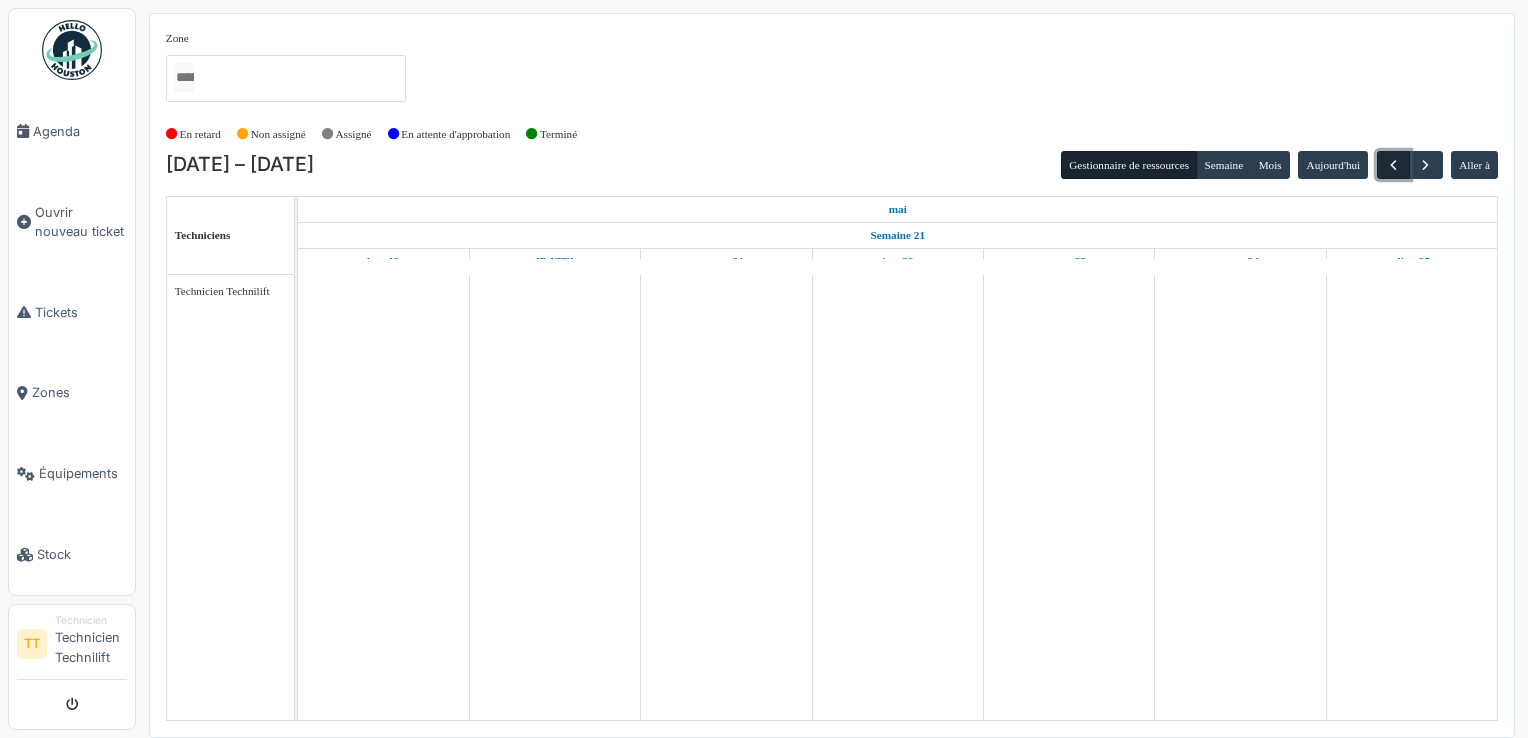 click at bounding box center [1393, 165] 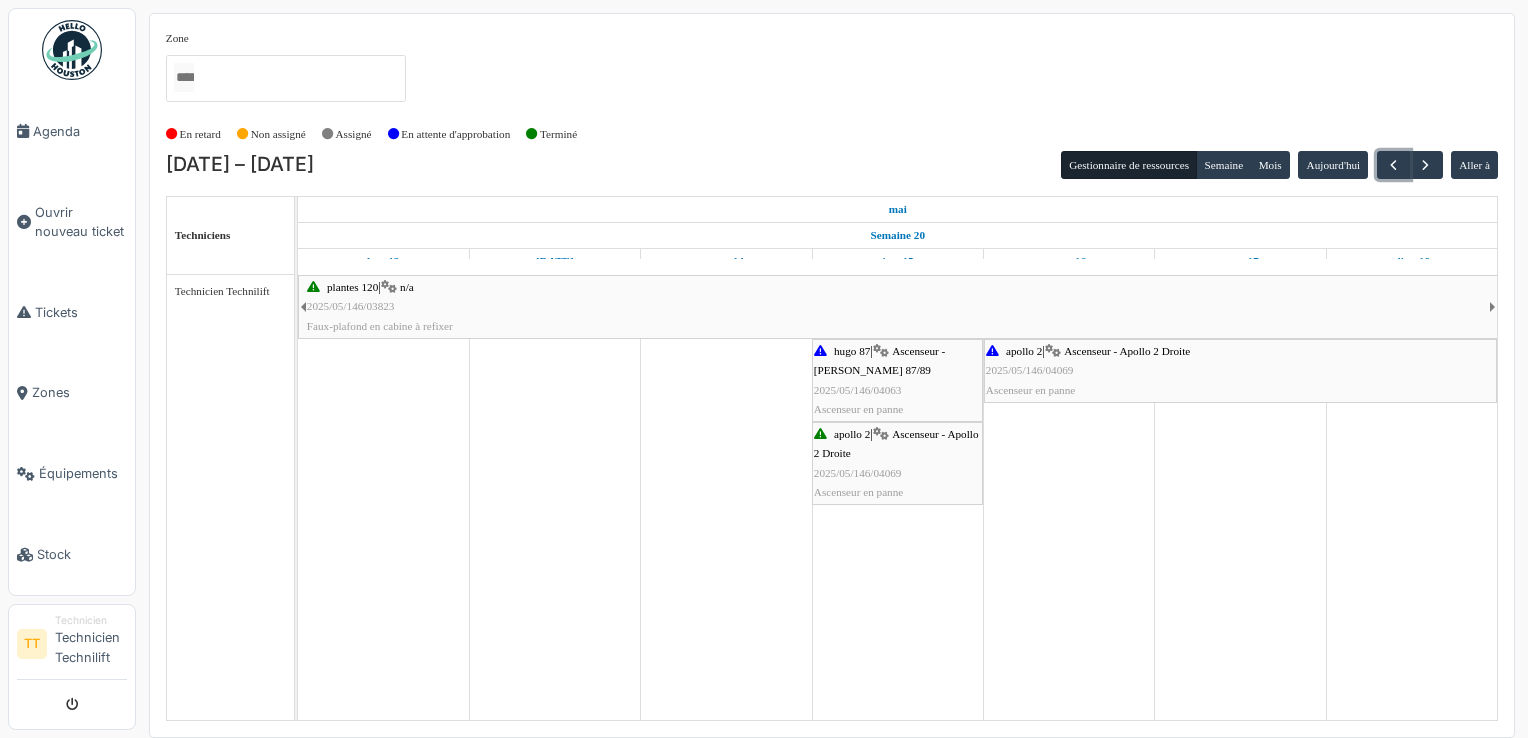 click on "apollo 2" at bounding box center [852, 434] 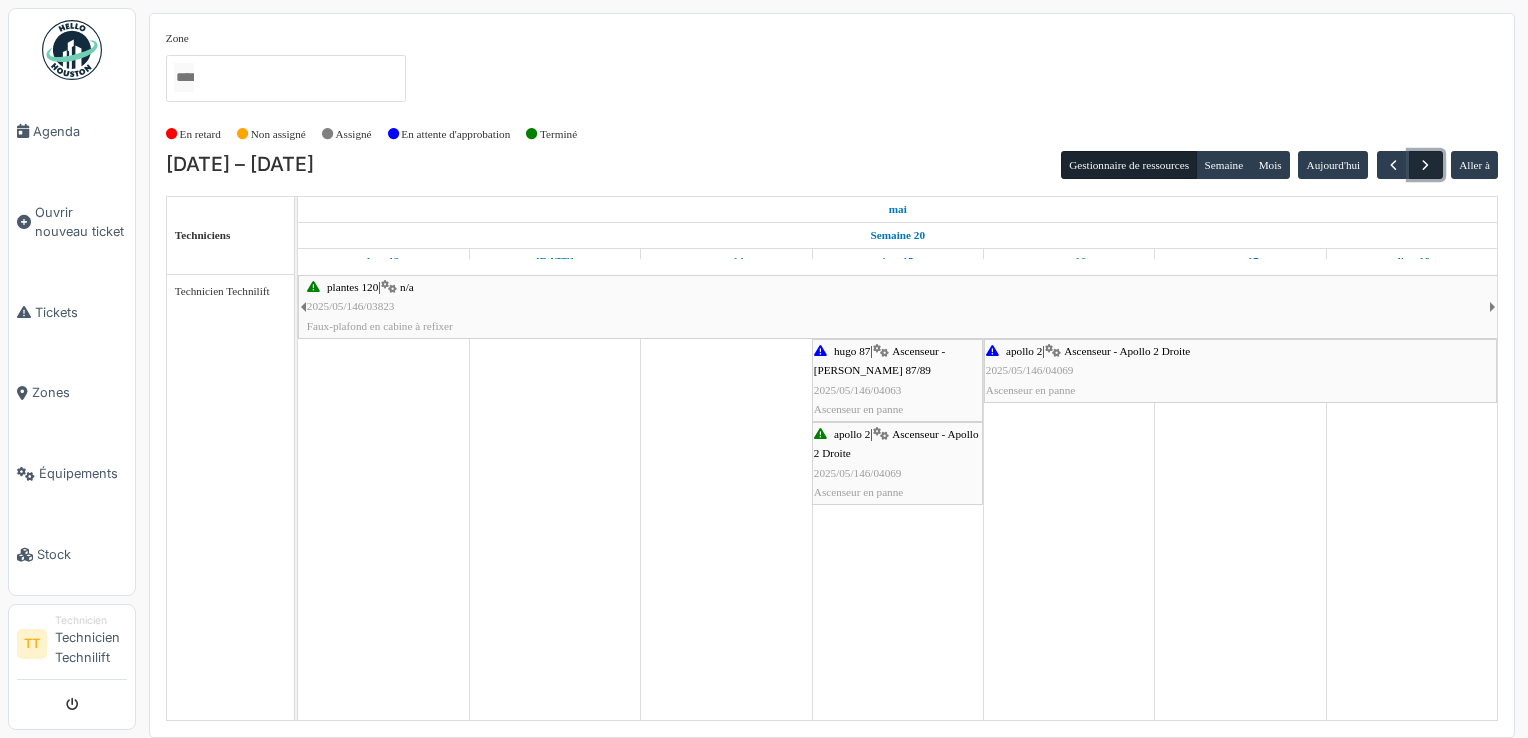 click at bounding box center [1425, 165] 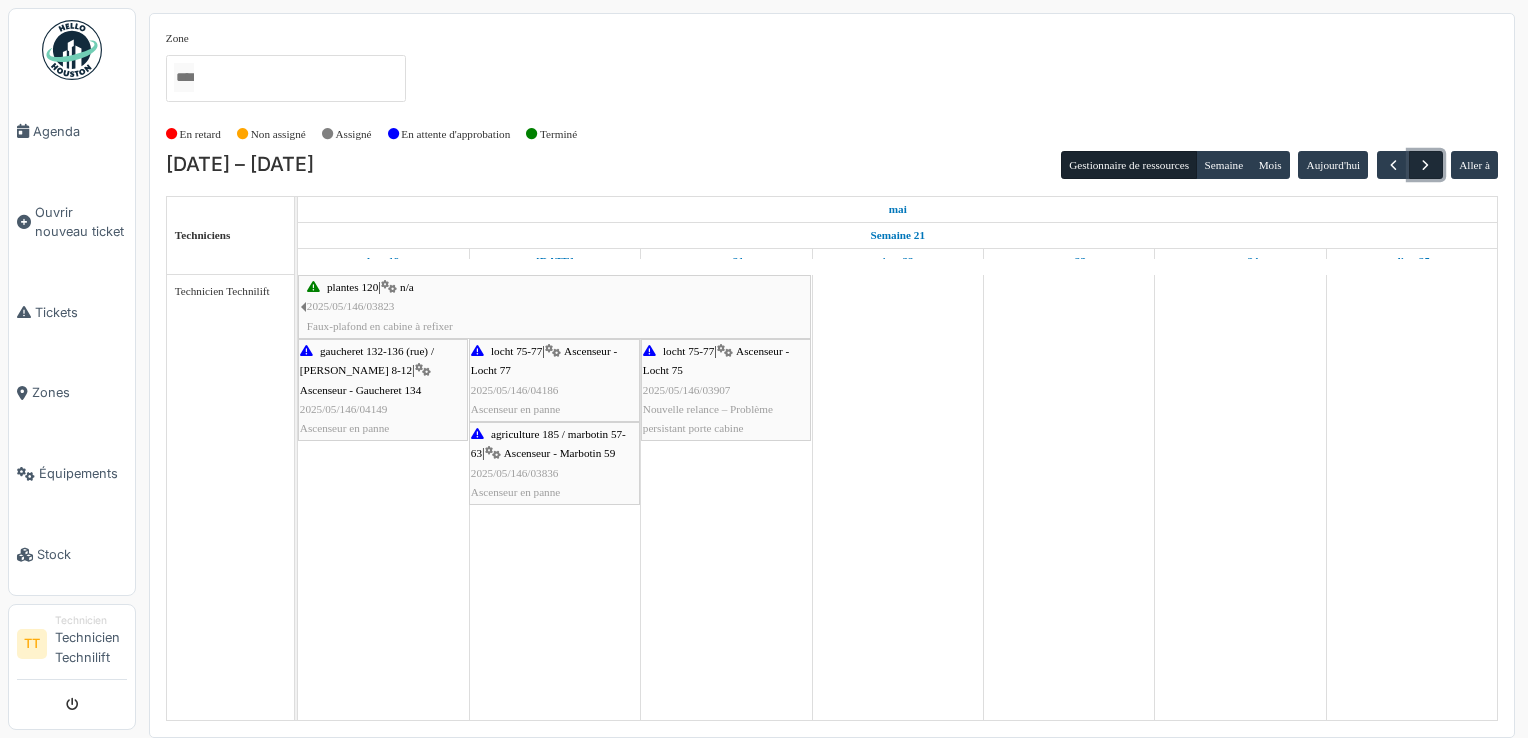 click at bounding box center (1425, 165) 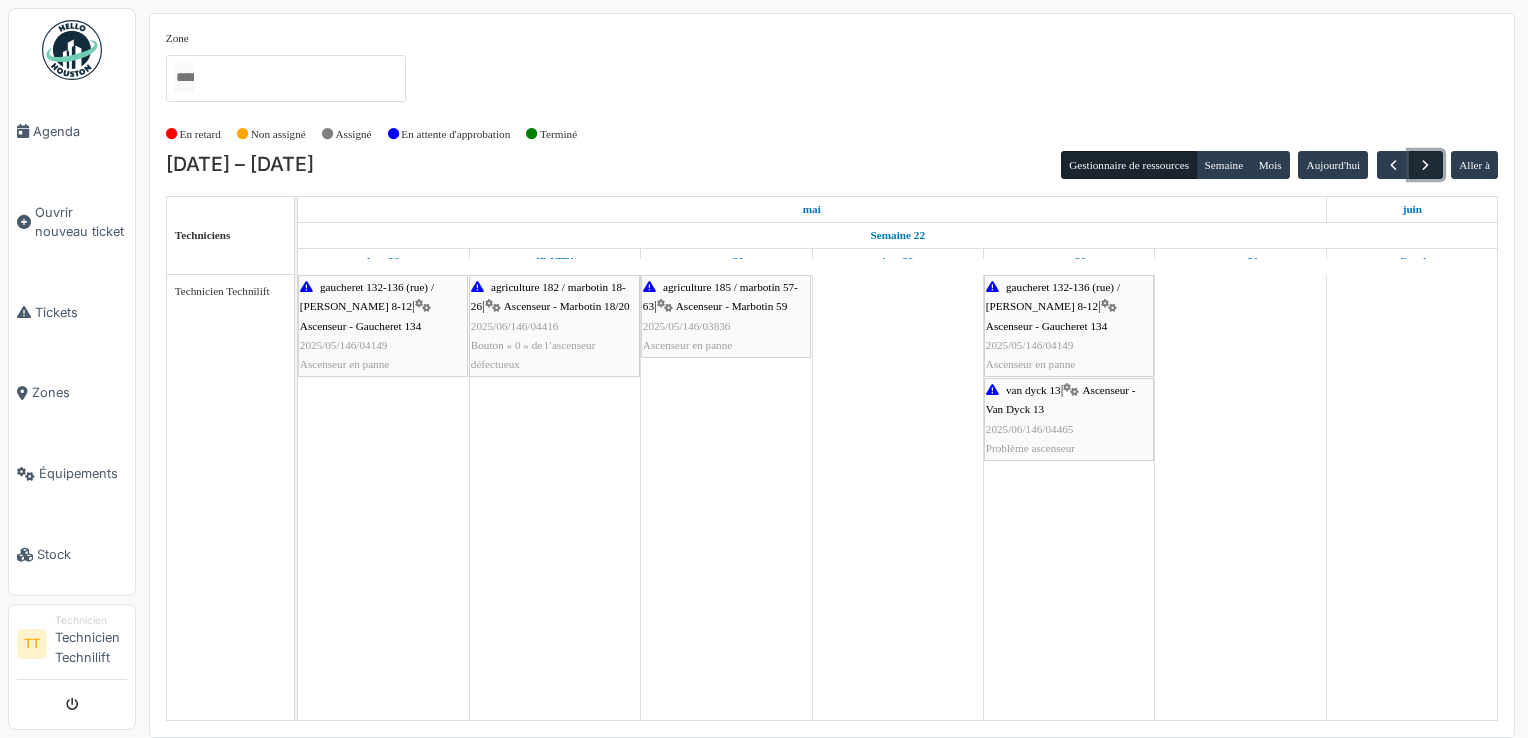 click at bounding box center [1425, 165] 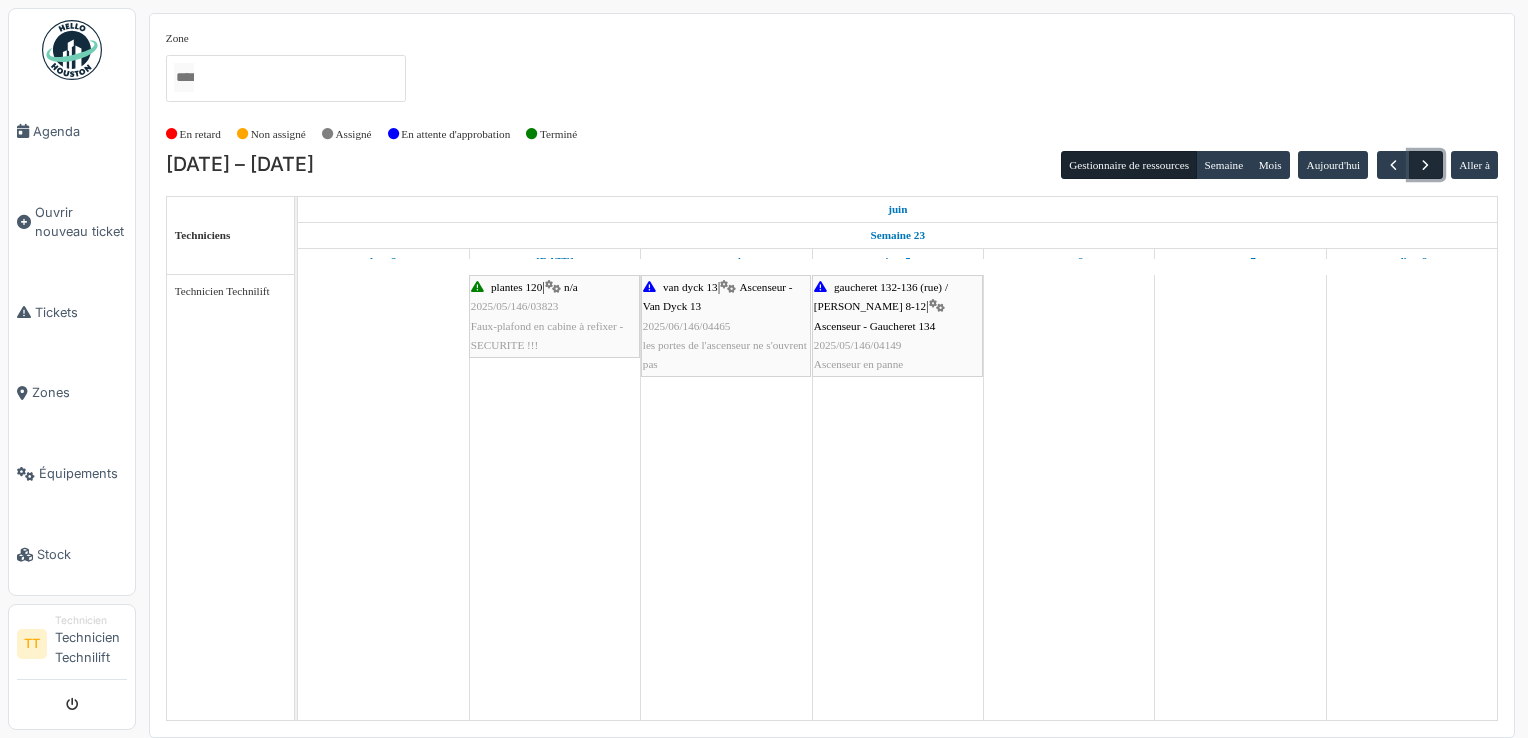 click at bounding box center (1425, 165) 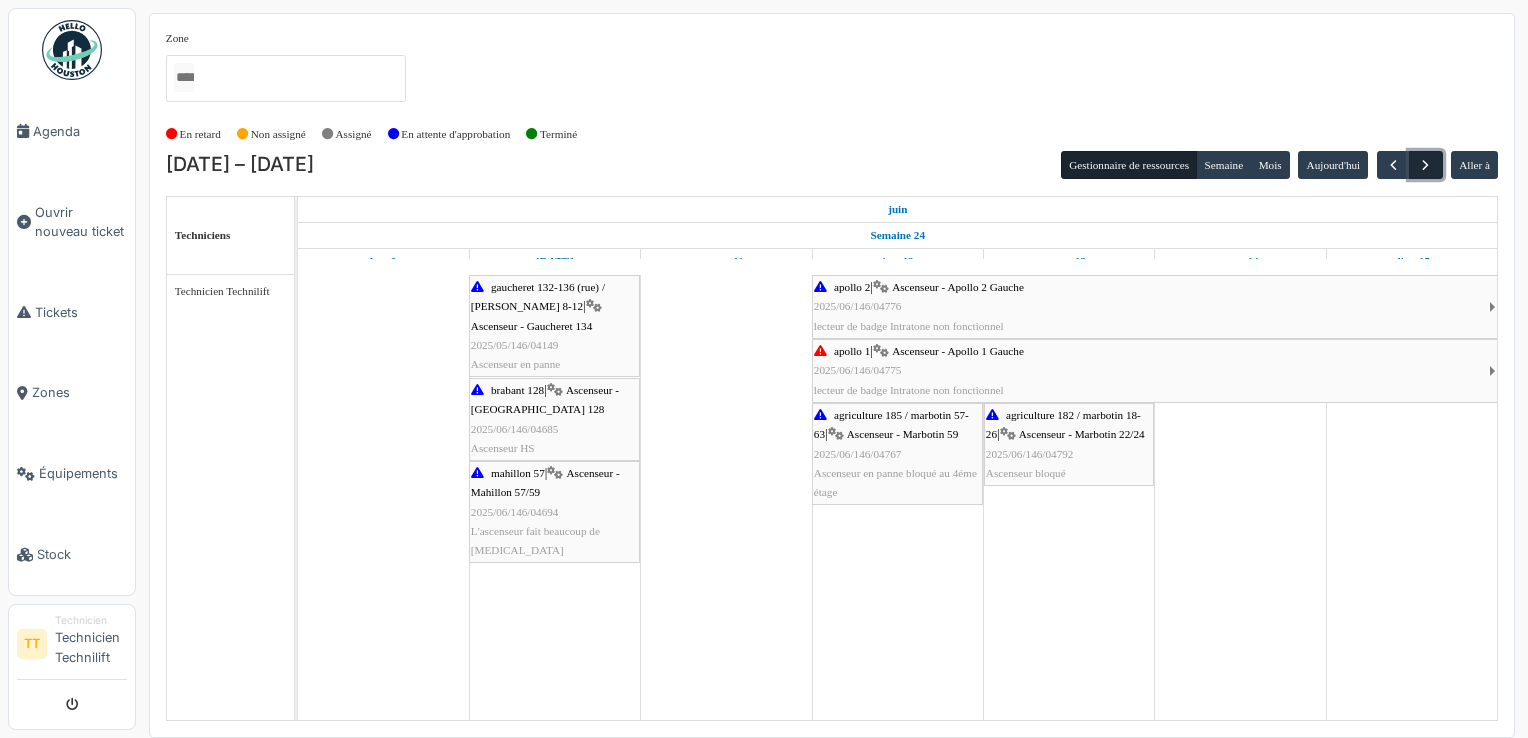 click at bounding box center (1425, 165) 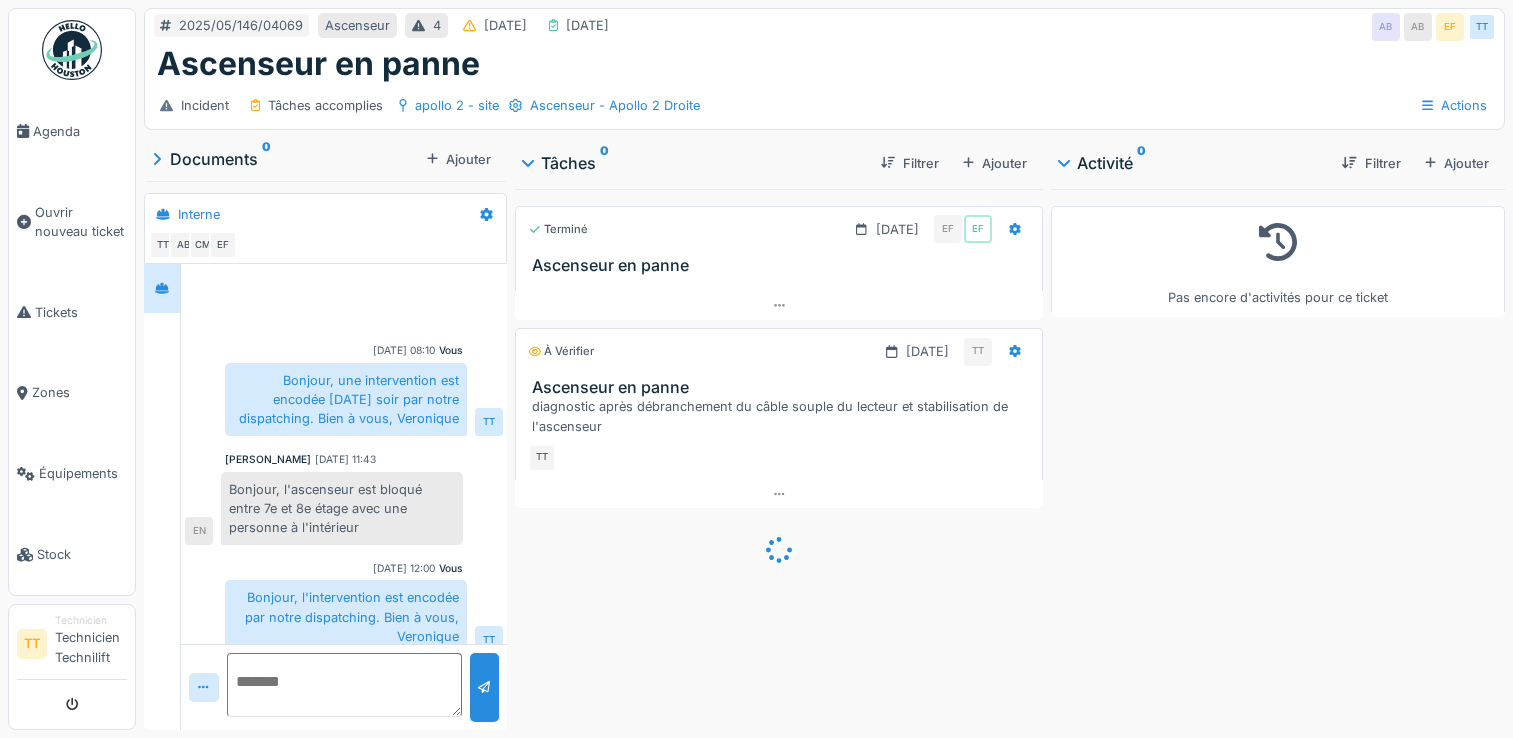 scroll, scrollTop: 0, scrollLeft: 0, axis: both 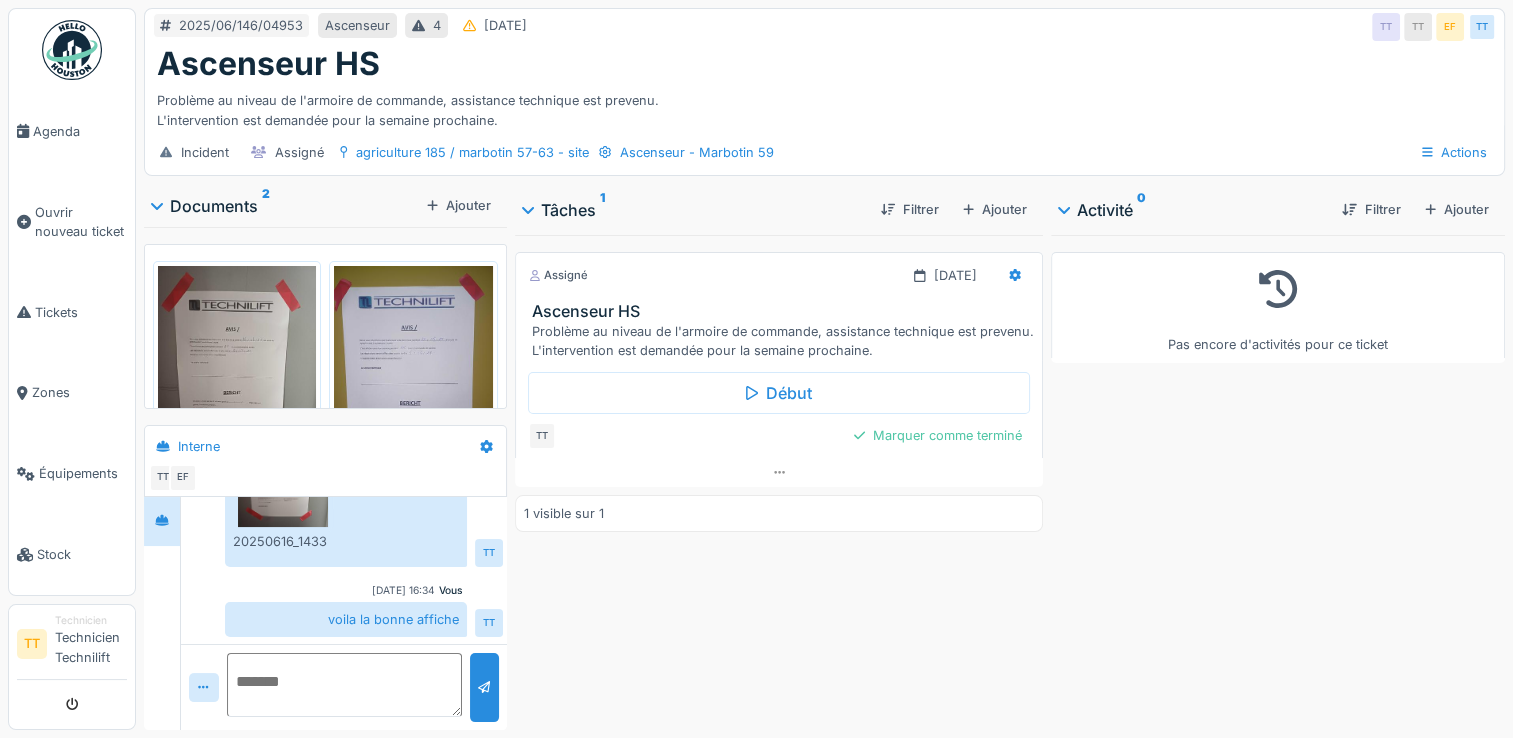 click at bounding box center [345, 685] 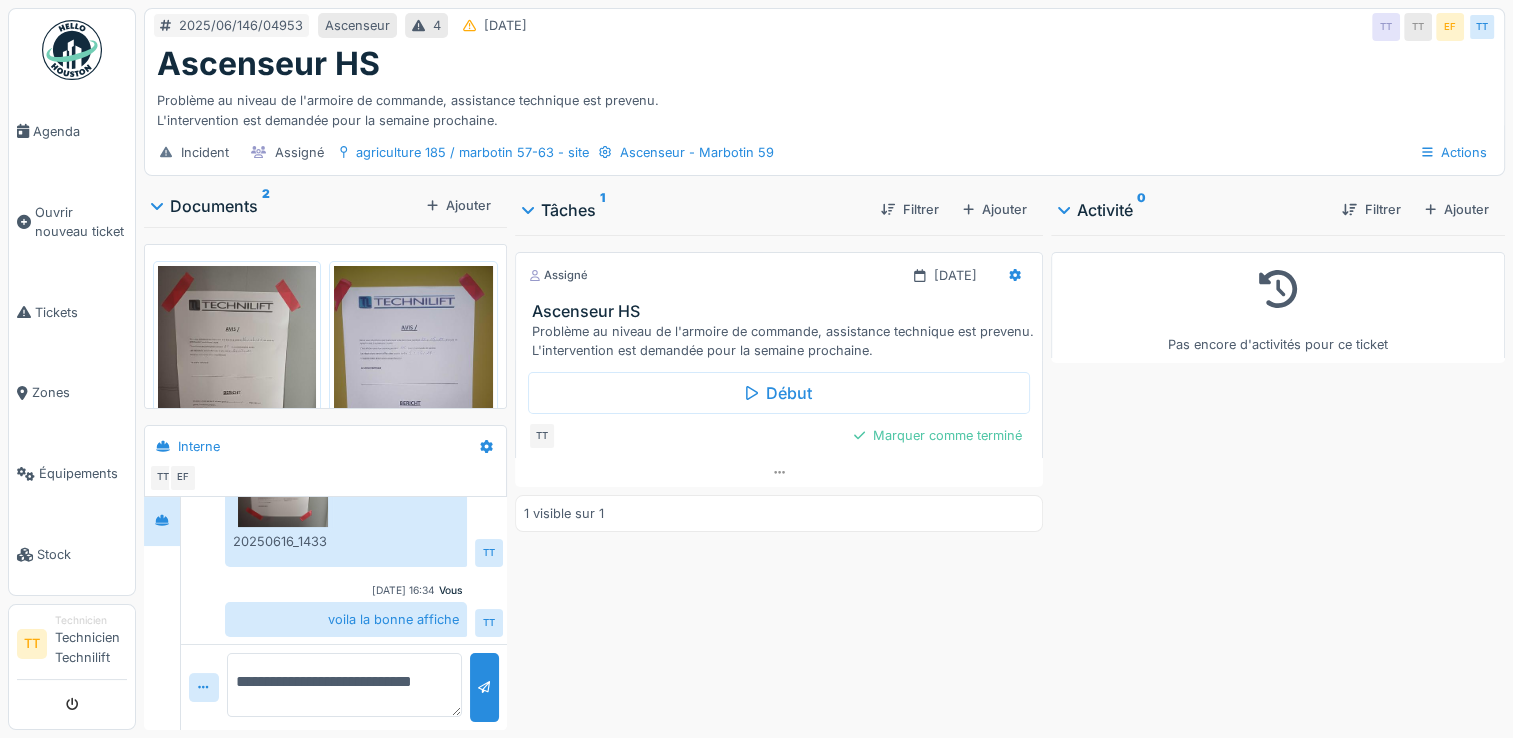 type on "**********" 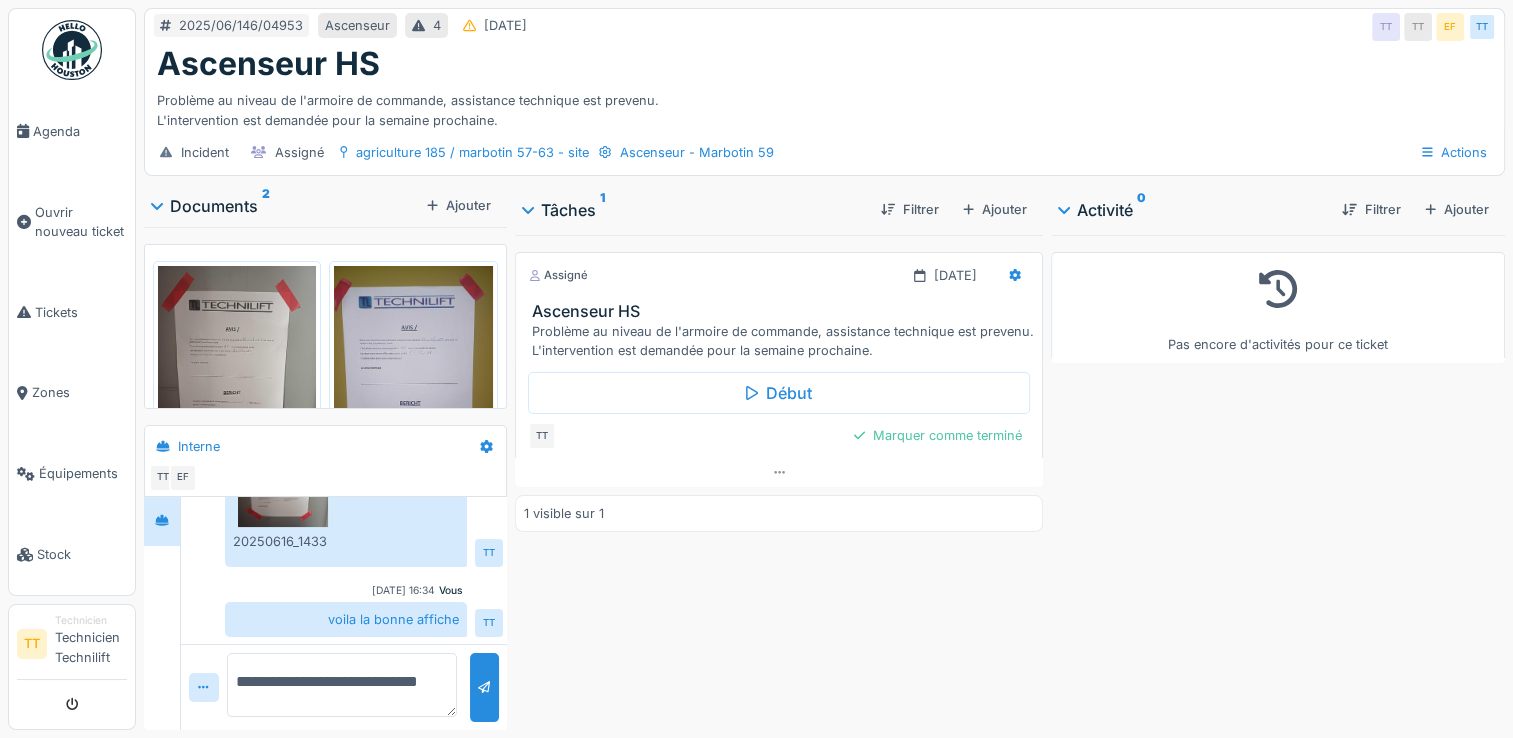 scroll, scrollTop: 0, scrollLeft: 0, axis: both 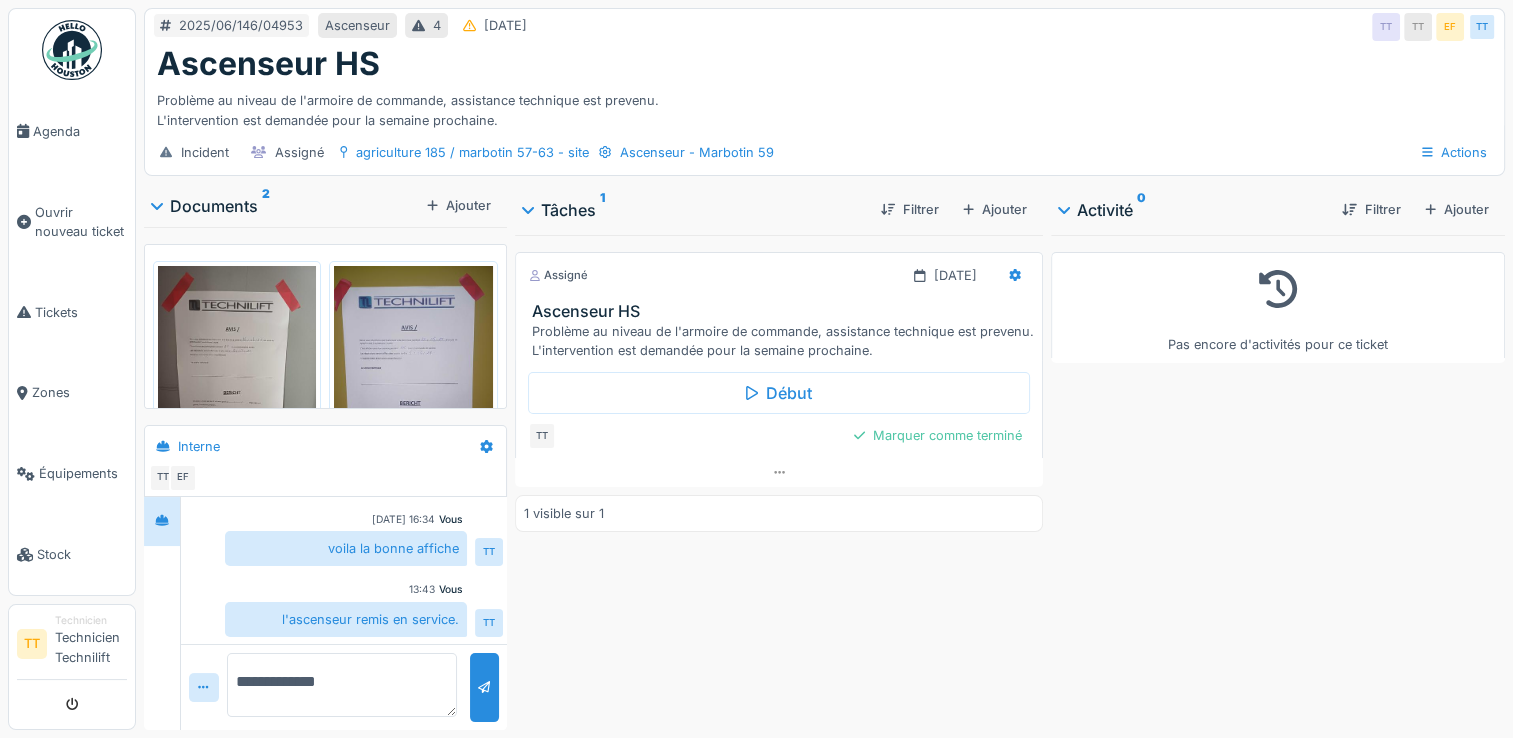 drag, startPoint x: 287, startPoint y: 677, endPoint x: 315, endPoint y: 700, distance: 36.23534 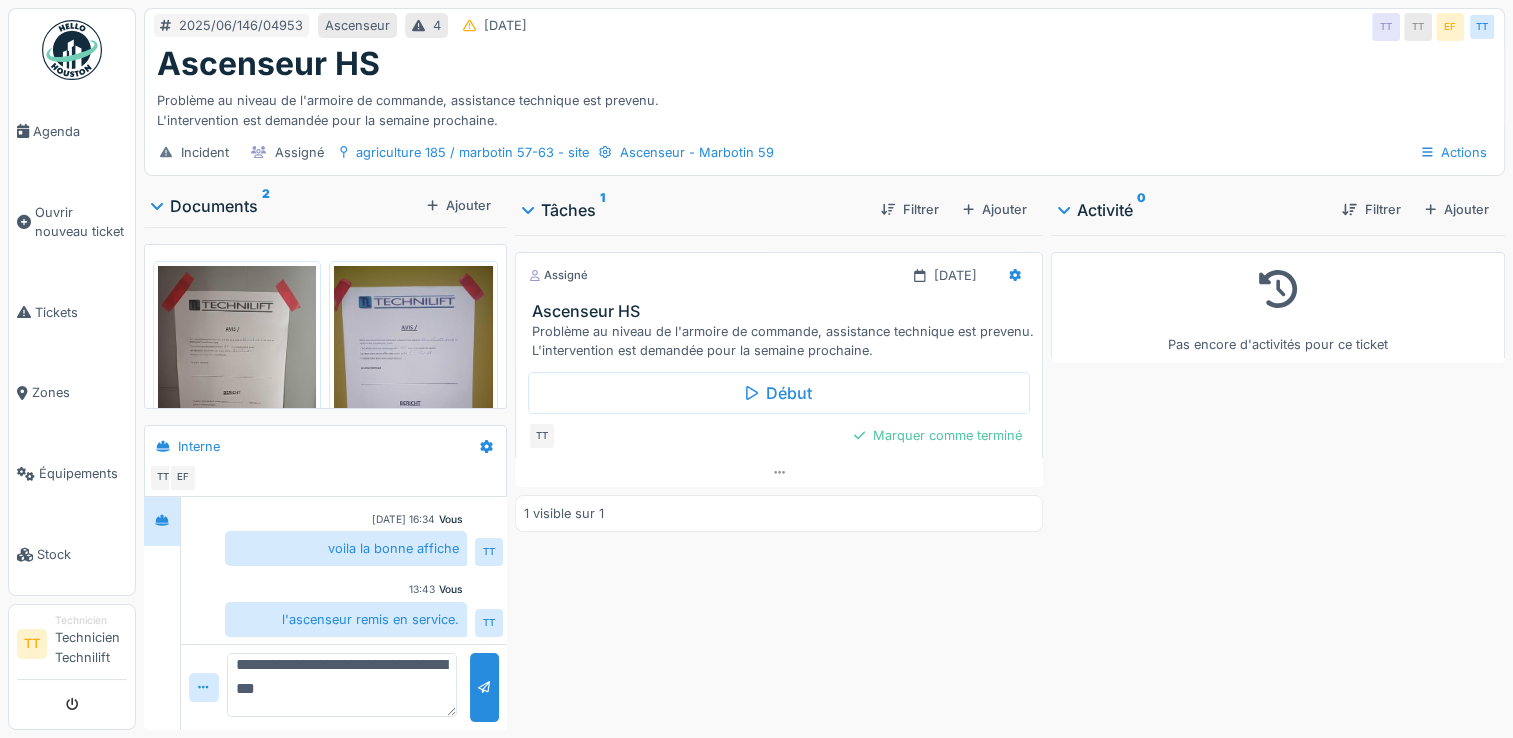 scroll, scrollTop: 0, scrollLeft: 0, axis: both 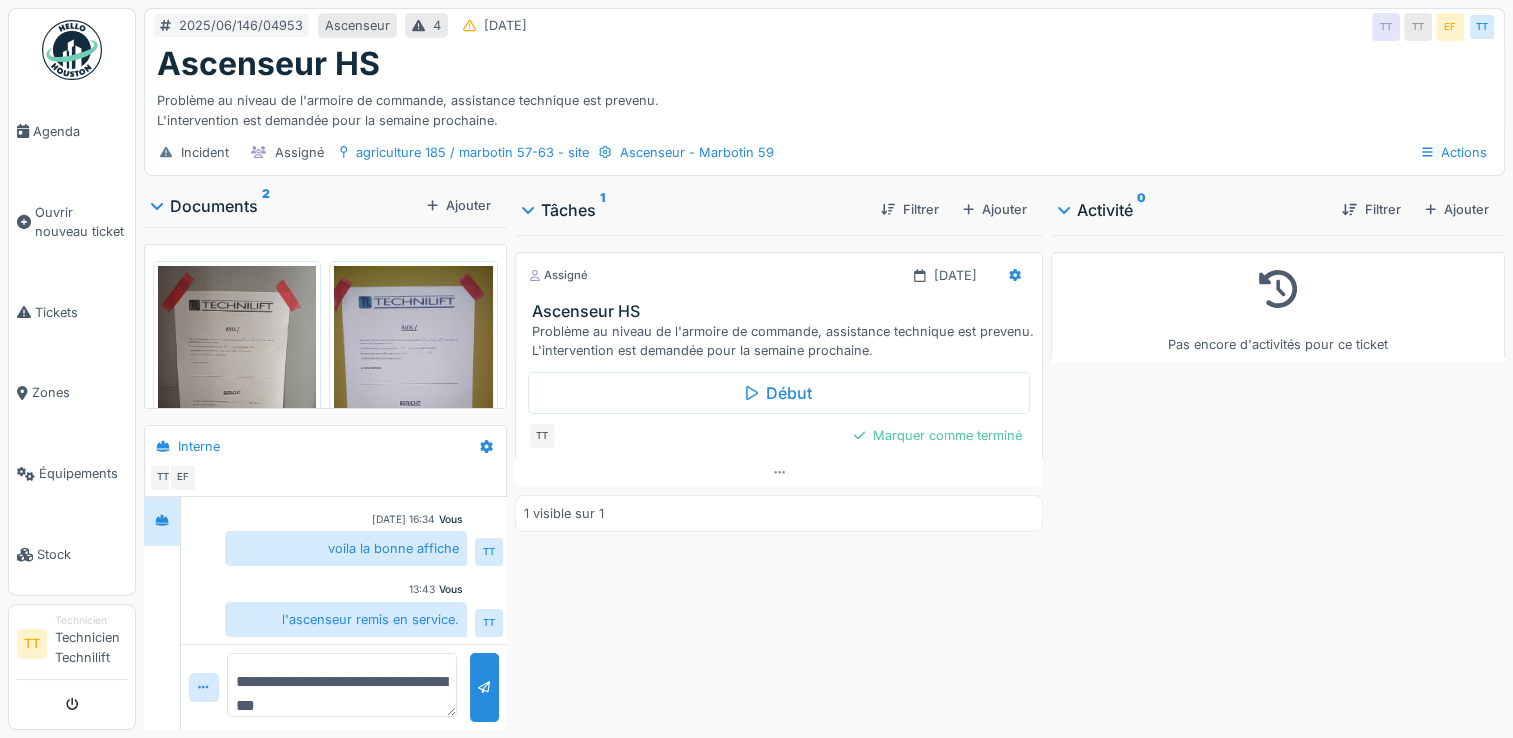 drag, startPoint x: 353, startPoint y: 704, endPoint x: 214, endPoint y: 665, distance: 144.36758 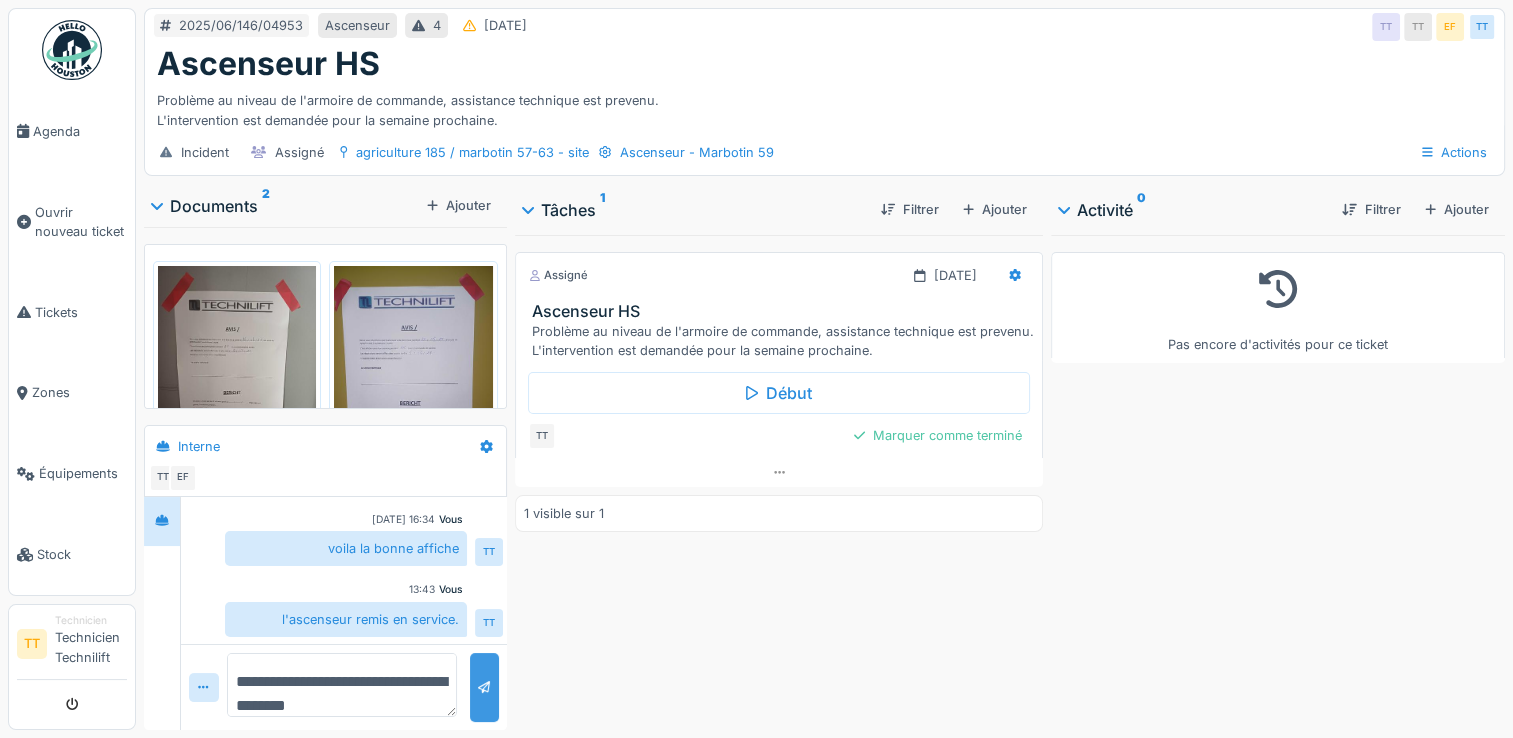 type on "**********" 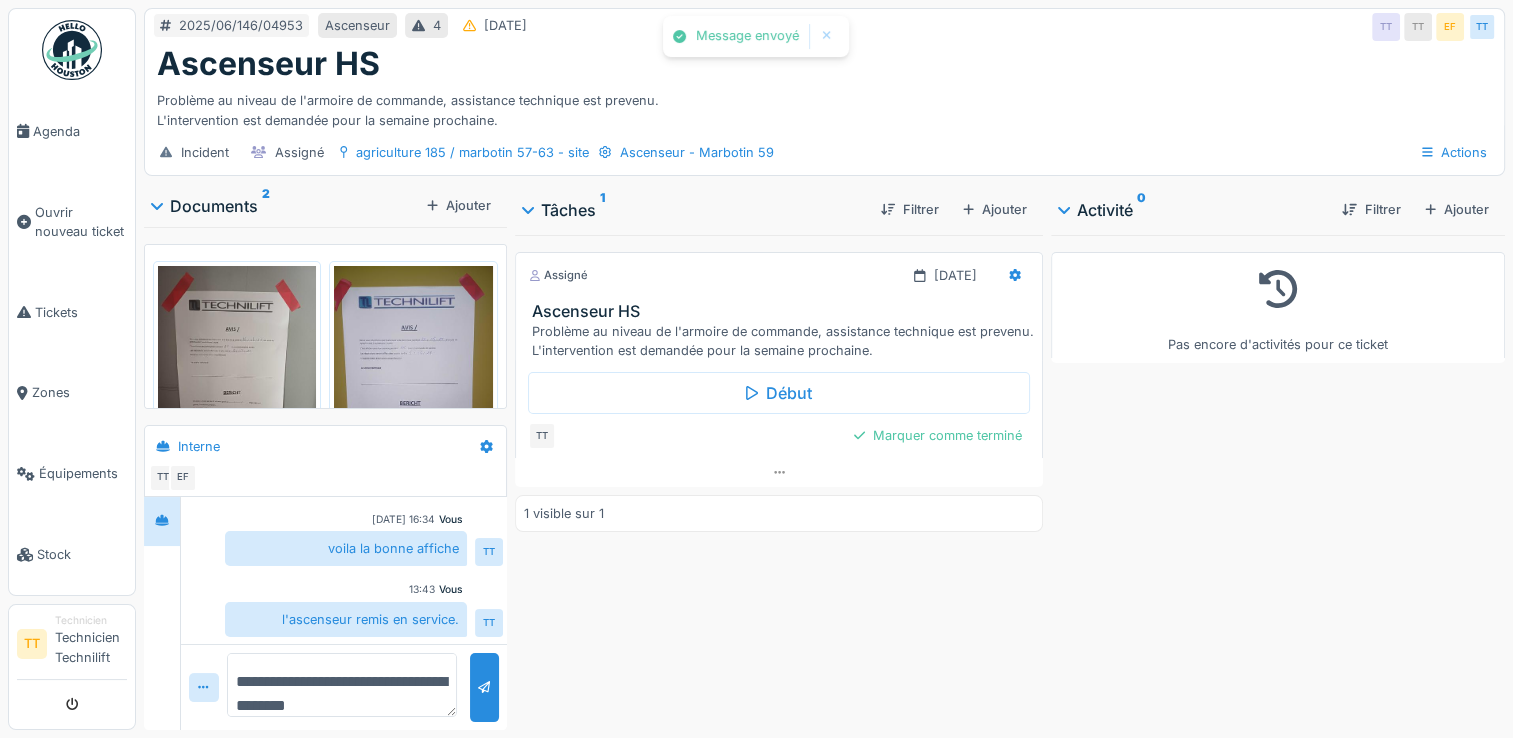 scroll, scrollTop: 661, scrollLeft: 0, axis: vertical 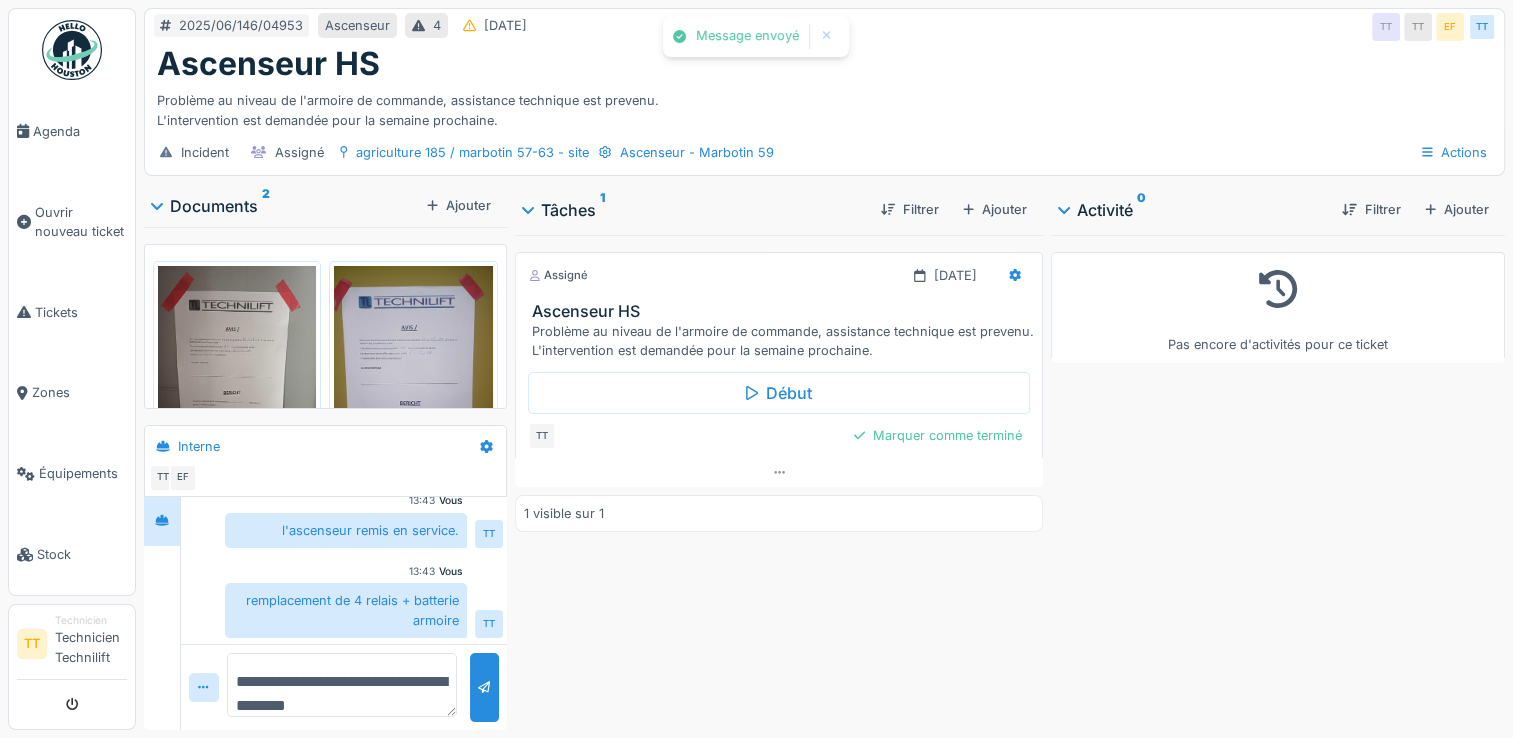 click on "**********" at bounding box center [342, 685] 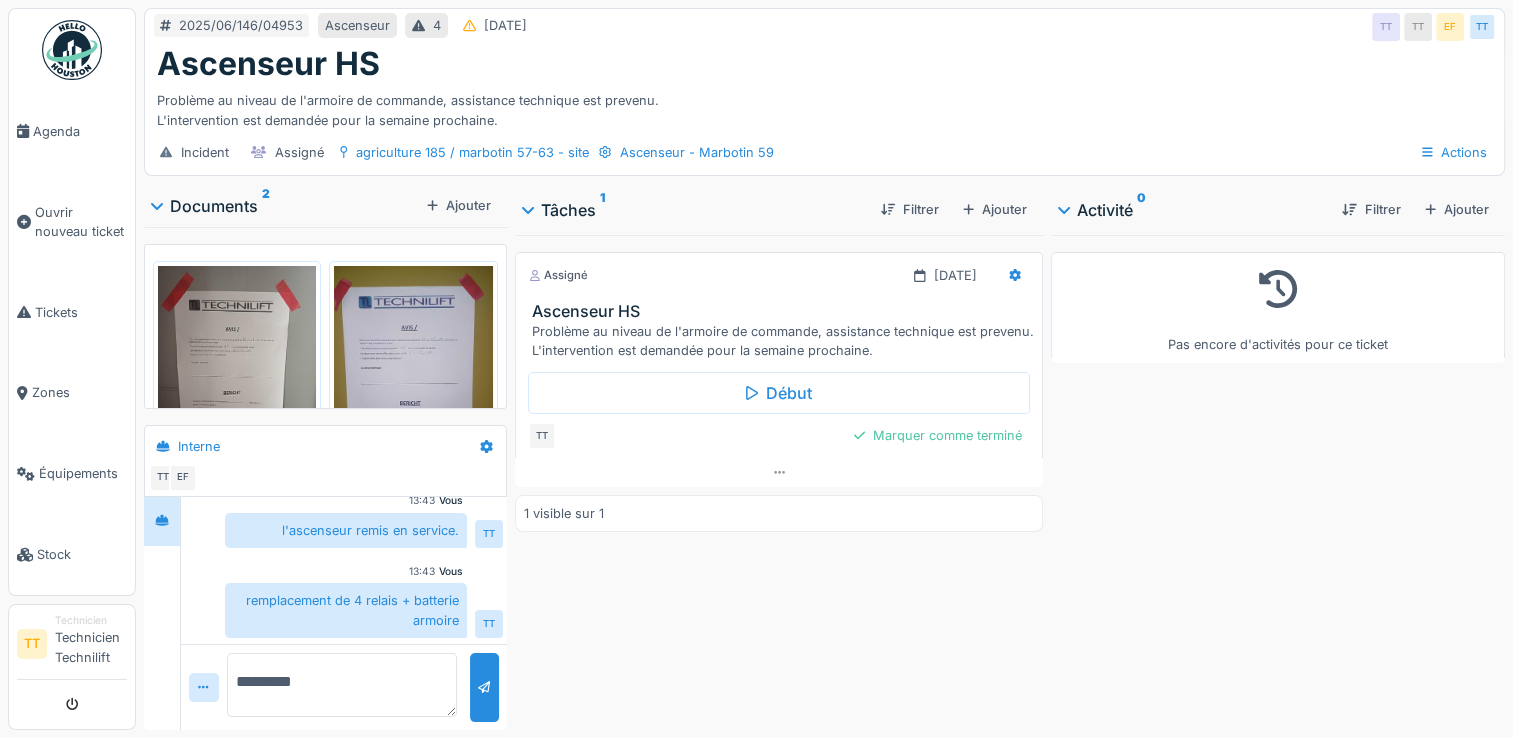 type on "*********" 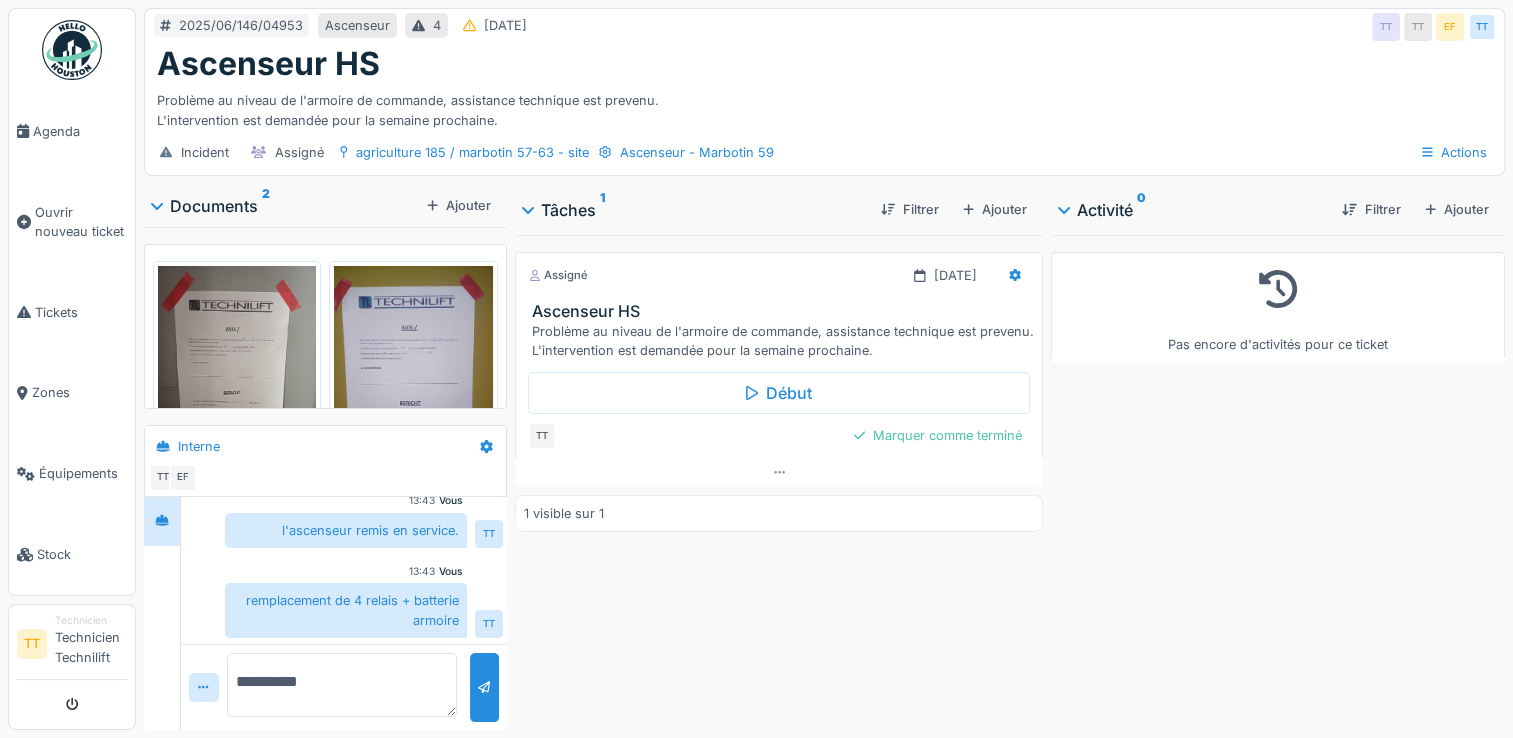 scroll, scrollTop: 732, scrollLeft: 0, axis: vertical 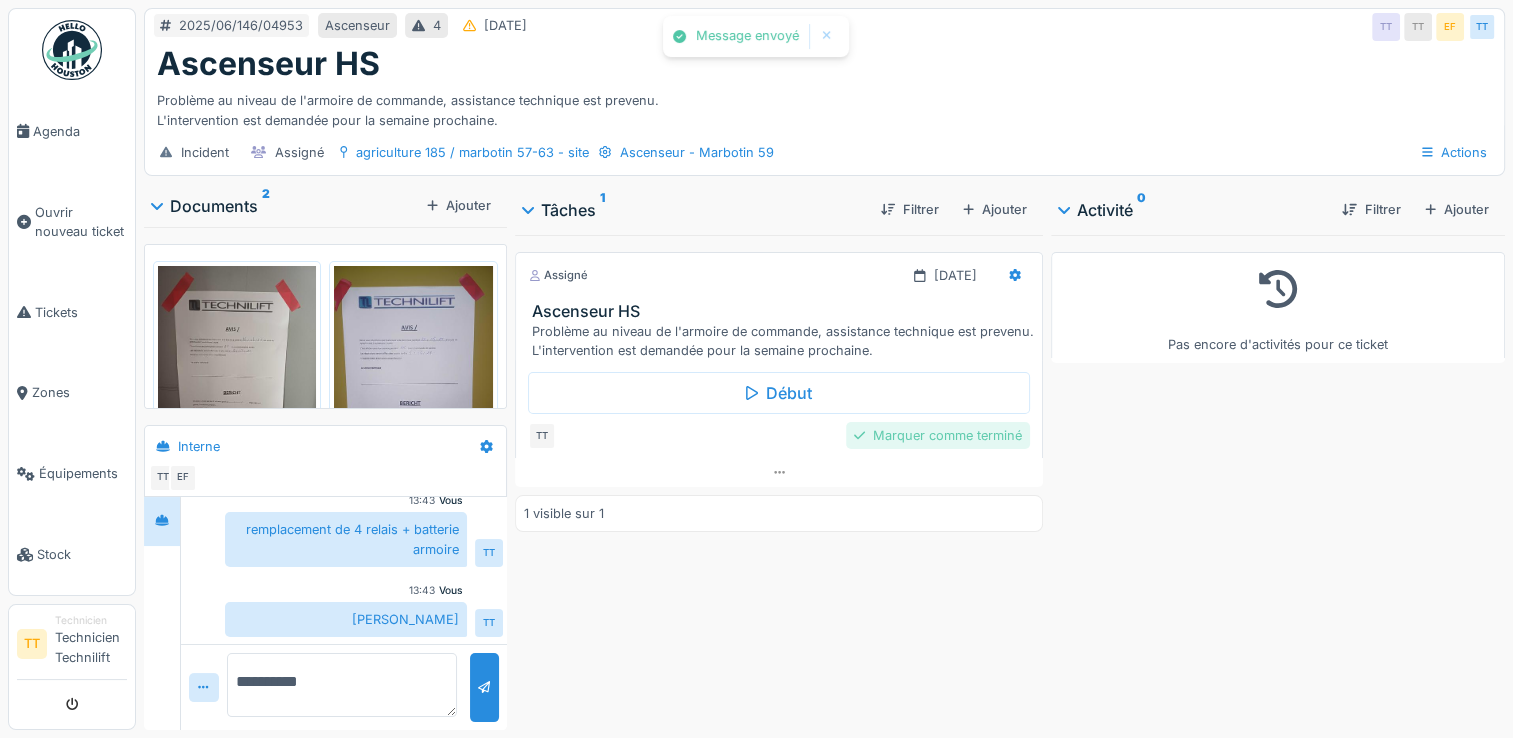 click on "Marquer comme terminé" at bounding box center [938, 435] 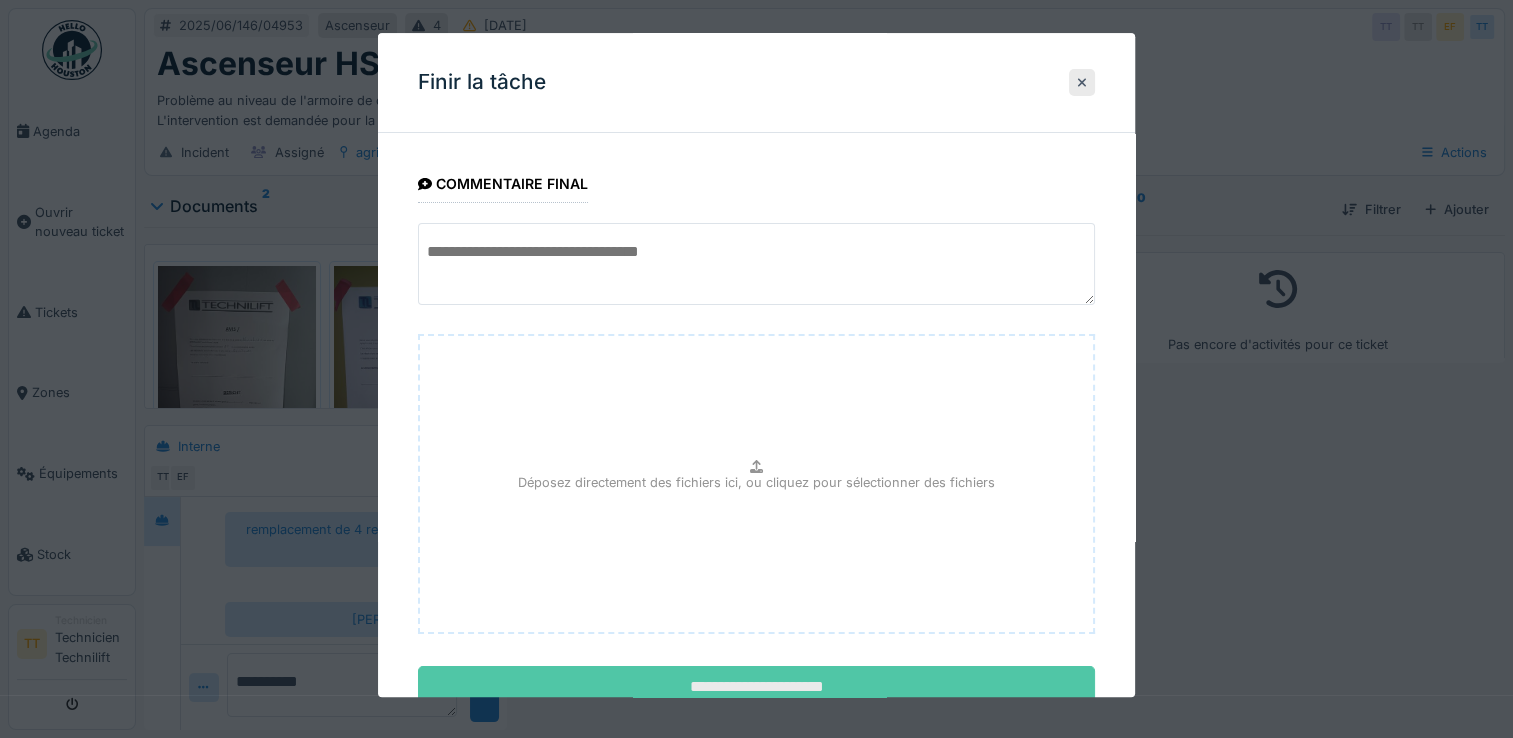 click on "**********" at bounding box center (756, 688) 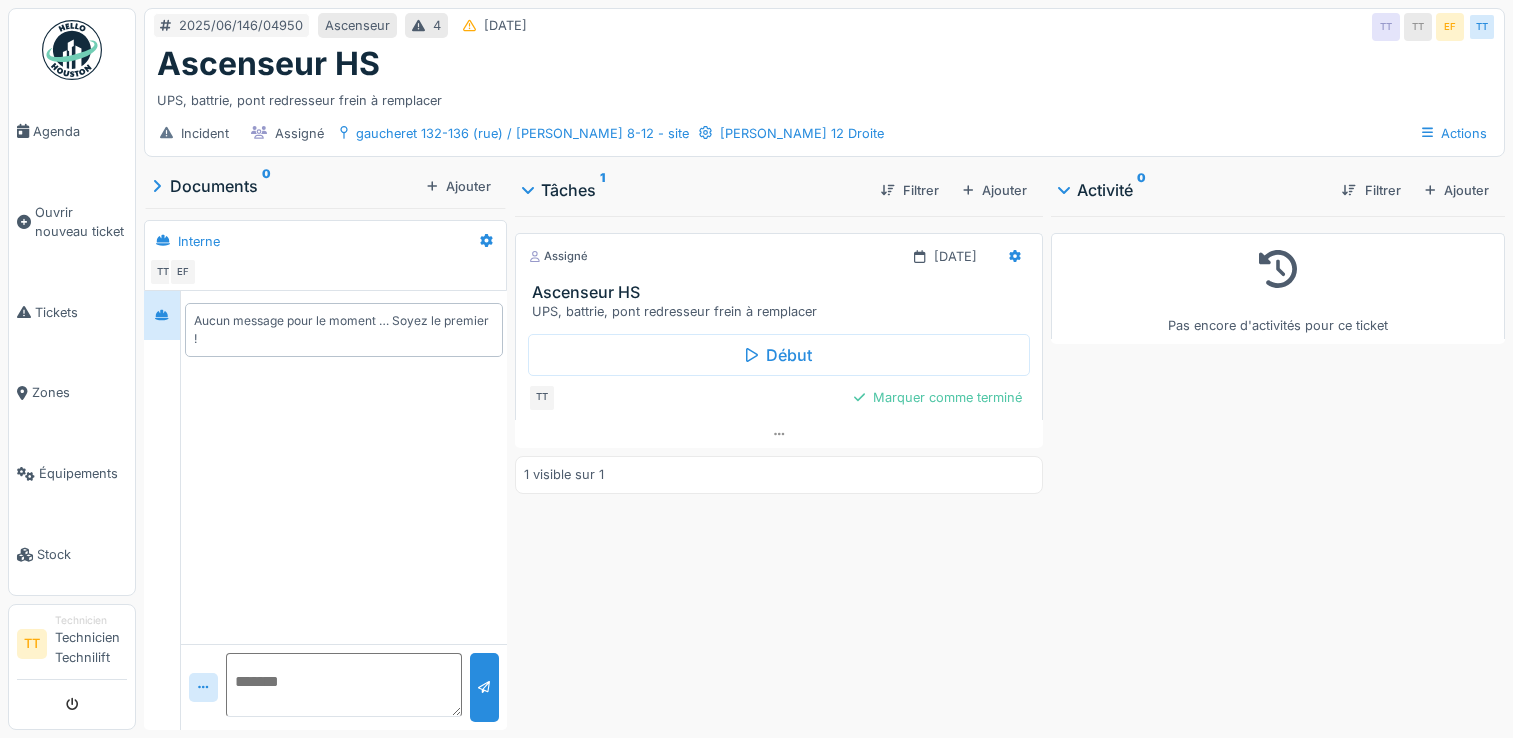 scroll, scrollTop: 0, scrollLeft: 0, axis: both 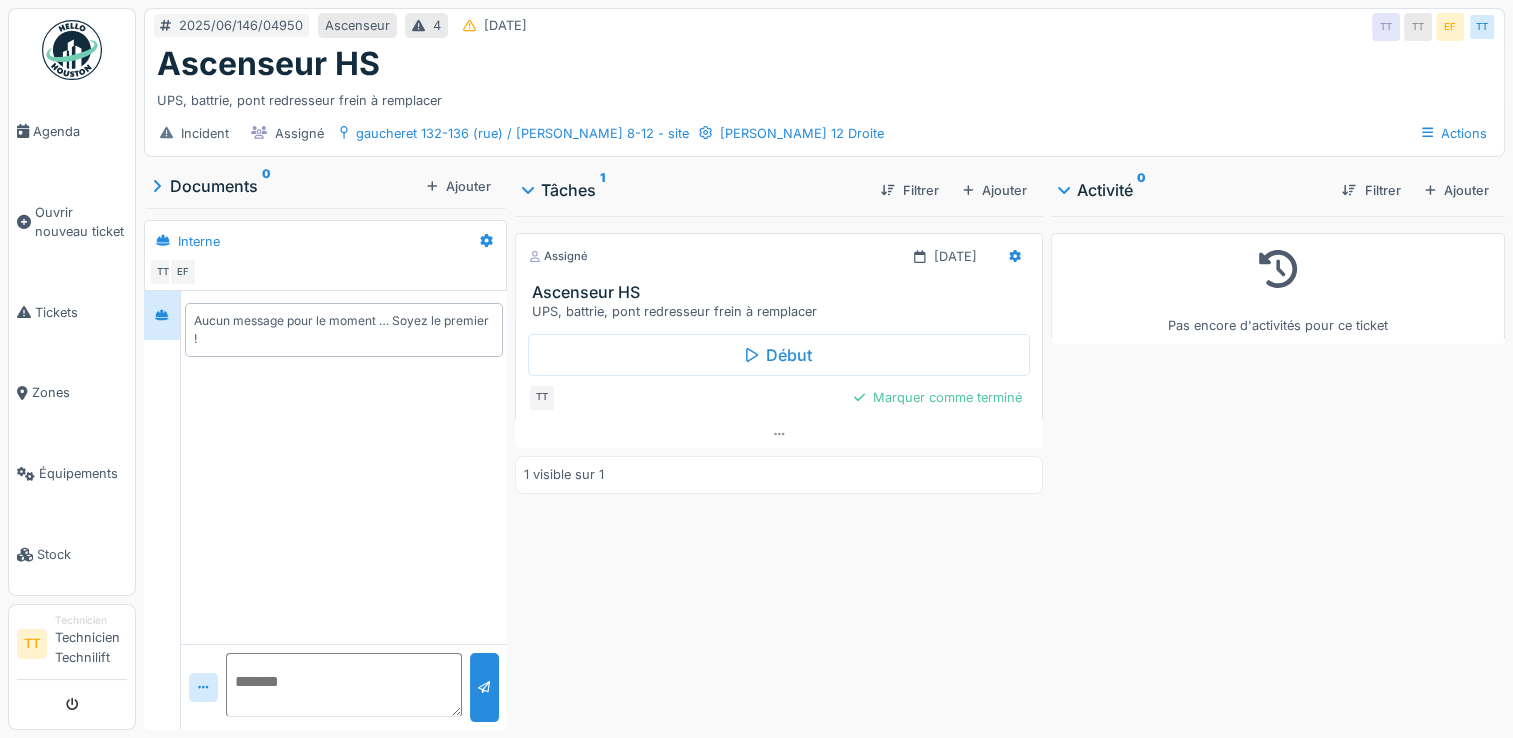 click at bounding box center (344, 685) 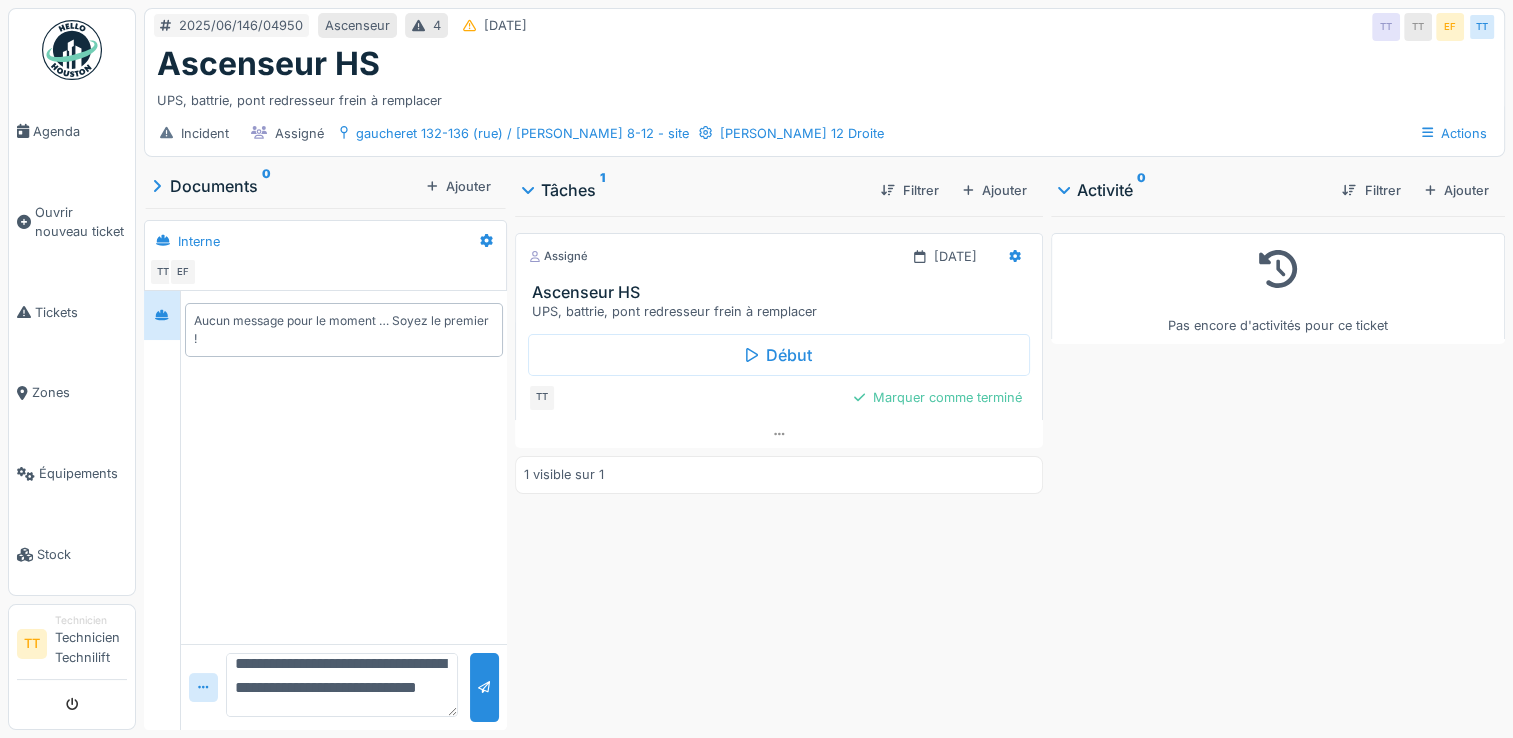 scroll, scrollTop: 47, scrollLeft: 0, axis: vertical 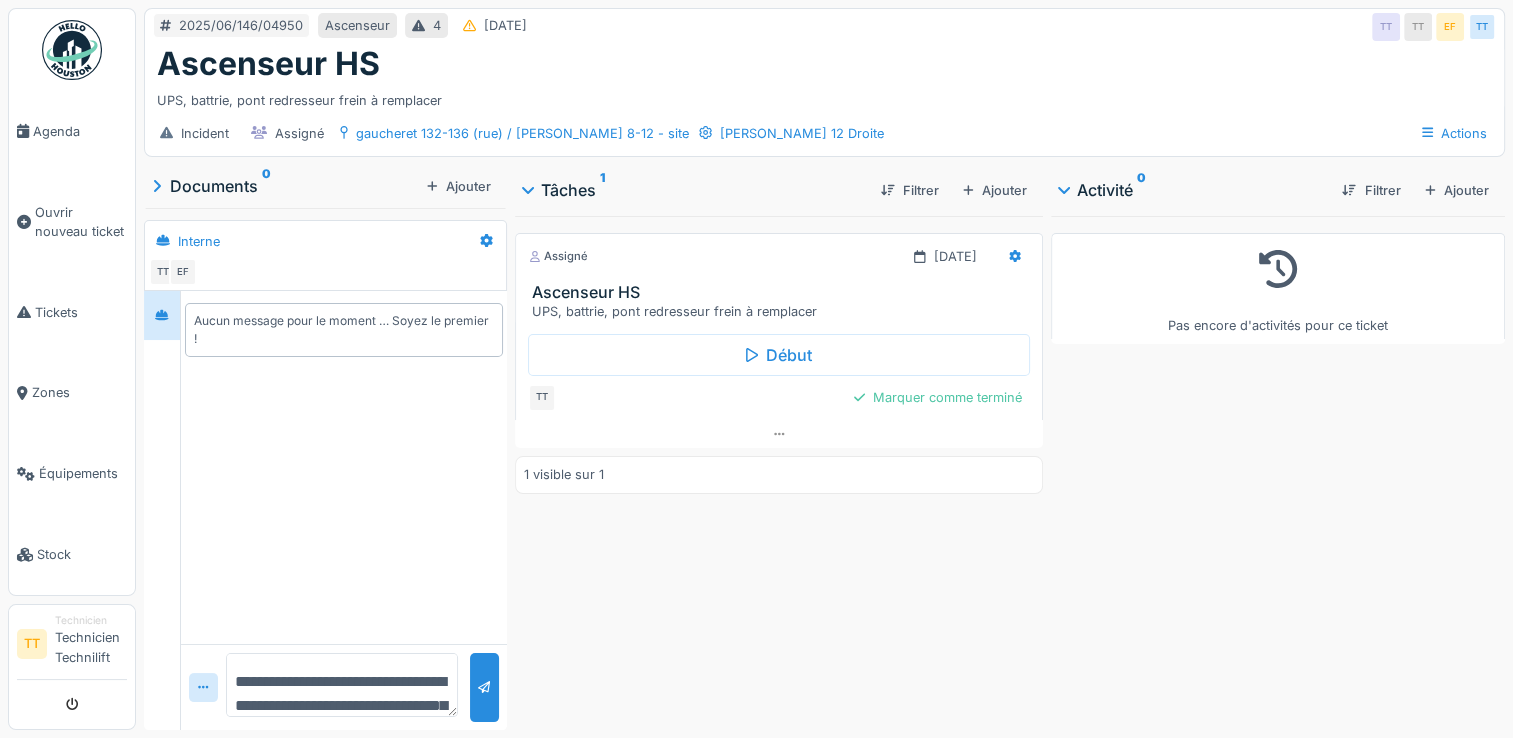 drag, startPoint x: 348, startPoint y: 706, endPoint x: 202, endPoint y: 634, distance: 162.78821 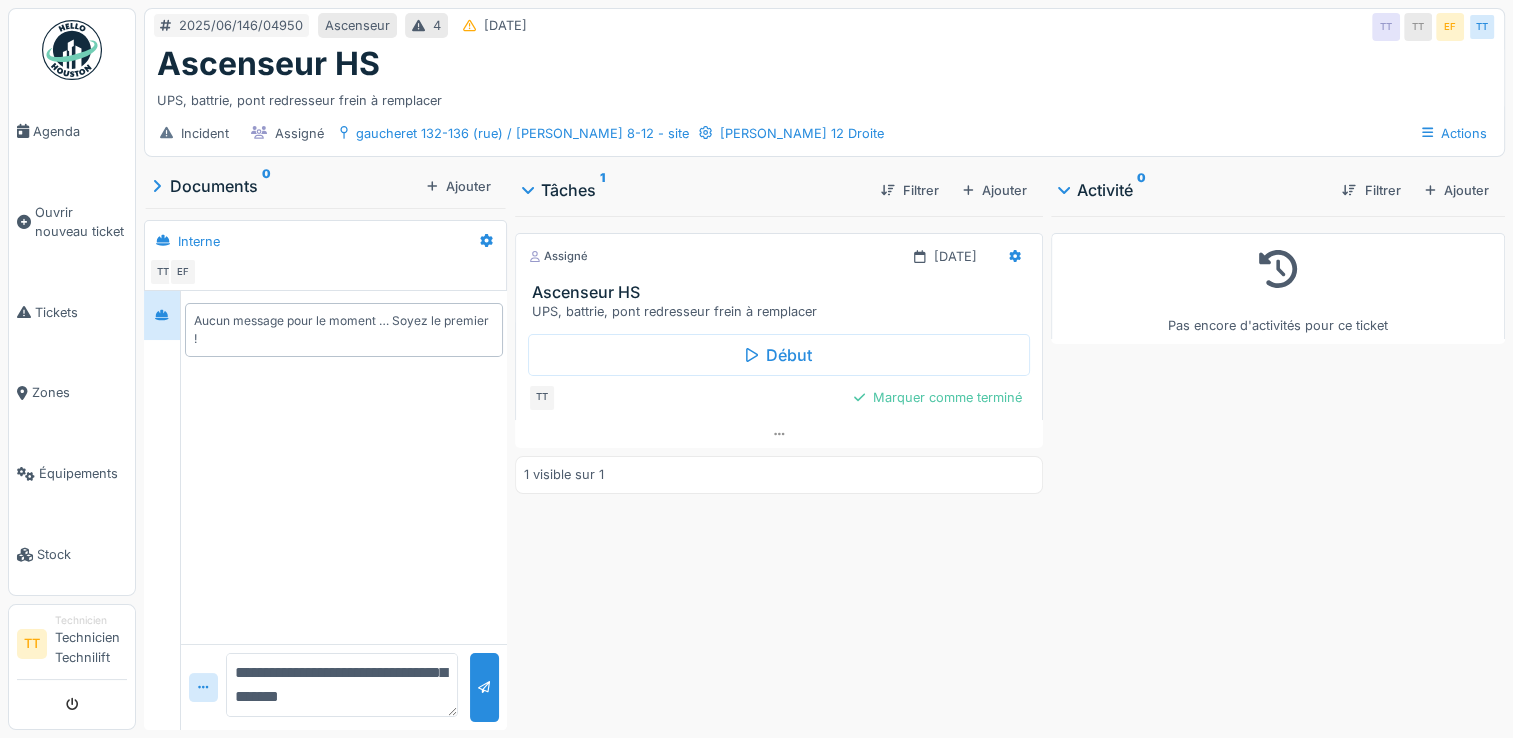 scroll, scrollTop: 65, scrollLeft: 0, axis: vertical 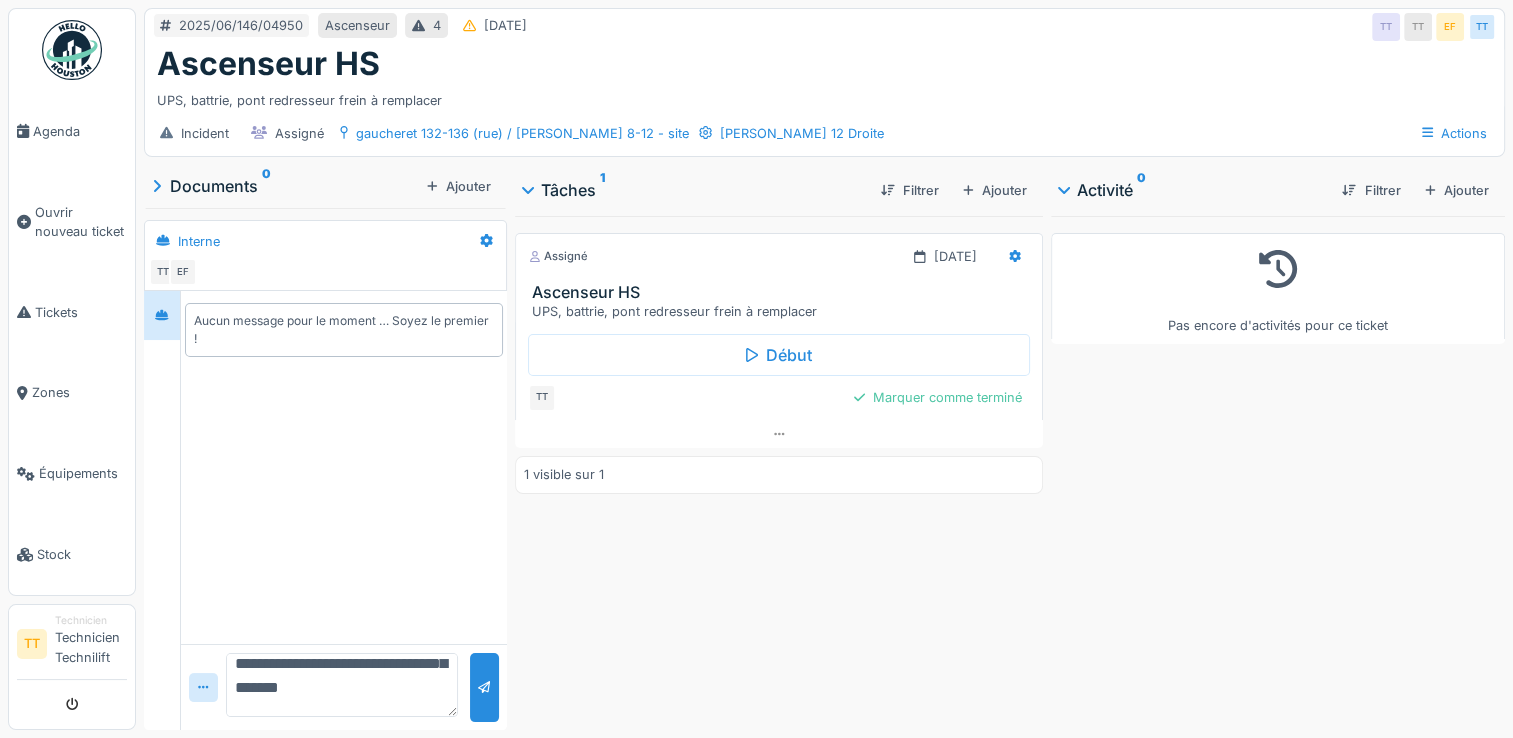 drag, startPoint x: 374, startPoint y: 699, endPoint x: 214, endPoint y: 602, distance: 187.10692 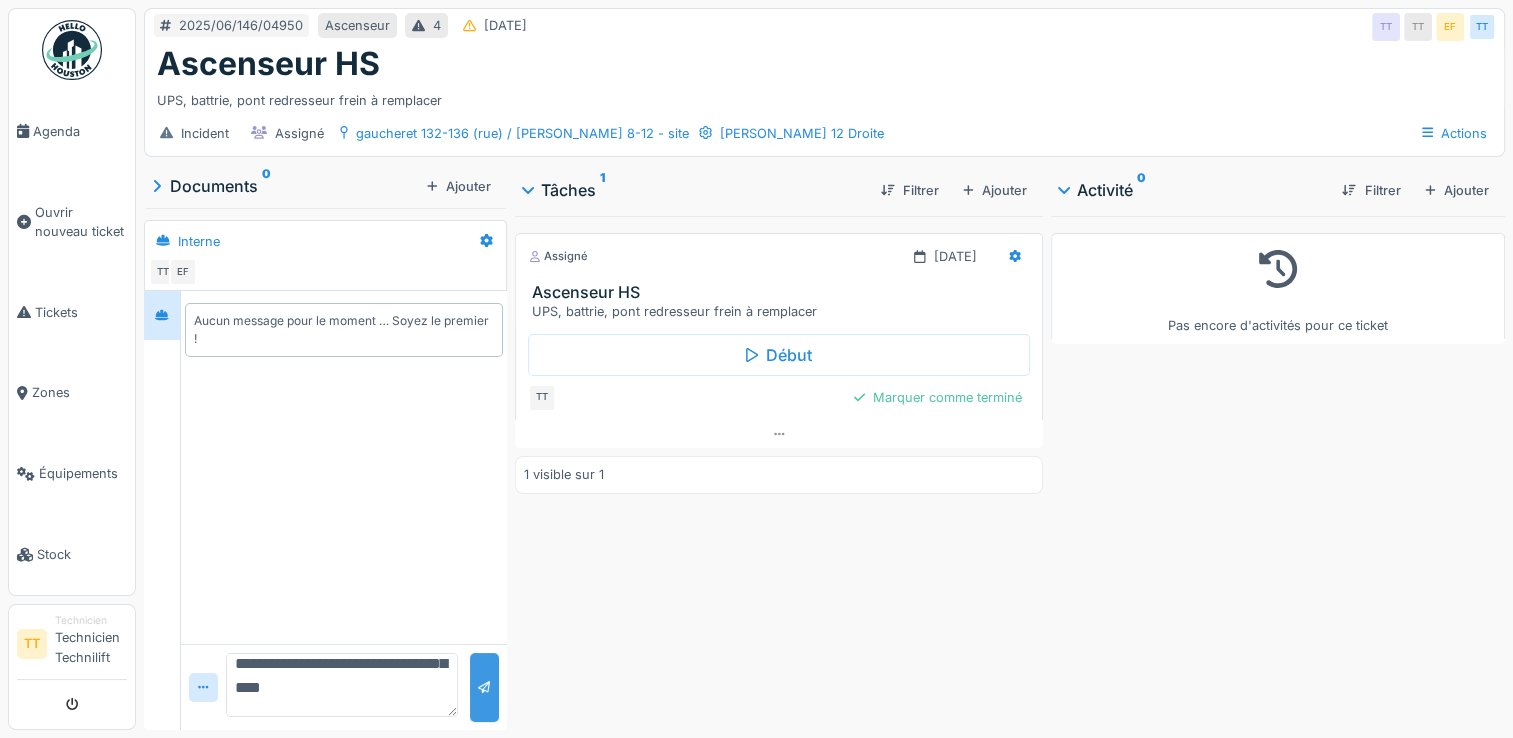 type on "**********" 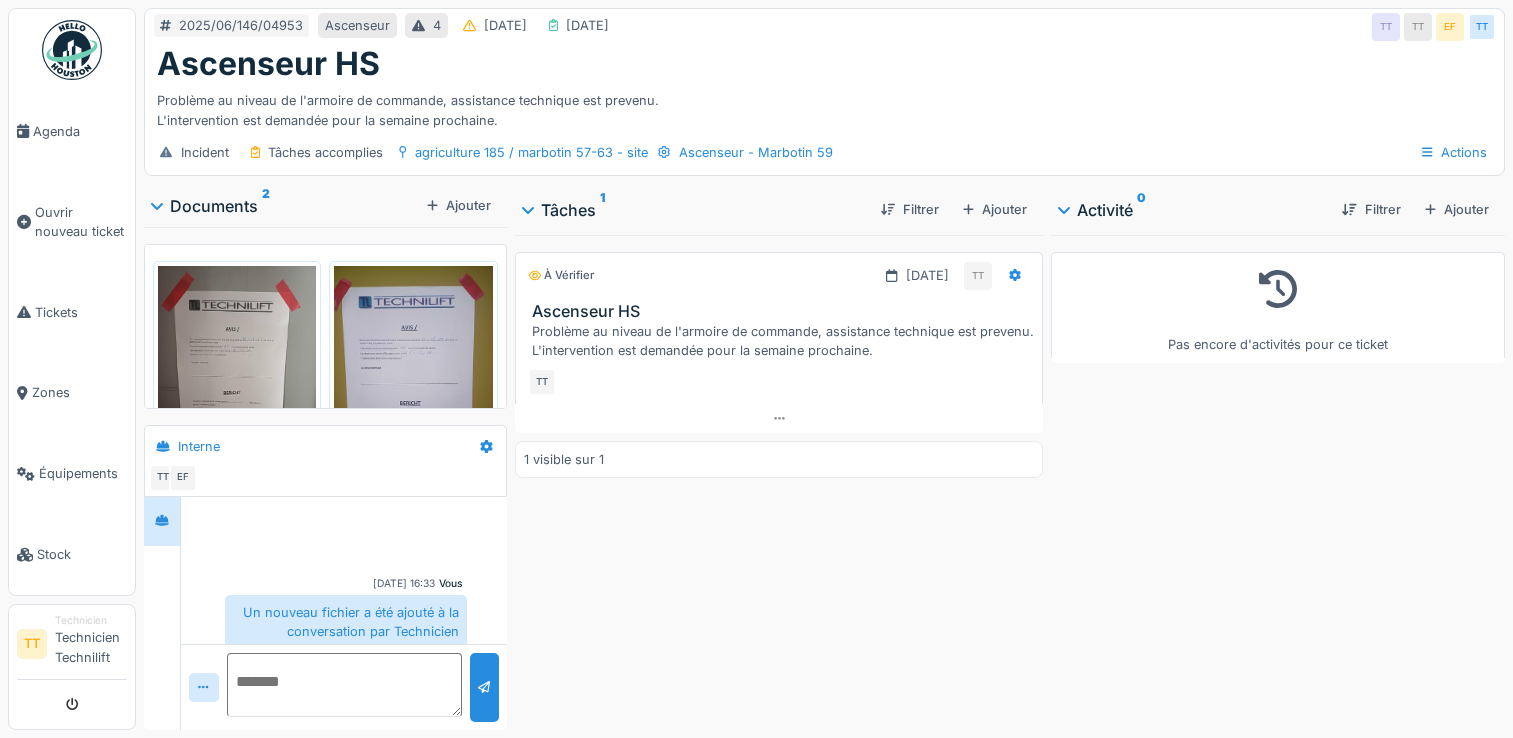 scroll, scrollTop: 0, scrollLeft: 0, axis: both 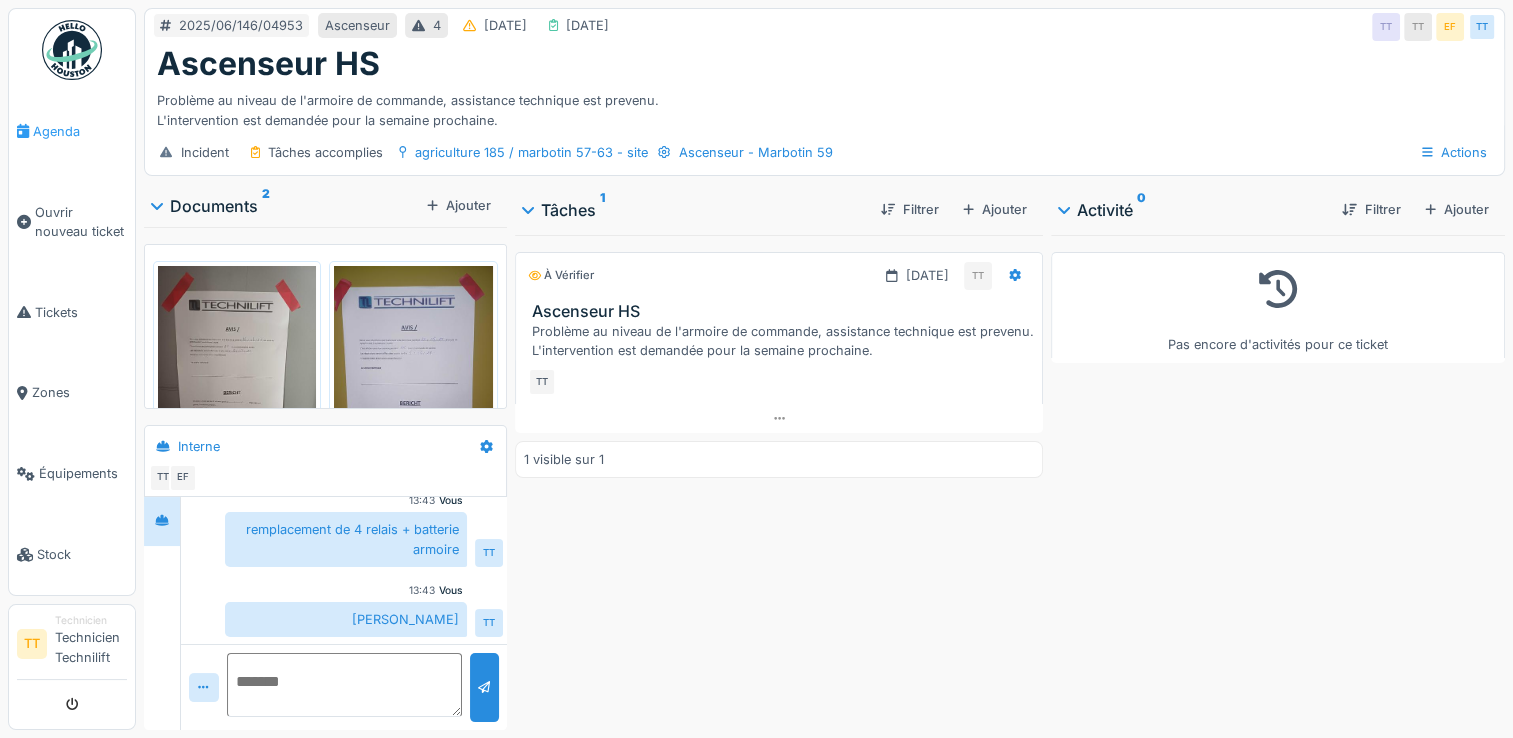 click on "Agenda" at bounding box center (80, 131) 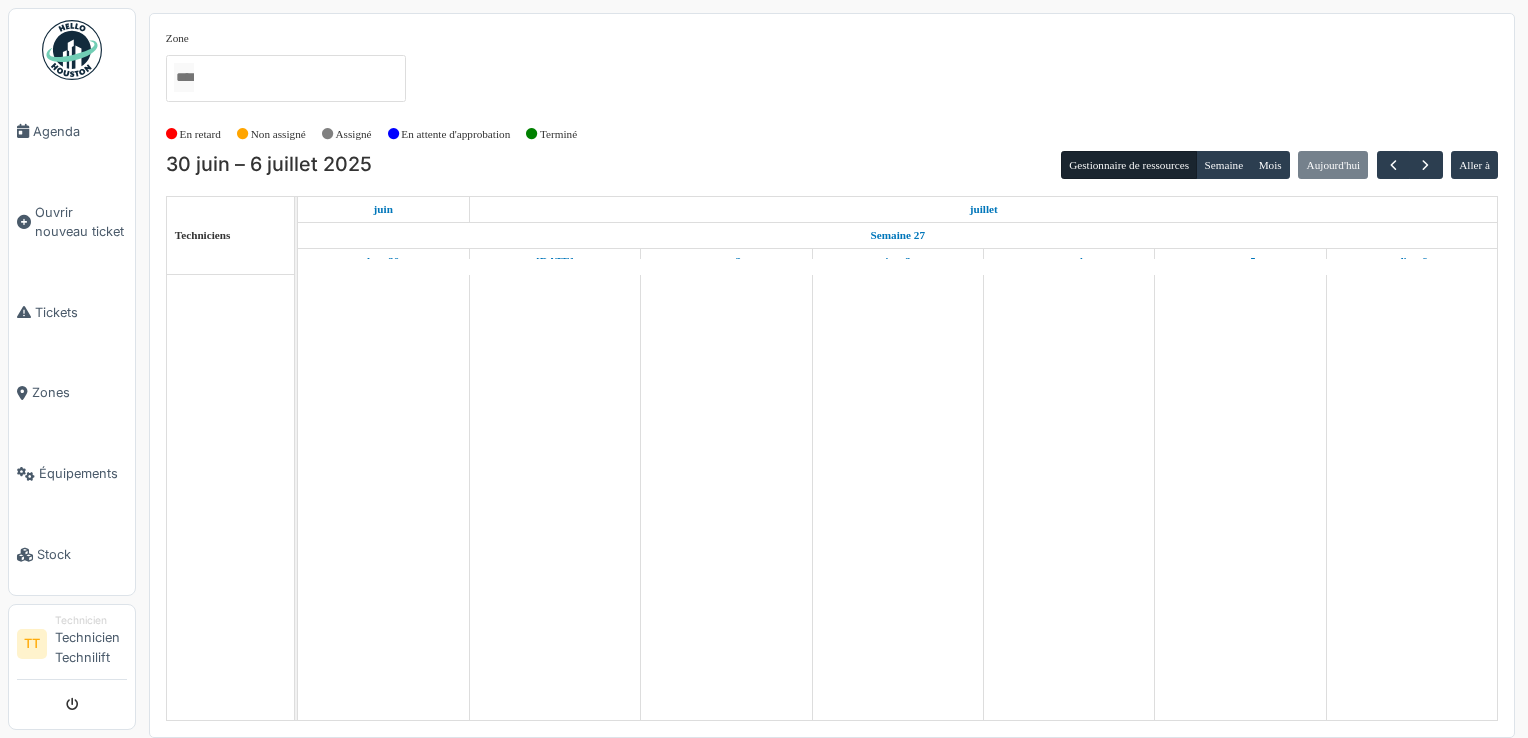 scroll, scrollTop: 0, scrollLeft: 0, axis: both 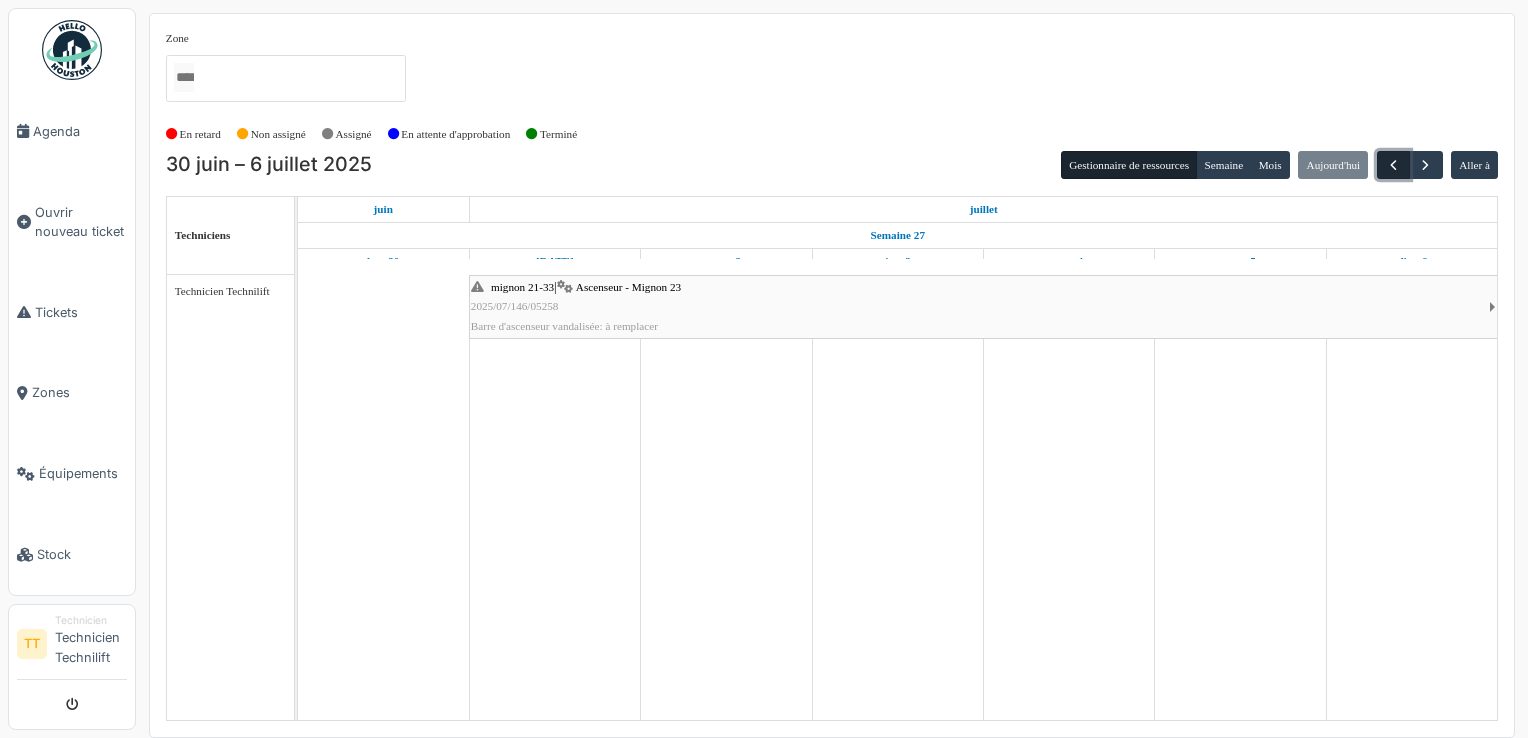 click at bounding box center [1393, 165] 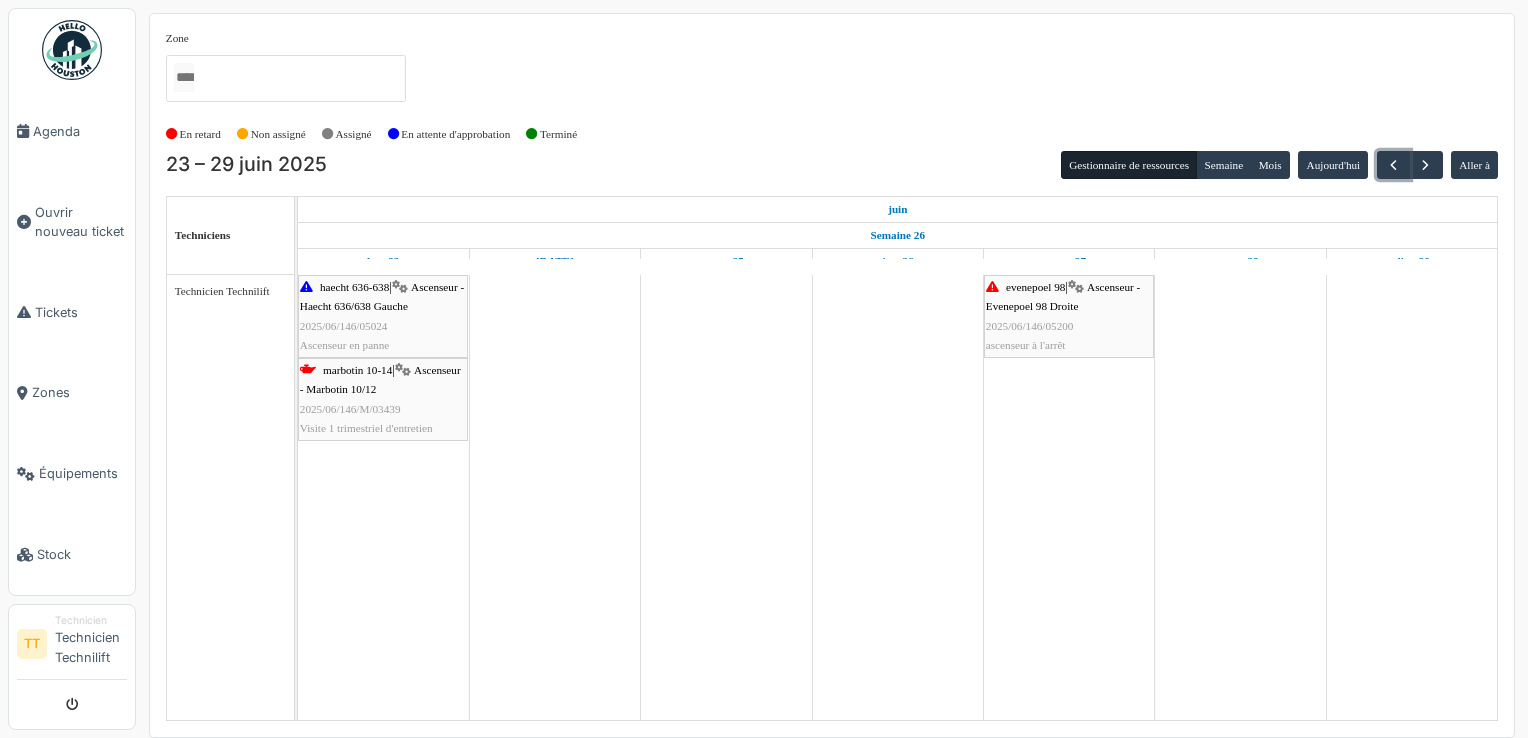 click on "Gestionnaire de ressources [PERSON_NAME] [DATE] Aller à" at bounding box center (1279, 165) 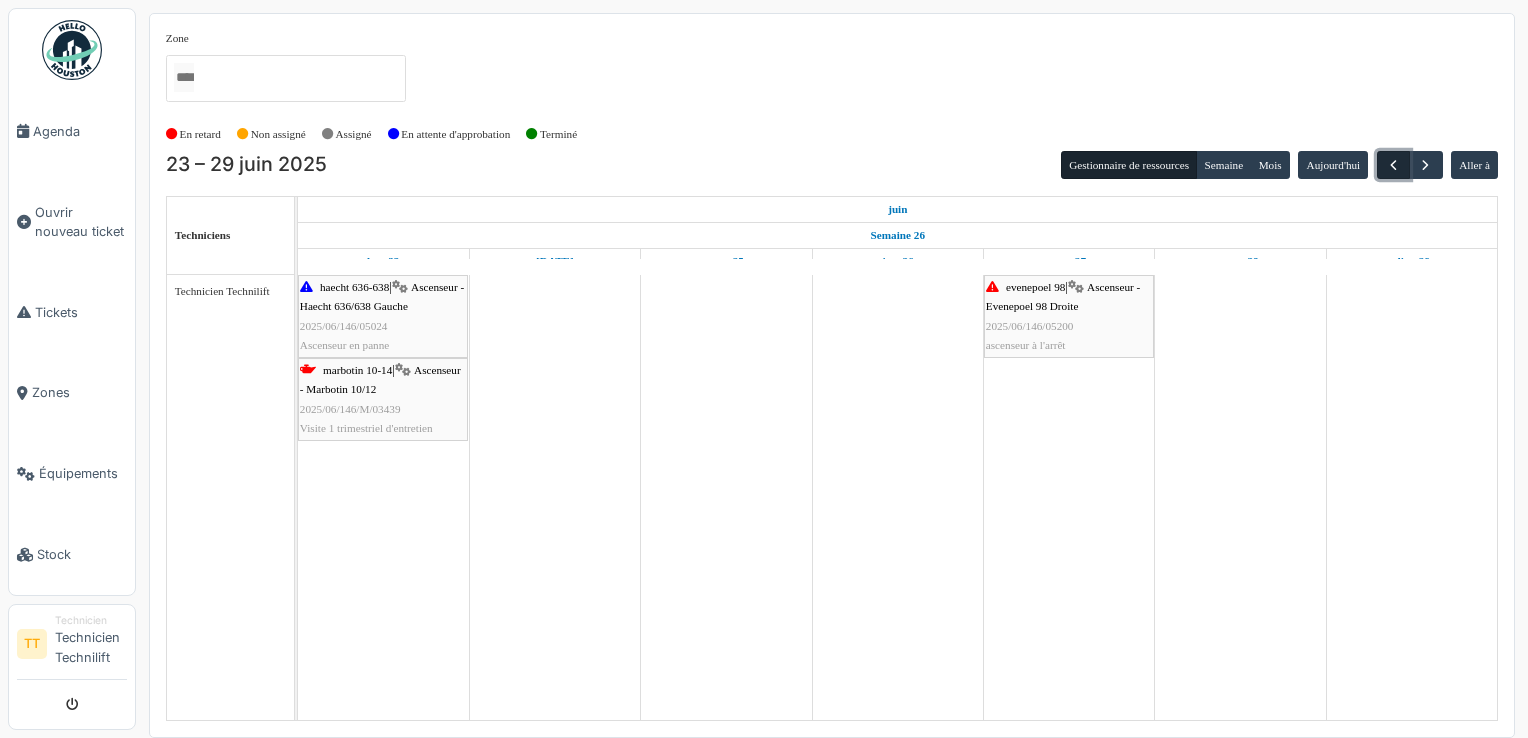 click at bounding box center [1393, 165] 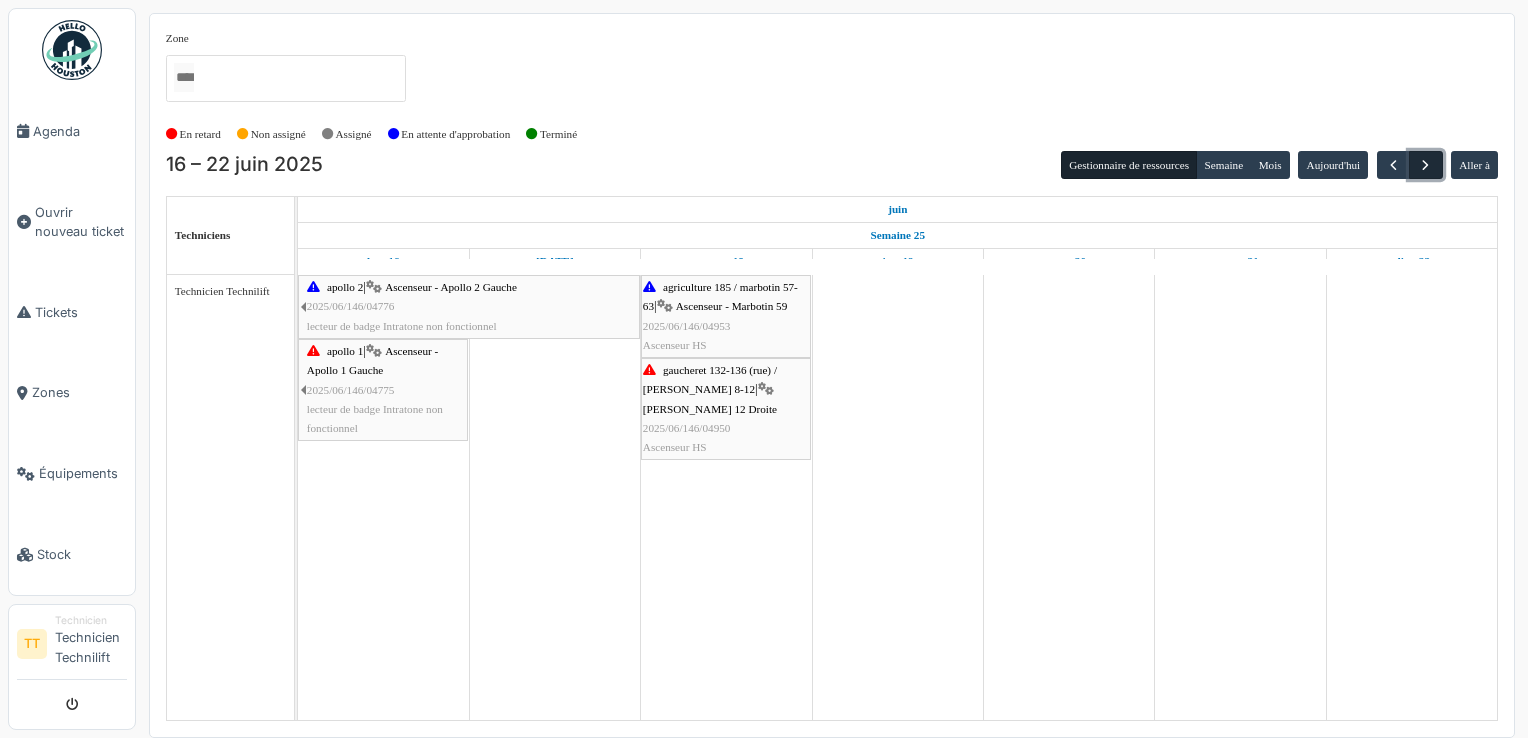 click at bounding box center [1425, 165] 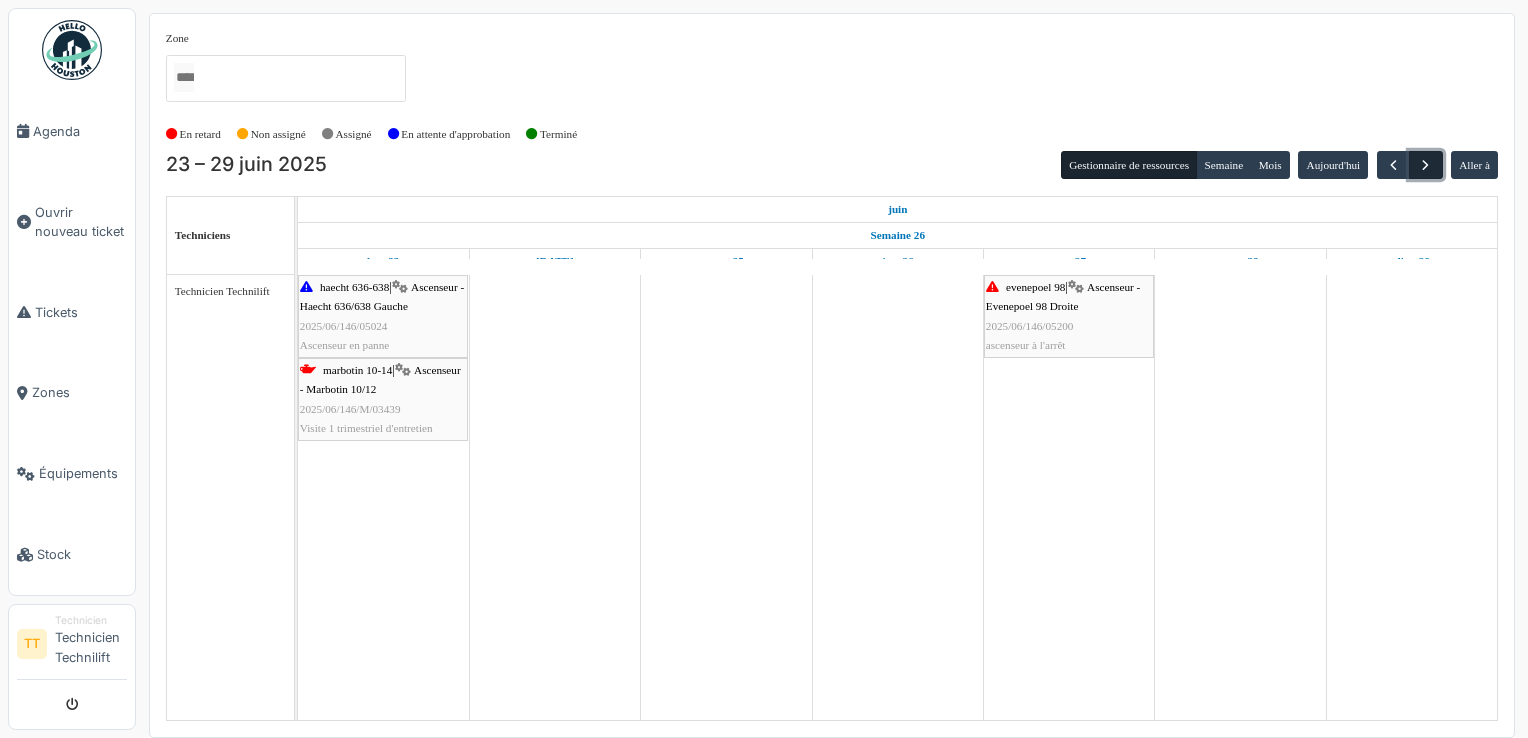 click at bounding box center (1425, 165) 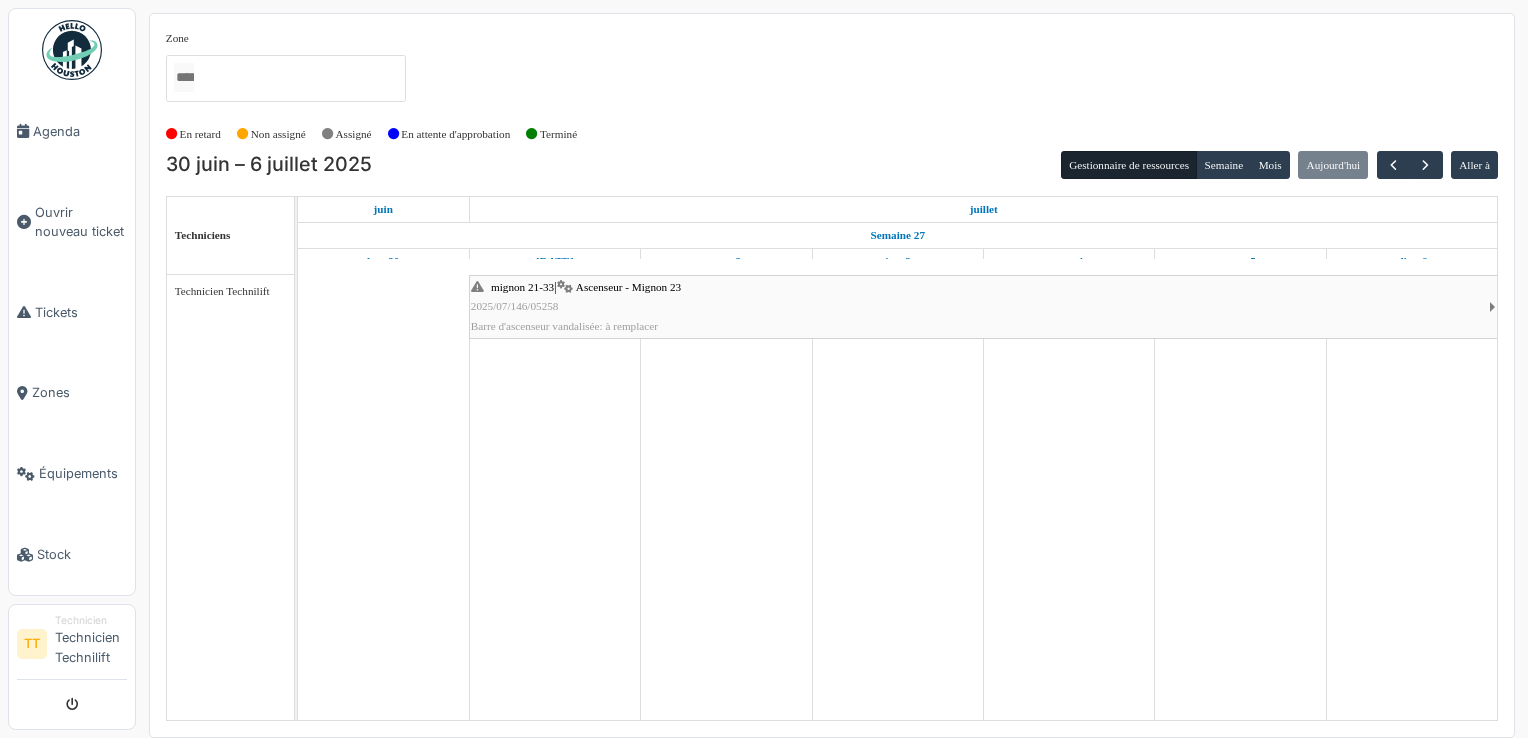 click on "Zone
agri/185/005 2ème gauche agriculture 169 / haecht 662-664 agriculture 171-175 agriculture 177 / marbotin 58-60 agriculture 182 / marbotin 18-26 agriculture 185 / marbotin 57-63 anethan 6 apollo 1 apollo 2 azalées 49-50 bourg 5-21 brabant 128 brand 18 chardons 3 chomé 41 cologne 1 consolation 70 constitution 23 coopman 2 corbeau 2 / helmet 304 corbeau 116-118 corbeau 120 corbeau 122-124 coteaux 317 courtens 68 courtens 118 courtens 124 courtens 142 COUT/068/004 3ème de craene 2 de craene 22 de craene 35 de craene 36-38 / hoste 8 de craene 37 de craene 39-41 / guffens 37-39 de craene 42-46 / foucart 16 de craene 48-50 / foucart 4-6 desmet 1 destrée 63 destrée 65 eenens 41 eenens 65 evenepoel 90-92 evenepoel 94-96 evenepoel 98 evenepoel 100 foch 13 foch 59 foucart 2 foucart 8-14 foucart 18 / hoste 12-14 foucart 20 foucart 20a foucart 21 foucart 22 foucart 23-25 foucart 24 foucart 26 foucart 27-35 foucart 37 foyer schaerbeekois 2-4 france 4 / rodenbach 43-45 gallait 35 gallait 176" at bounding box center (832, 74) 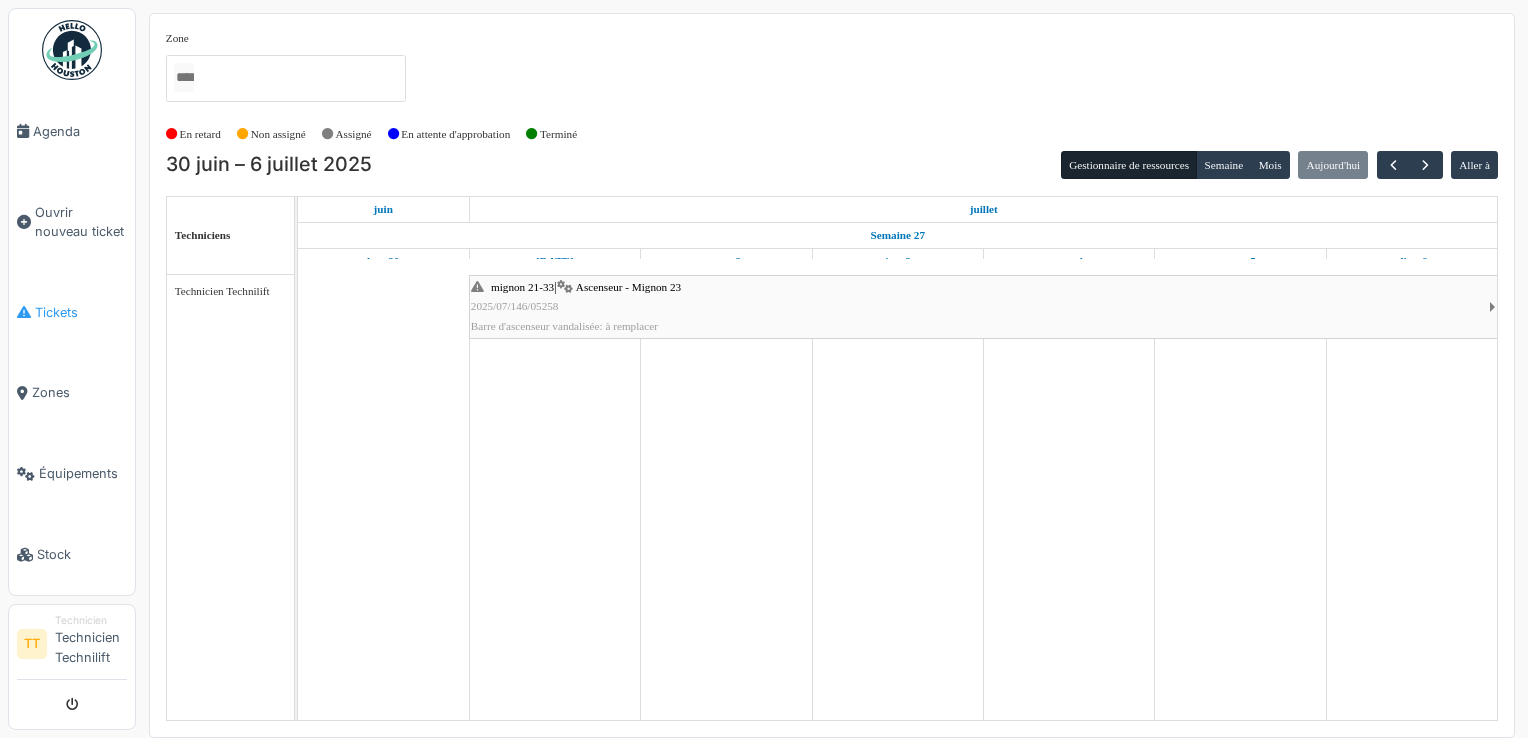 click on "Tickets" at bounding box center [81, 312] 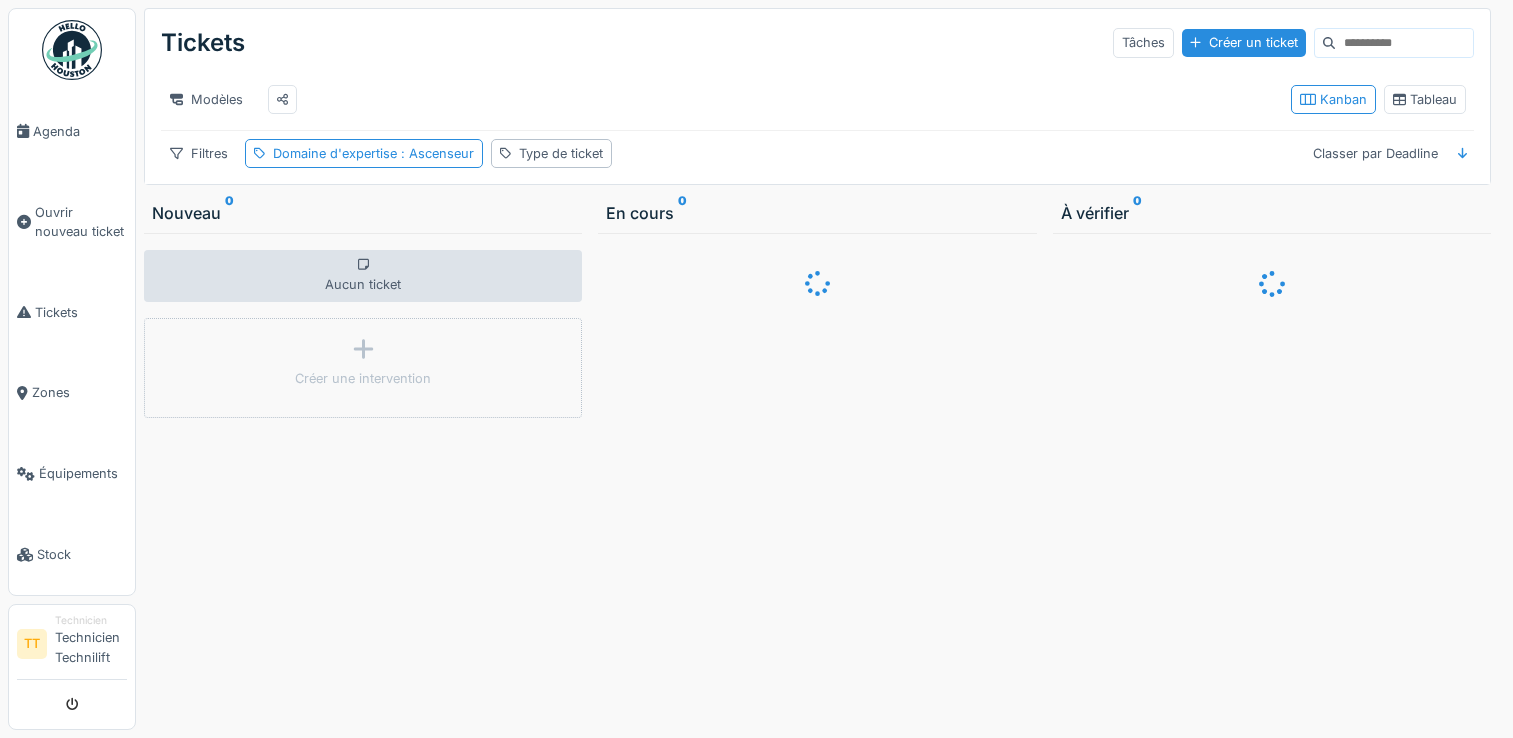 scroll, scrollTop: 0, scrollLeft: 0, axis: both 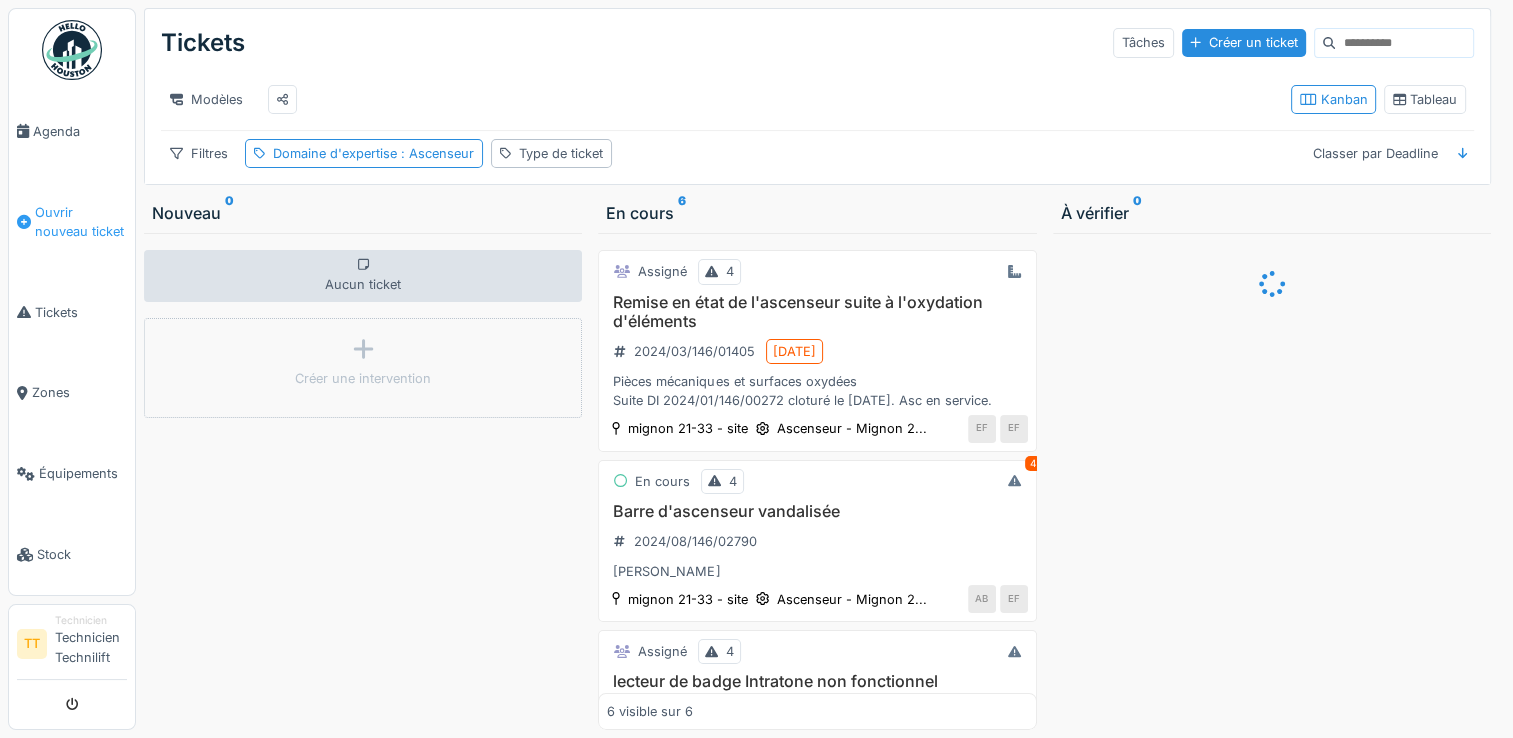 click on "Ouvrir nouveau ticket" at bounding box center [81, 222] 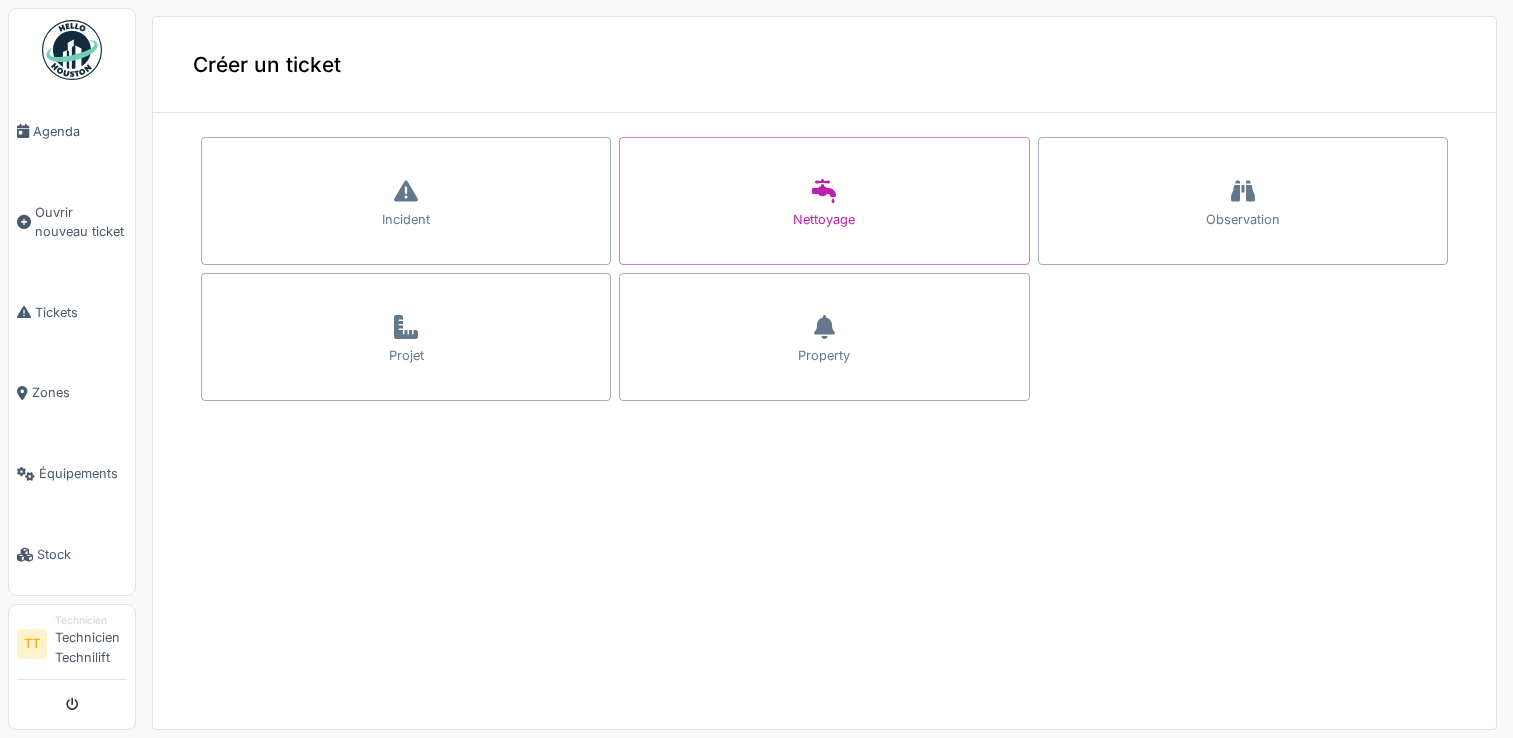 scroll, scrollTop: 0, scrollLeft: 0, axis: both 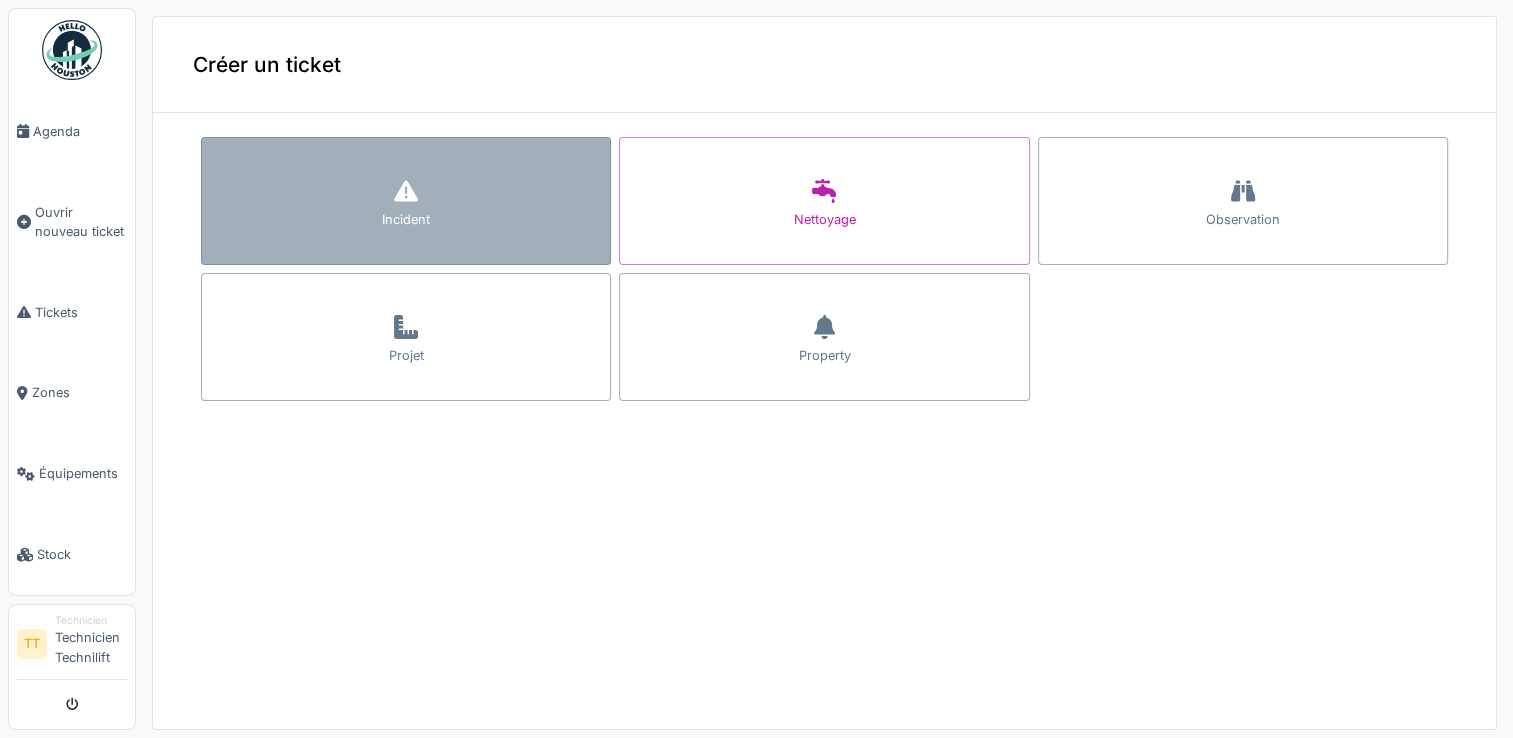 click on "Incident" at bounding box center (406, 201) 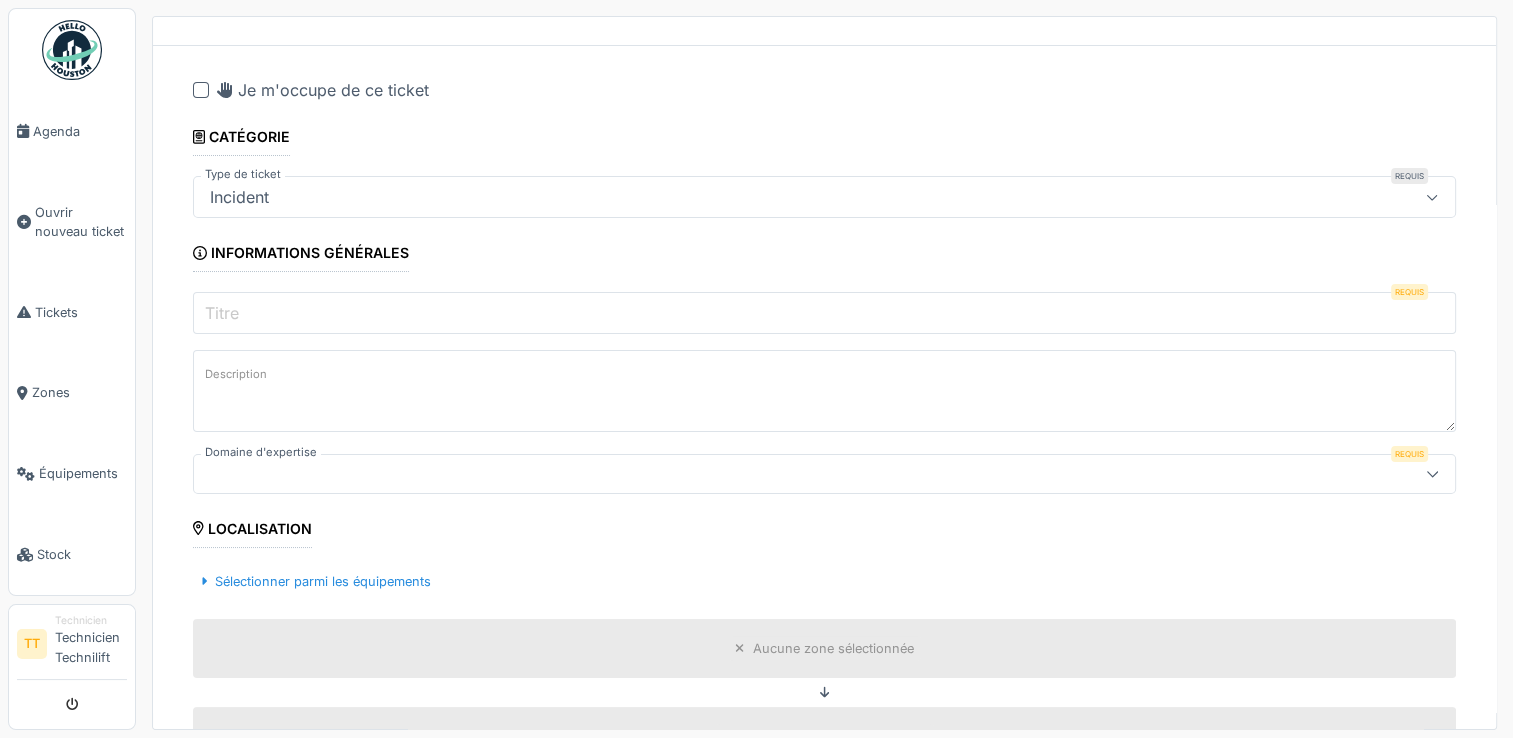 scroll, scrollTop: 100, scrollLeft: 0, axis: vertical 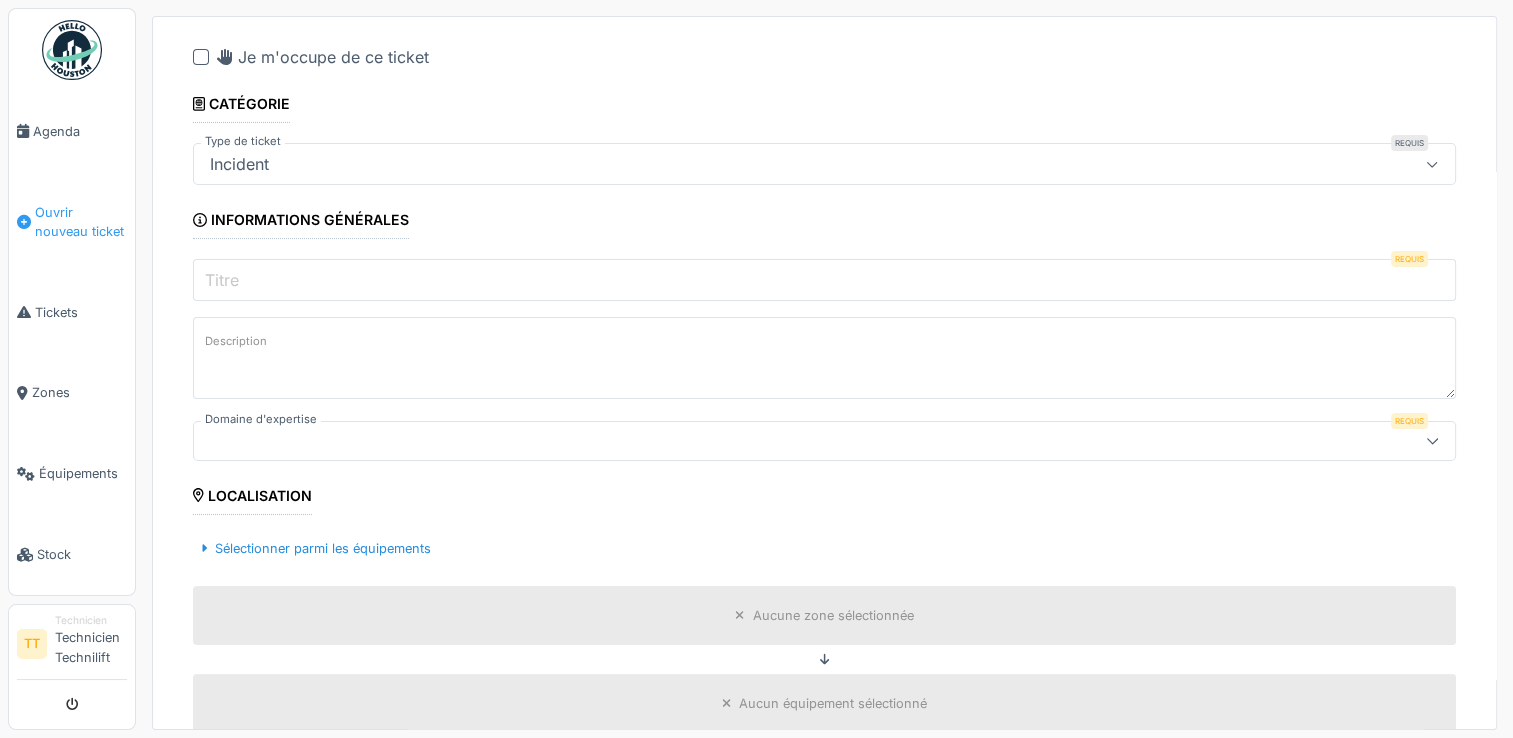 click on "Ouvrir nouveau ticket" at bounding box center (81, 222) 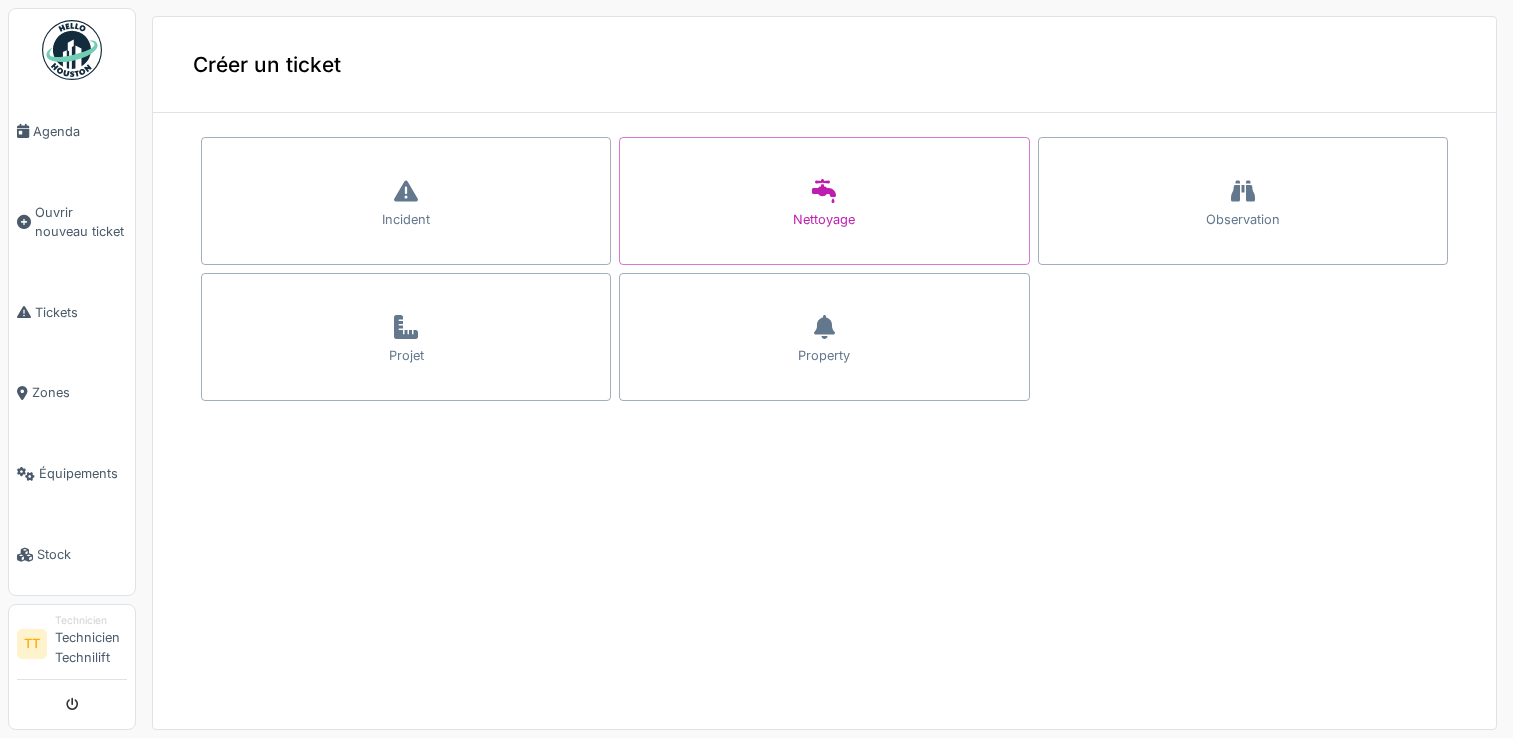 scroll, scrollTop: 0, scrollLeft: 0, axis: both 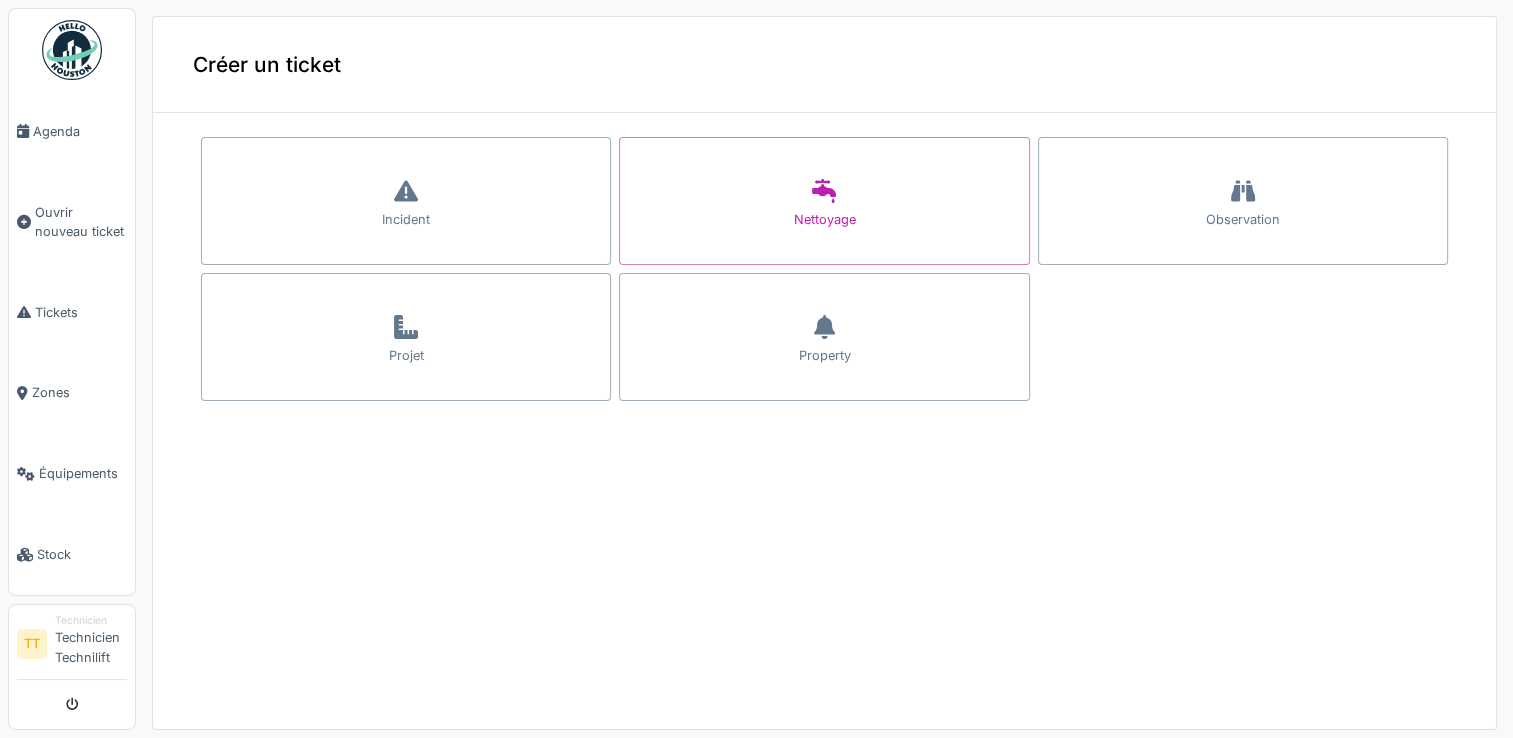 click on "Agenda" at bounding box center [80, 131] 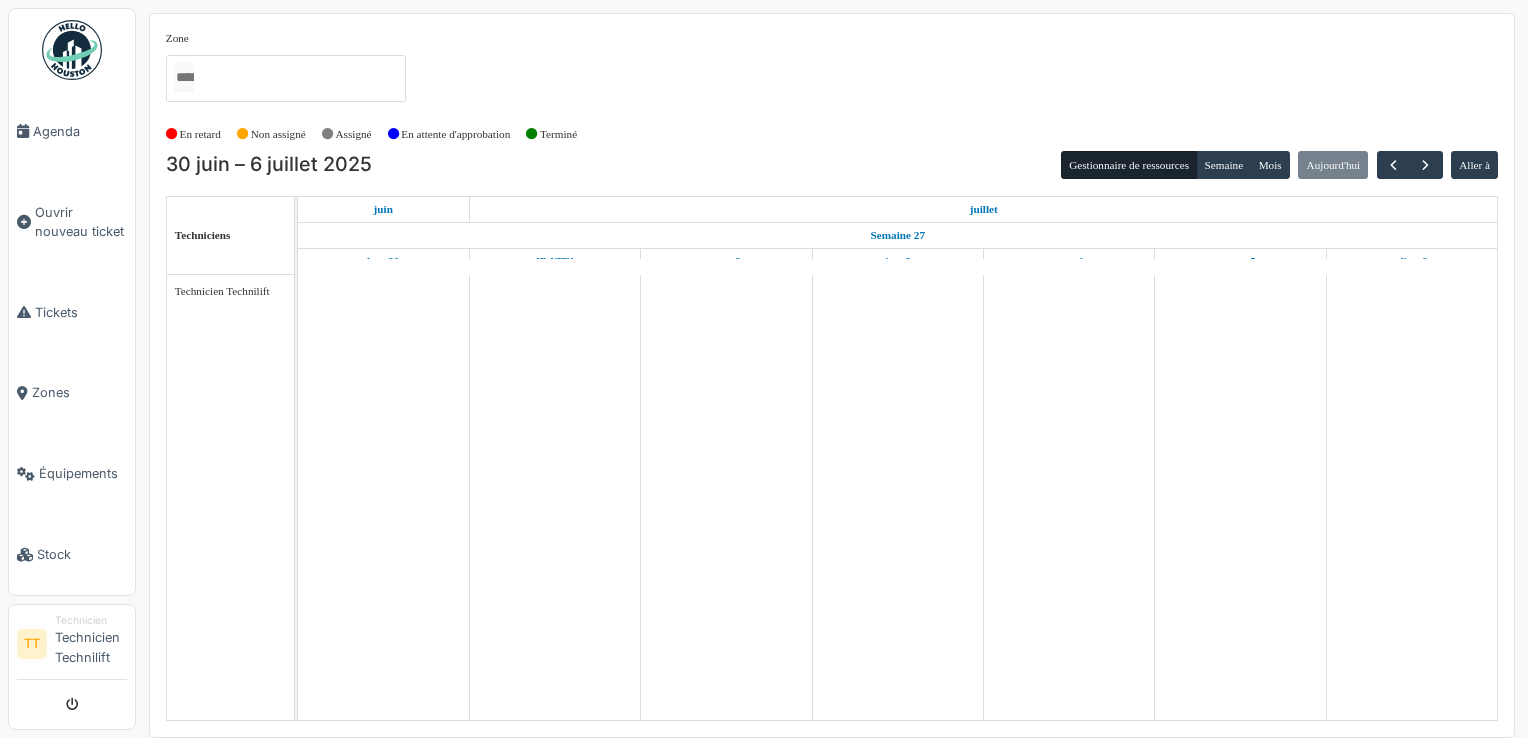 scroll, scrollTop: 0, scrollLeft: 0, axis: both 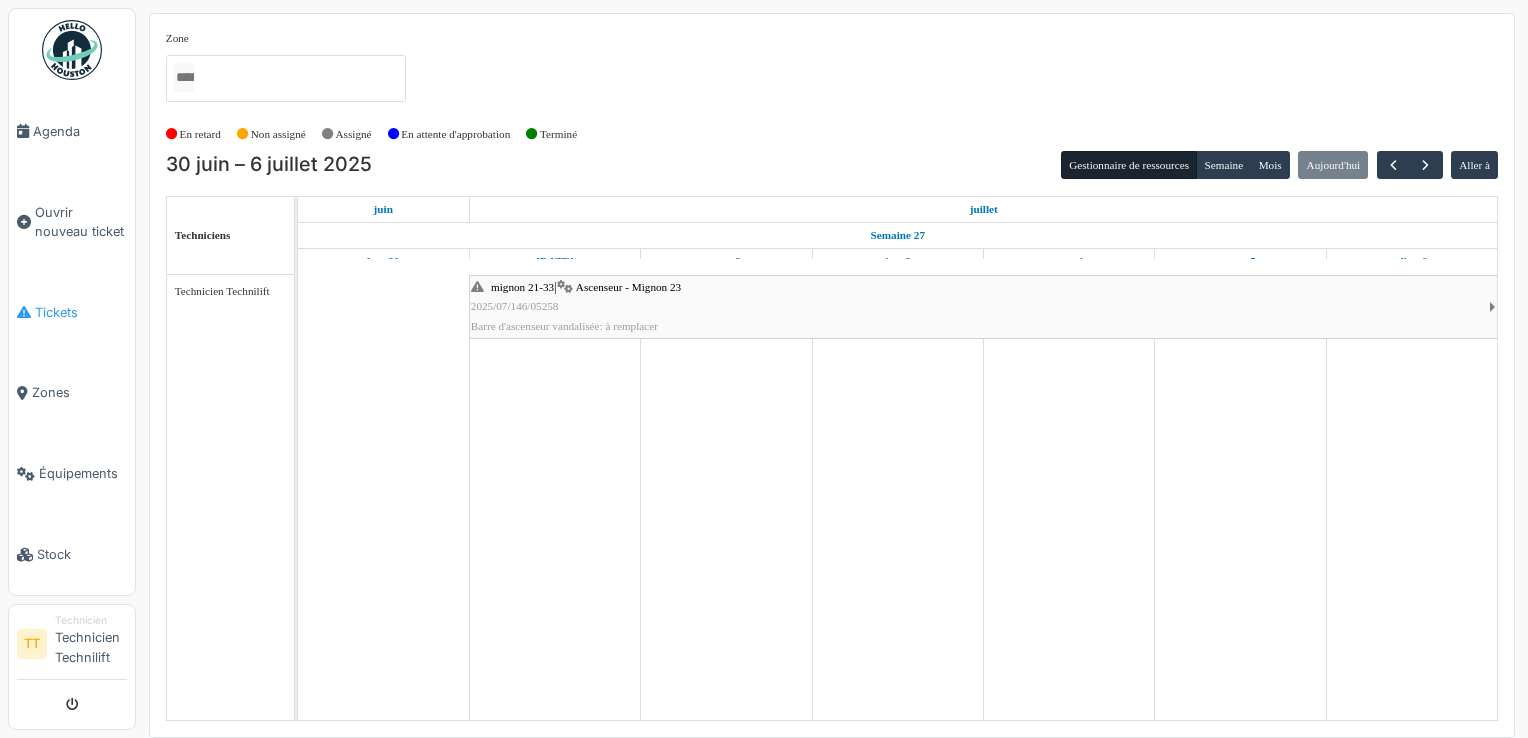 click on "Tickets" at bounding box center (72, 312) 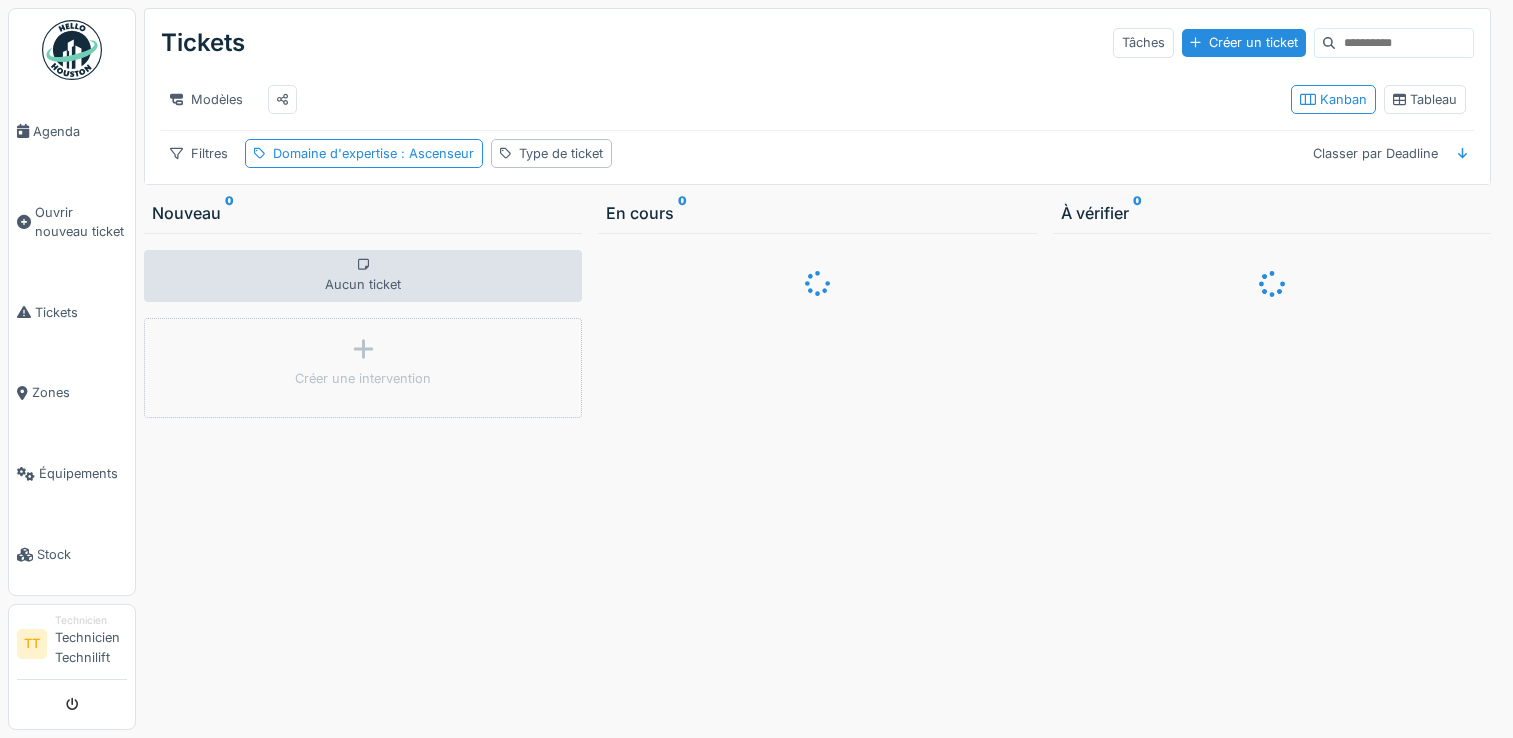 scroll, scrollTop: 0, scrollLeft: 0, axis: both 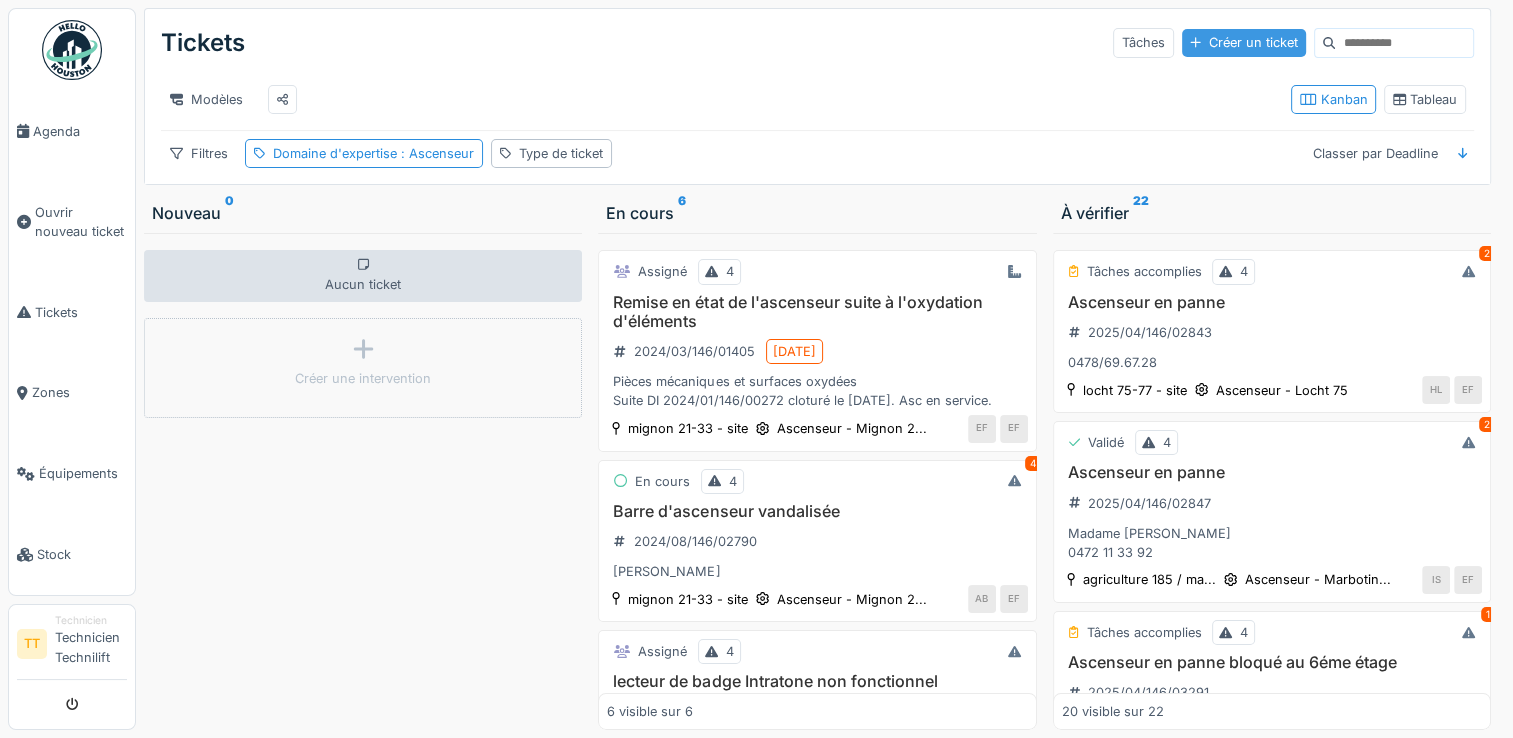 click on "Créer un ticket" at bounding box center (1244, 42) 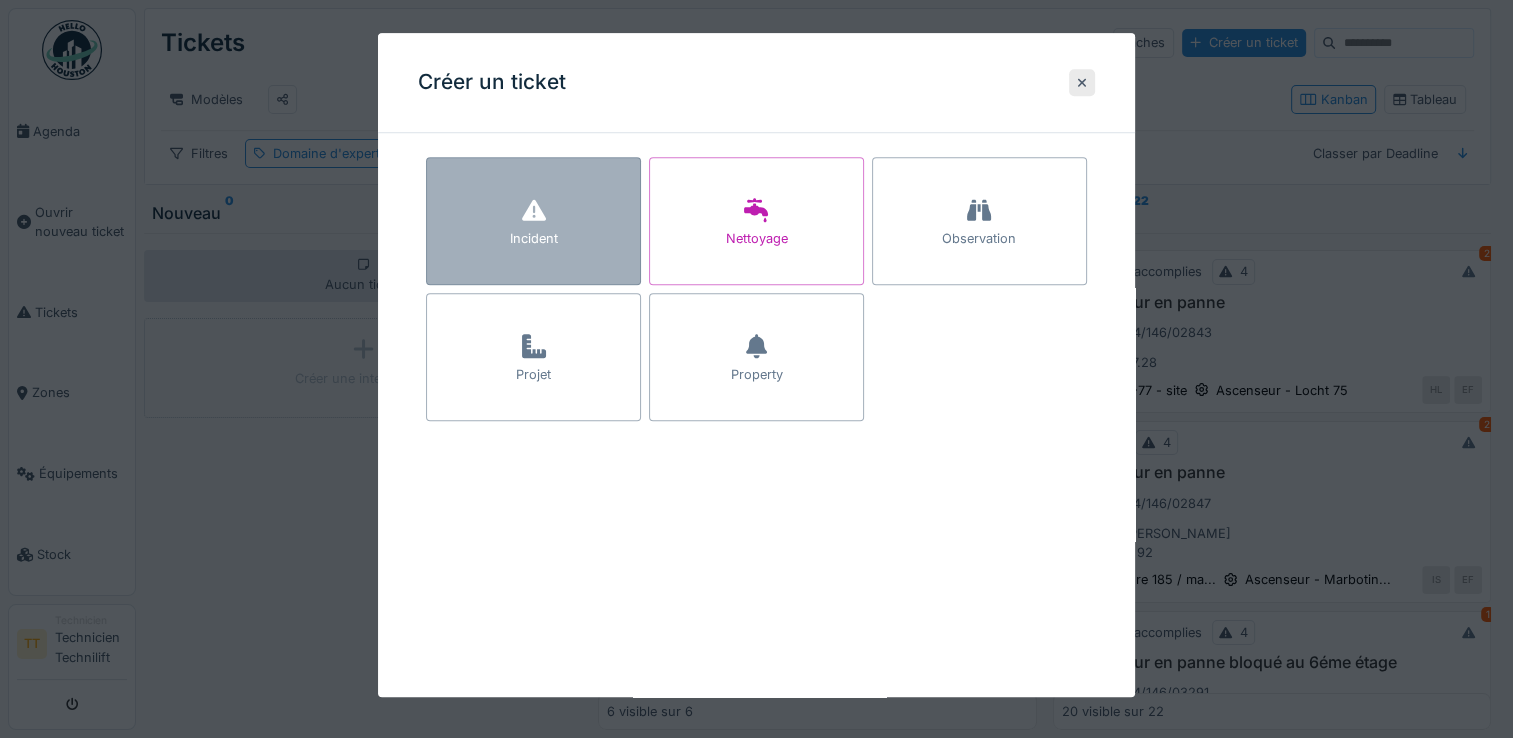 click on "Incident" at bounding box center (533, 221) 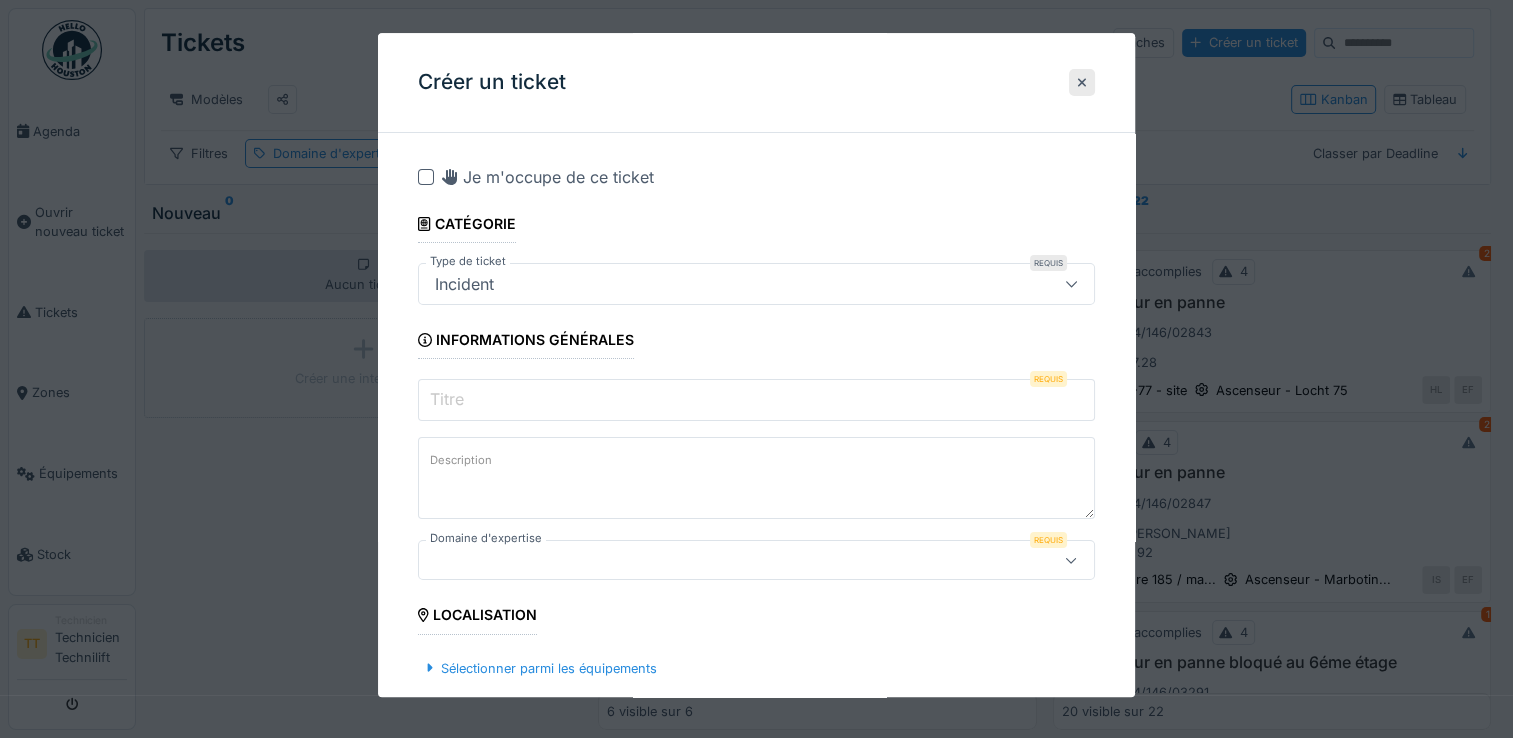 click on "Incident" at bounding box center (722, 284) 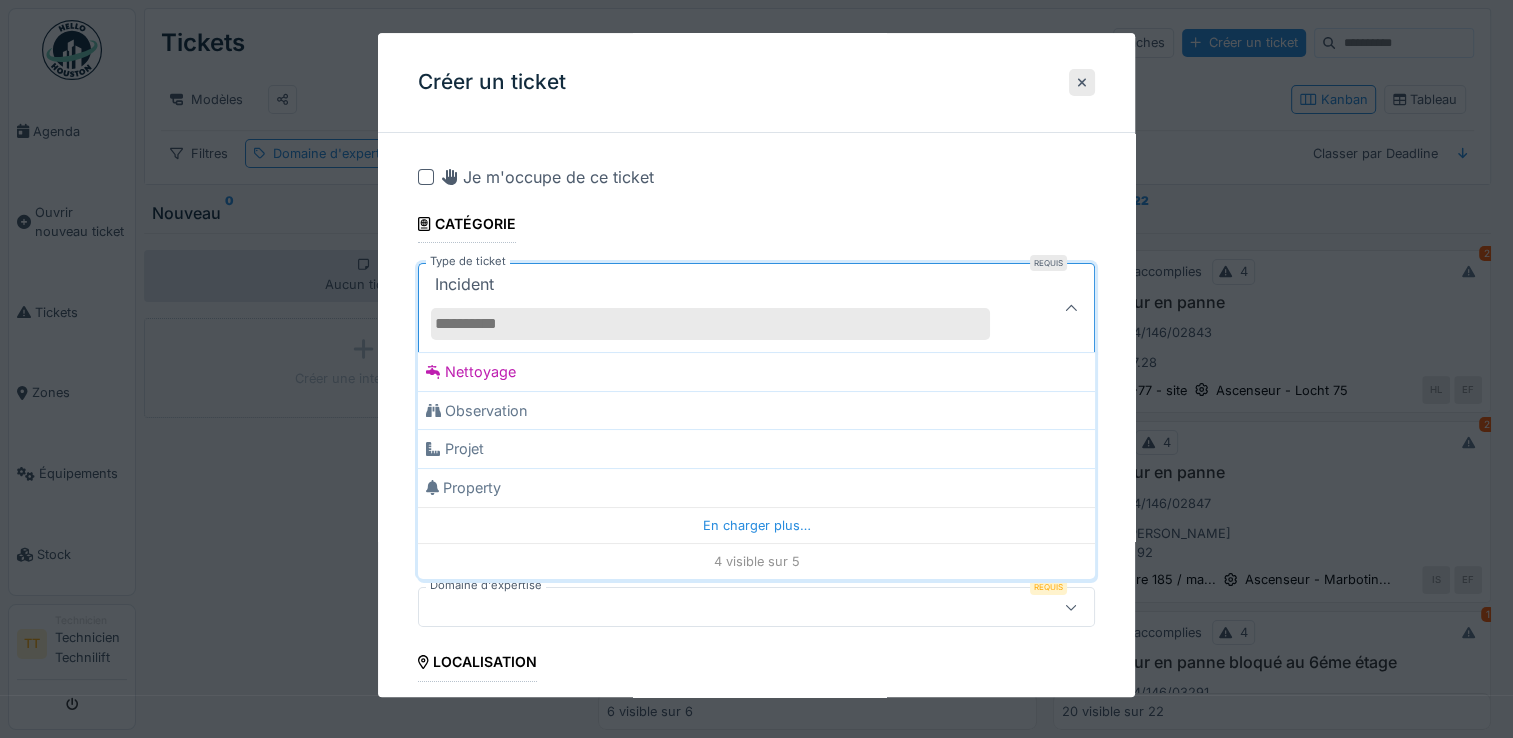 click on "Incident" at bounding box center [722, 308] 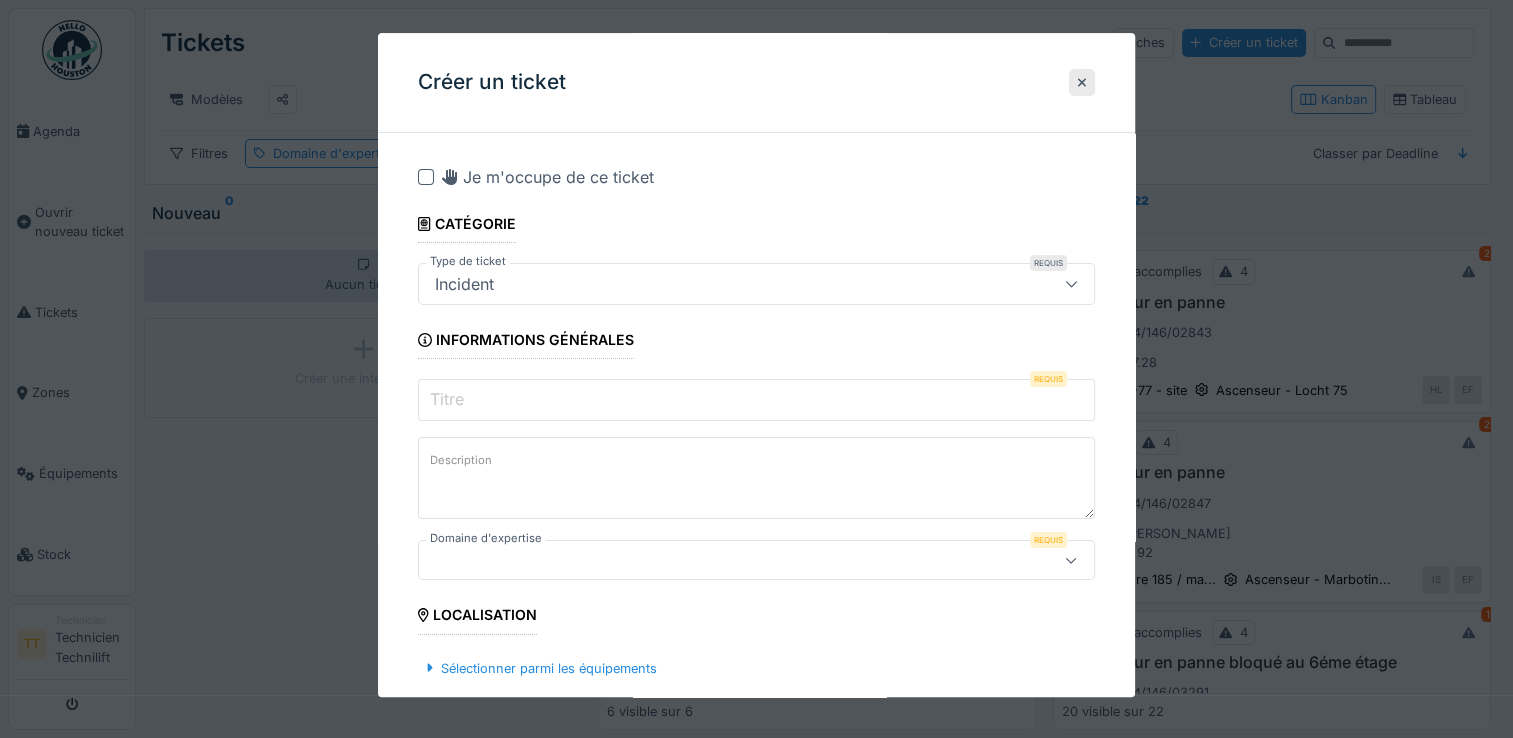click on "Titre" at bounding box center [756, 400] 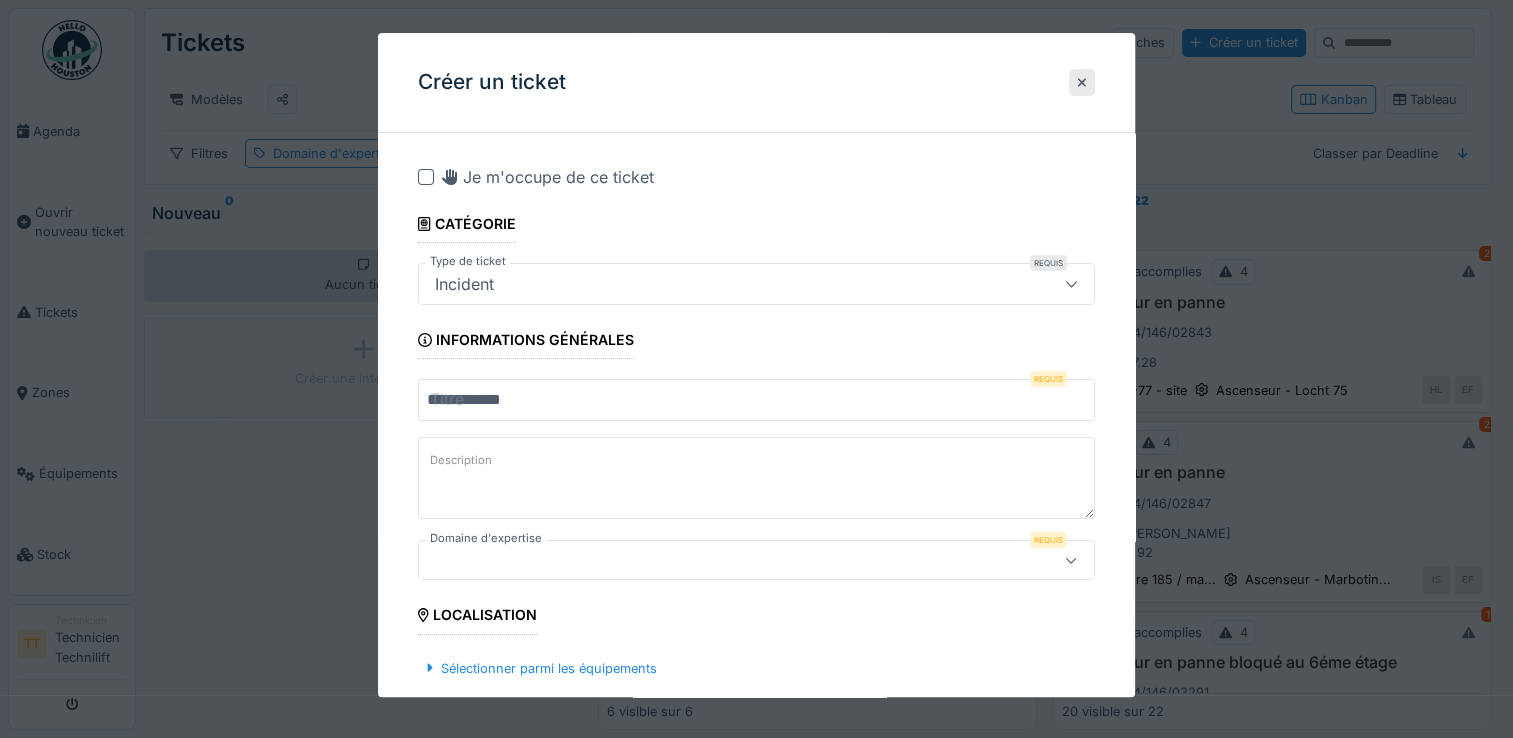 type 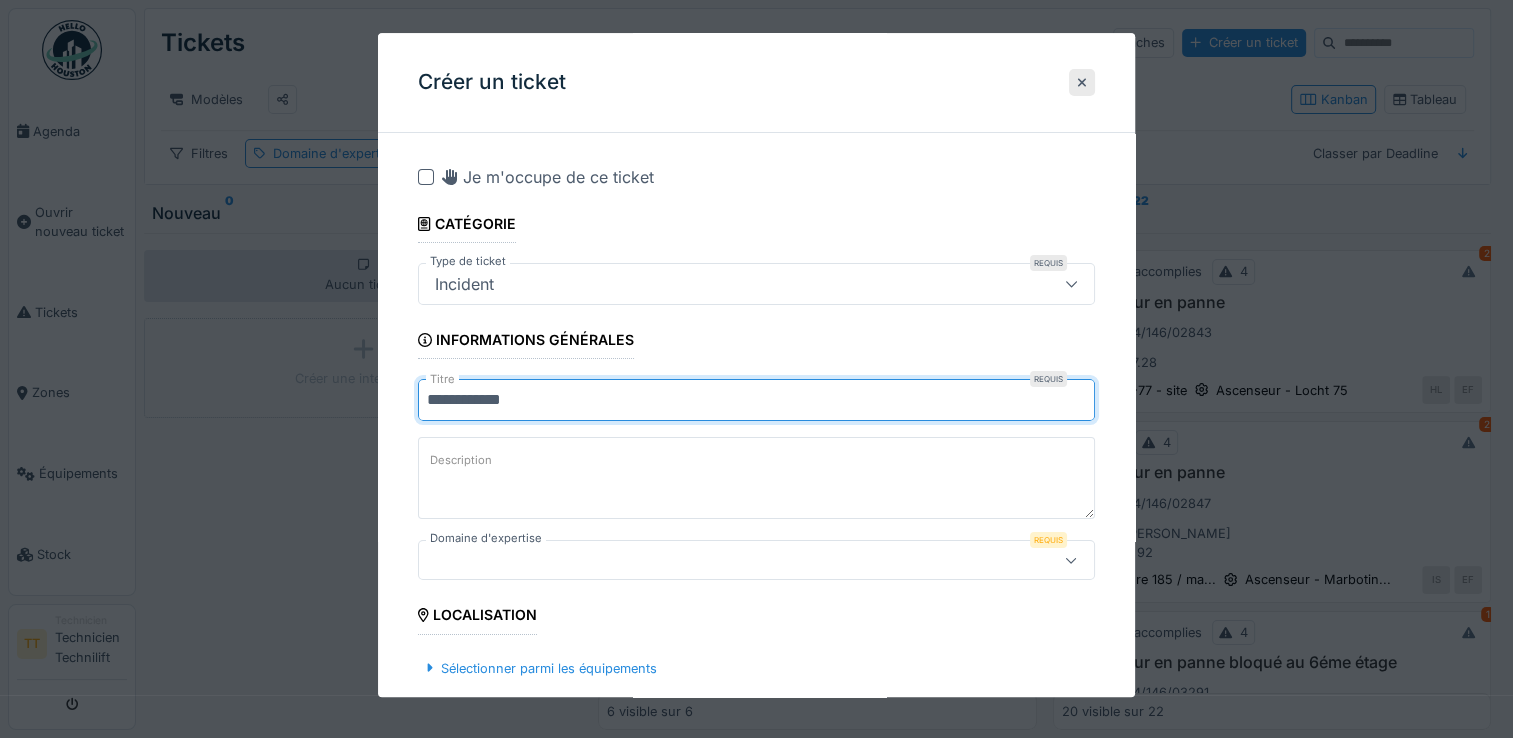 click on "Description" at bounding box center (756, 478) 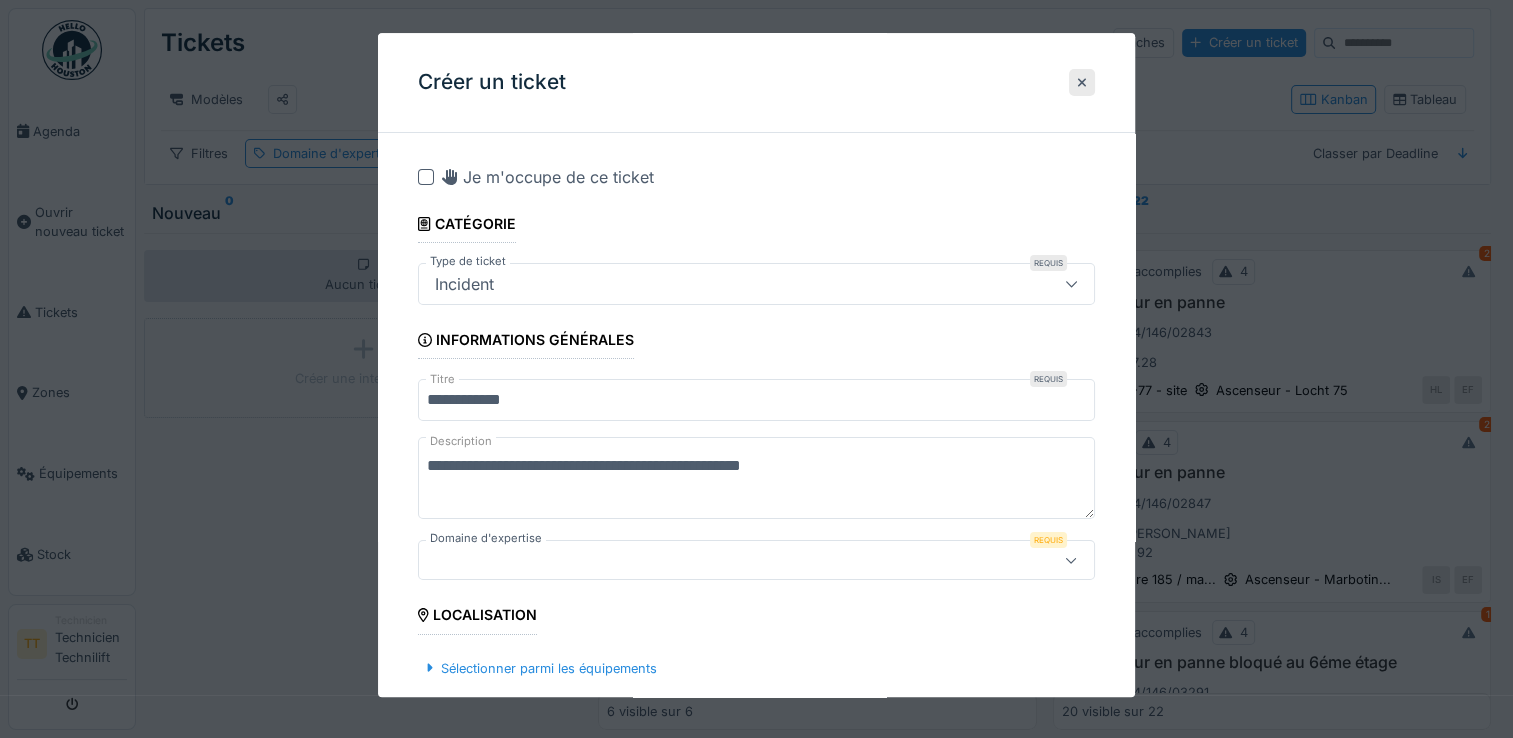drag, startPoint x: 847, startPoint y: 470, endPoint x: 415, endPoint y: 470, distance: 432 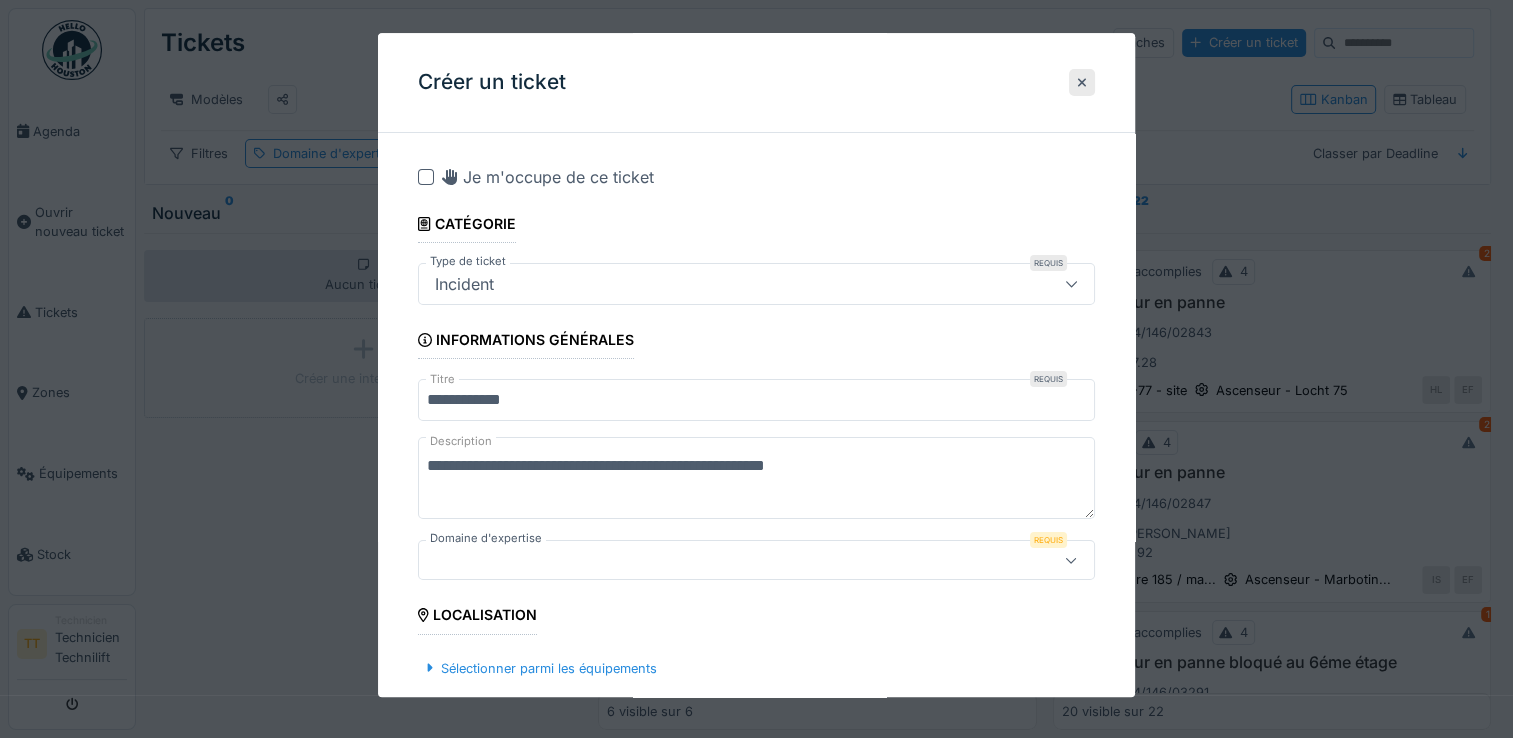 drag, startPoint x: 768, startPoint y: 468, endPoint x: 925, endPoint y: 477, distance: 157.25775 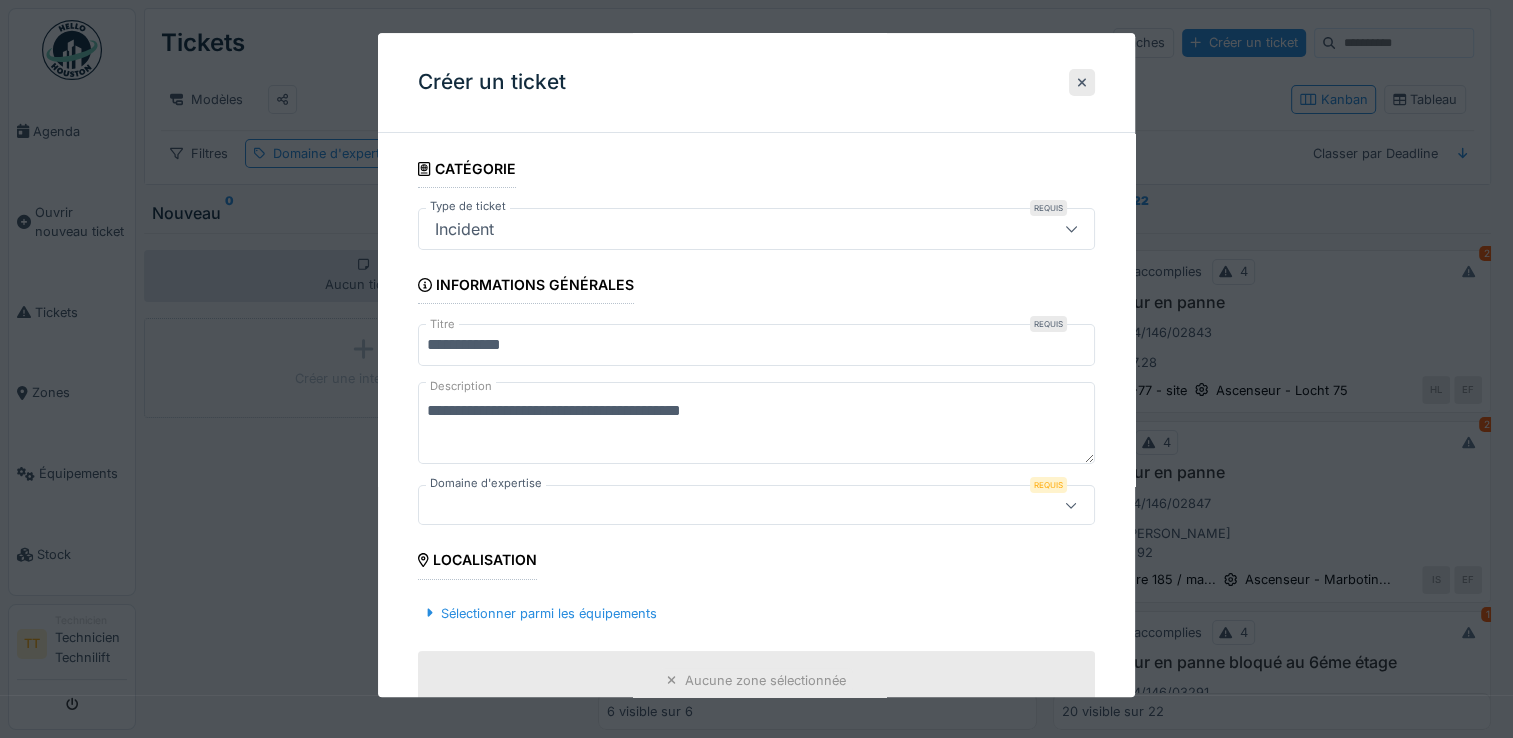 scroll, scrollTop: 100, scrollLeft: 0, axis: vertical 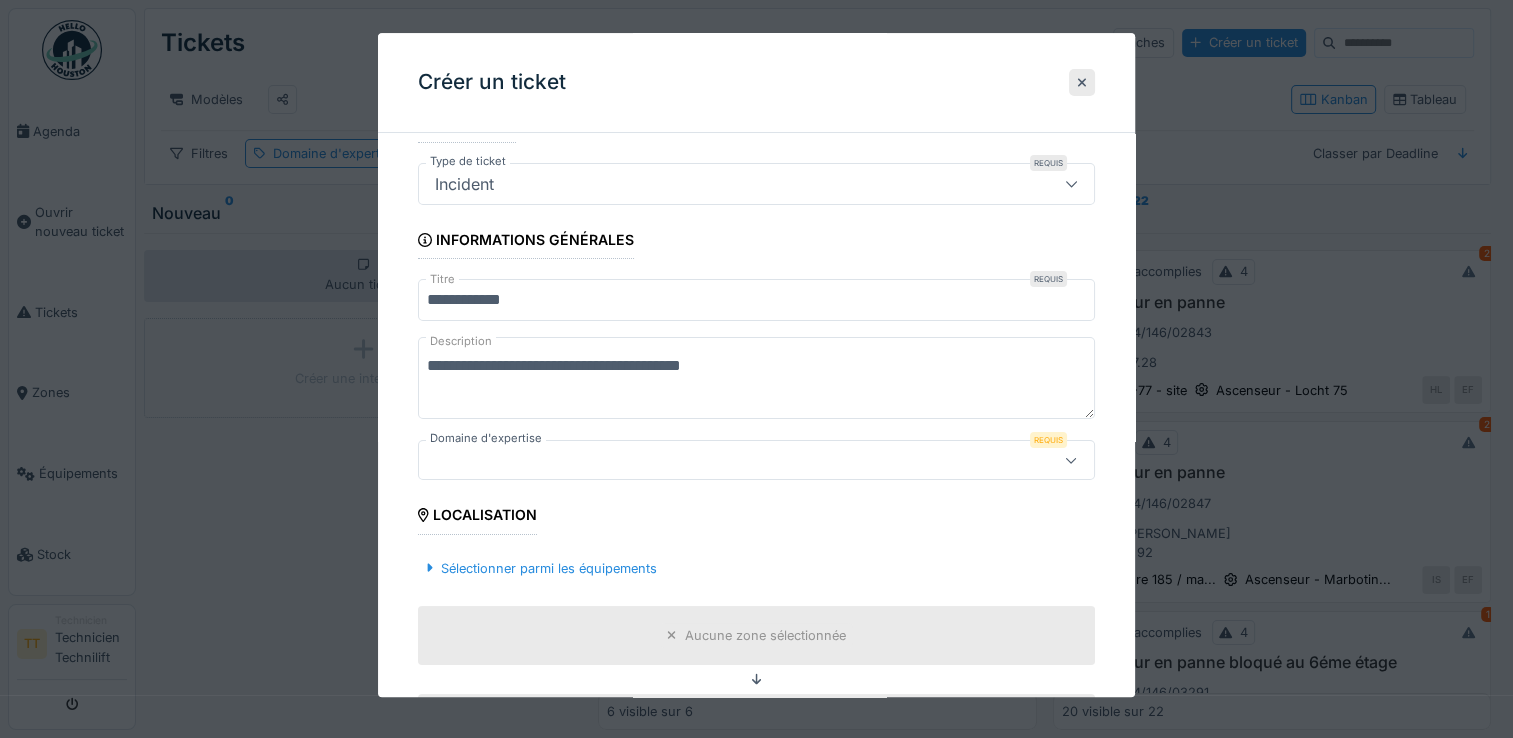 type on "**********" 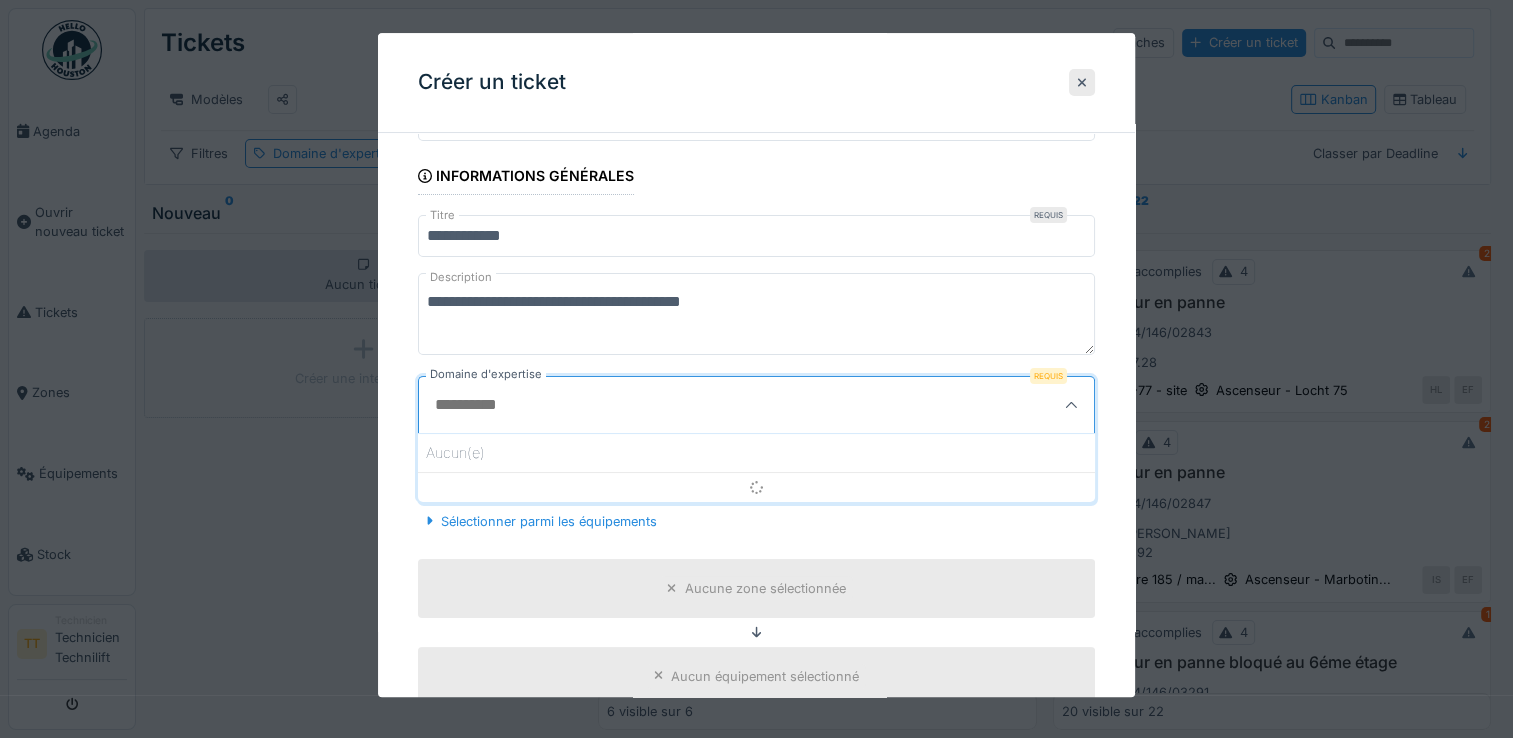 scroll, scrollTop: 200, scrollLeft: 0, axis: vertical 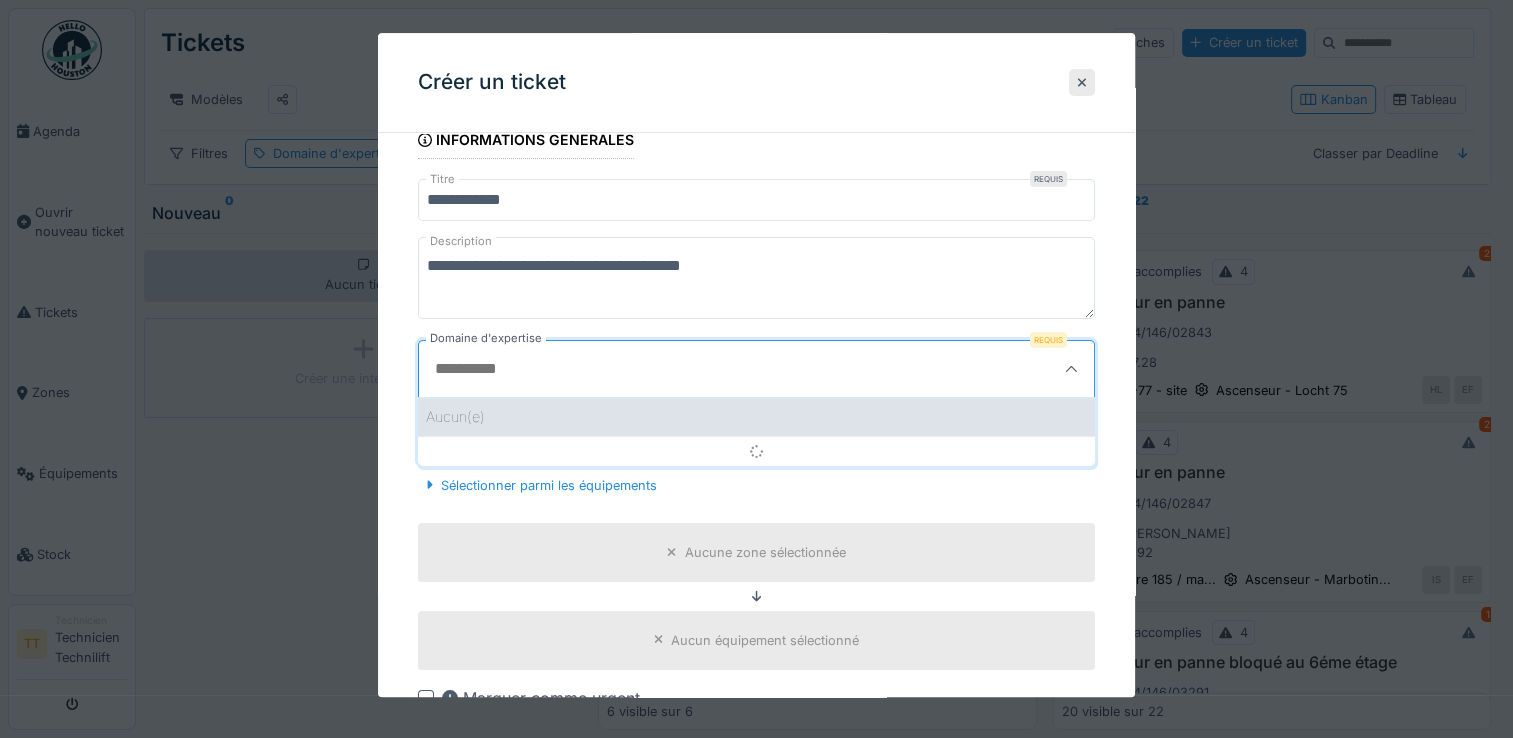 click on "Aucun(e)" at bounding box center [756, 417] 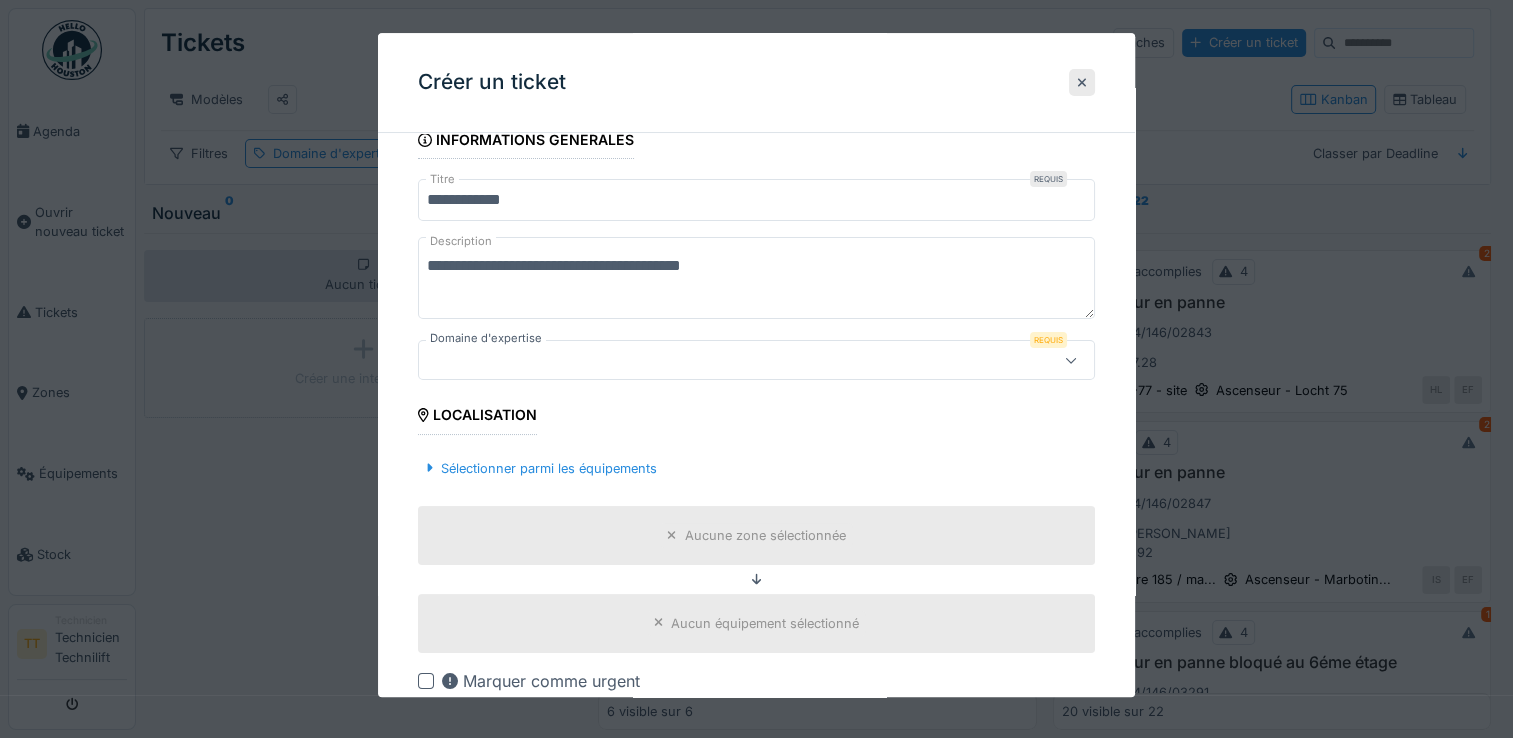click at bounding box center [722, 361] 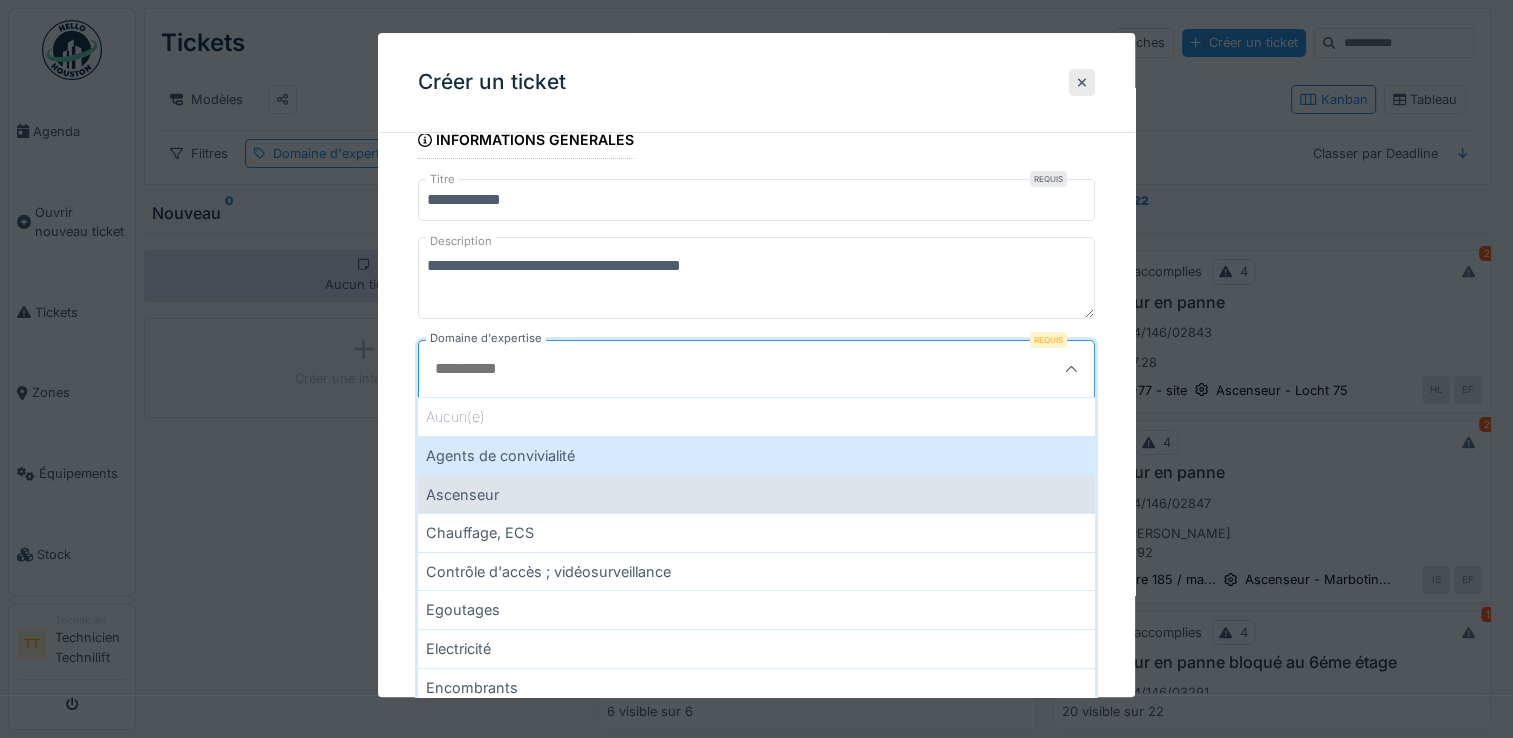 click on "Ascenseur" at bounding box center [756, 494] 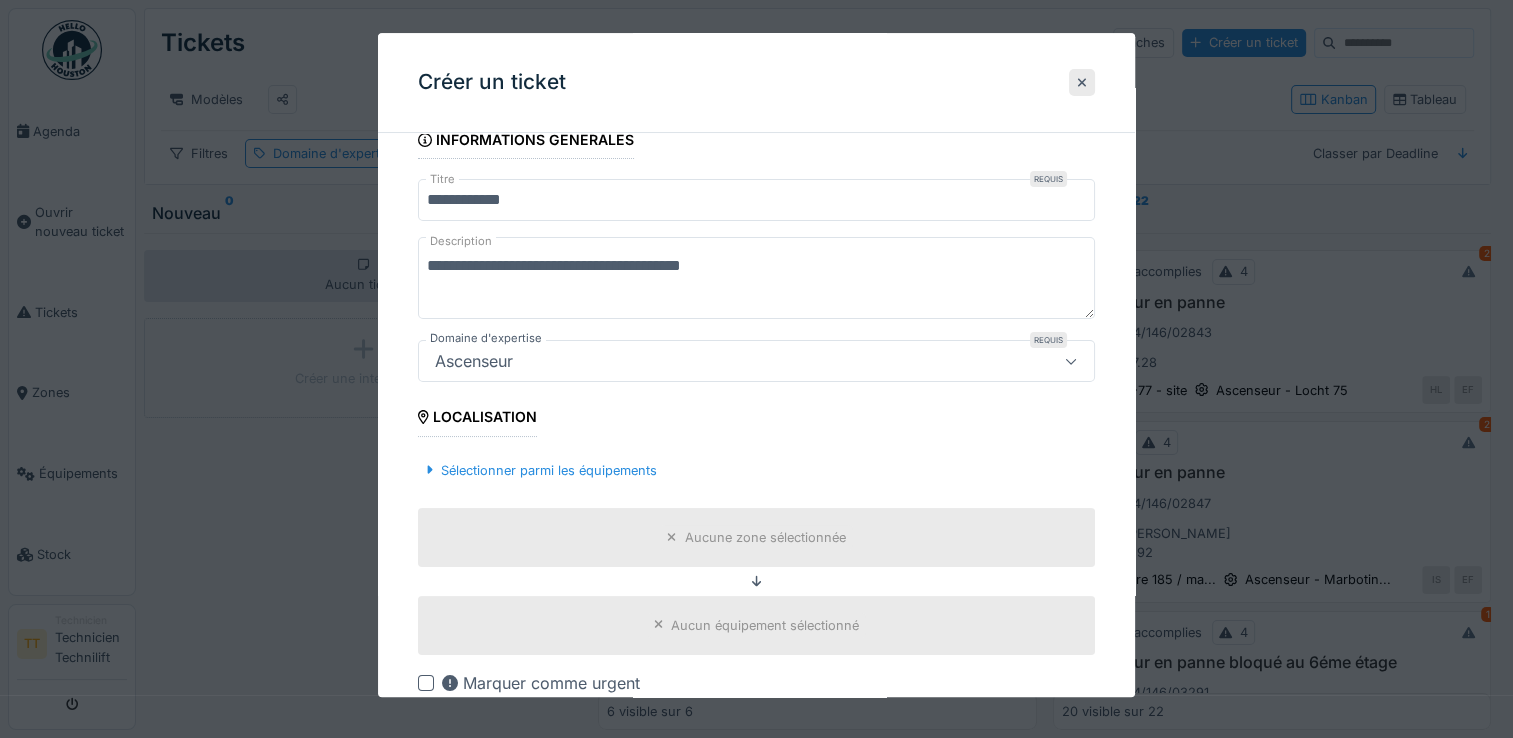 scroll, scrollTop: 300, scrollLeft: 0, axis: vertical 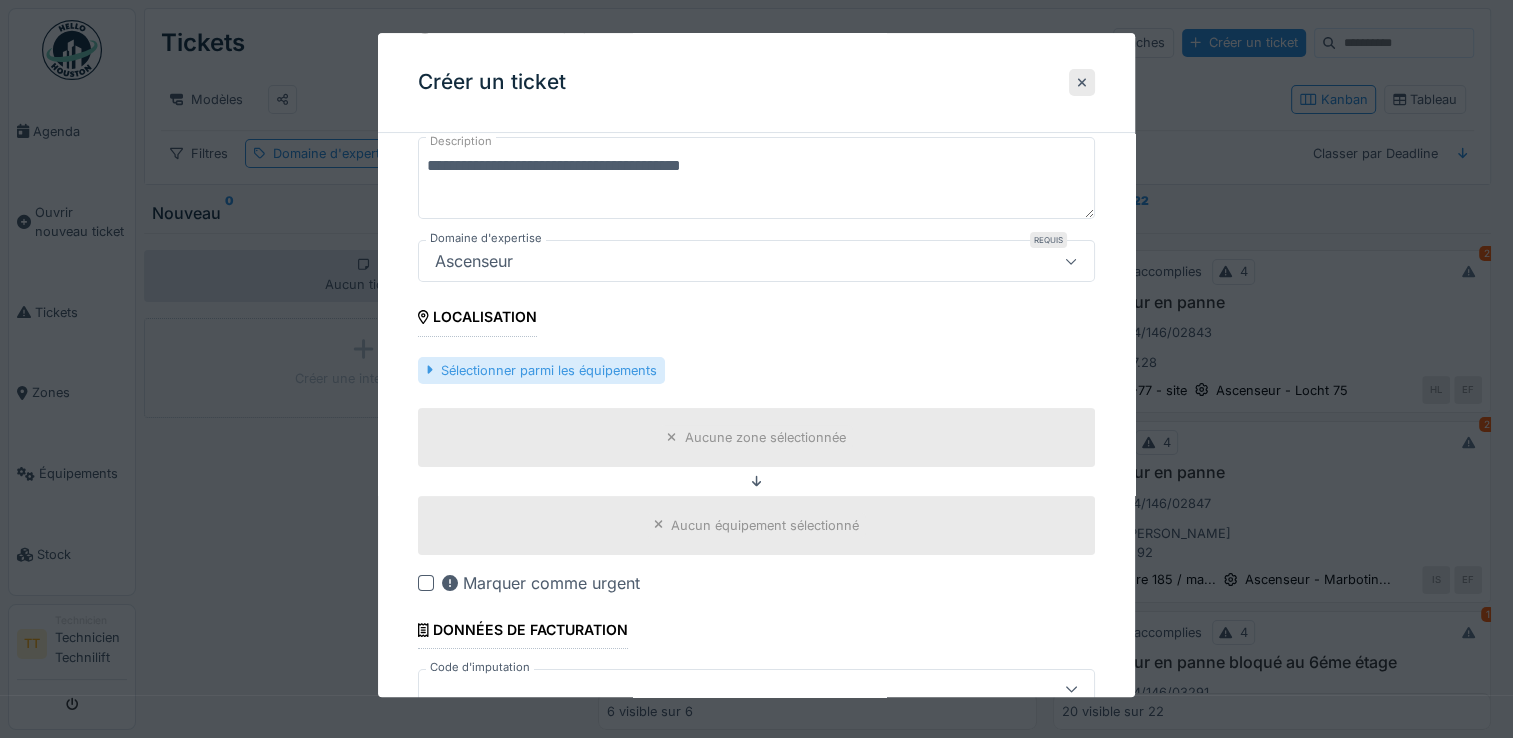 click on "Sélectionner parmi les équipements" at bounding box center [541, 370] 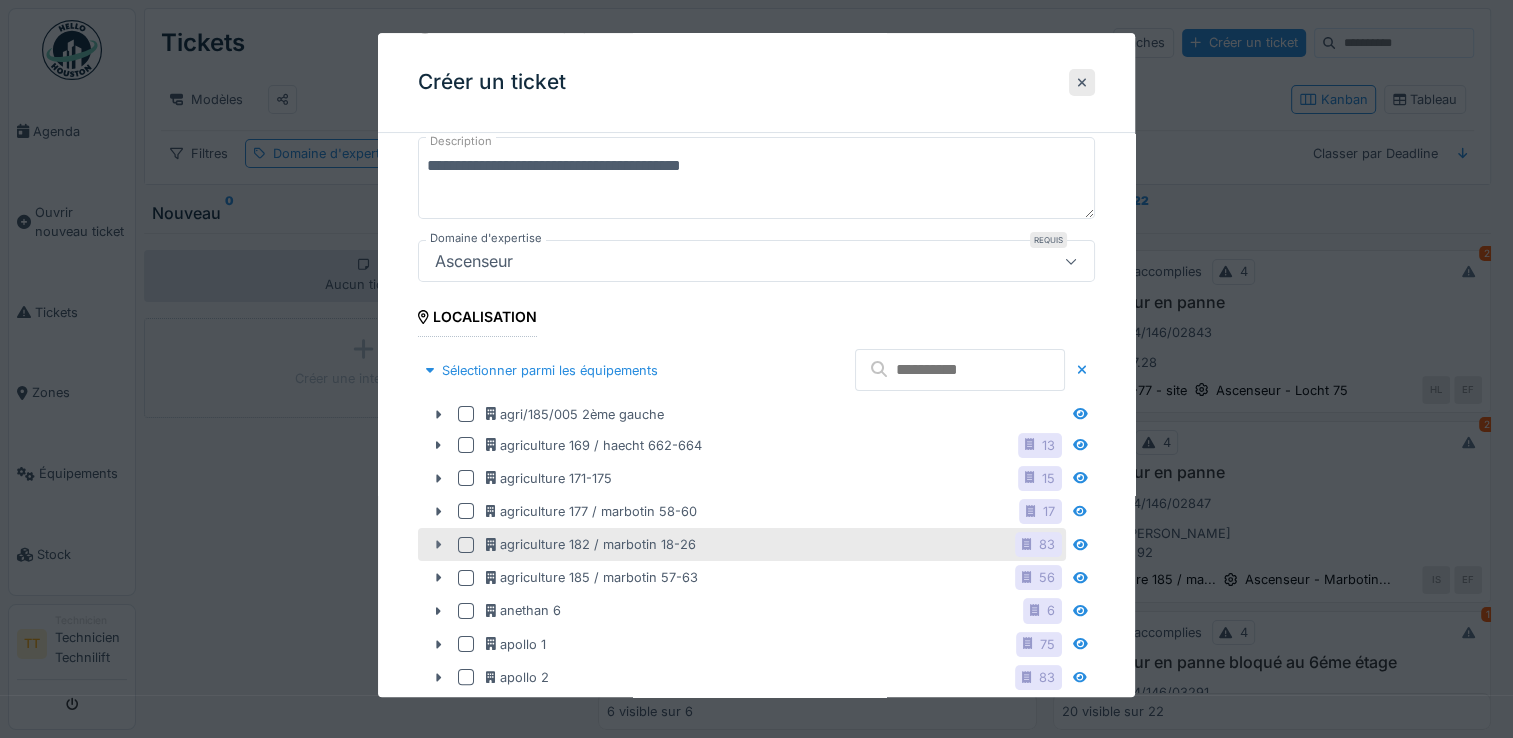 click 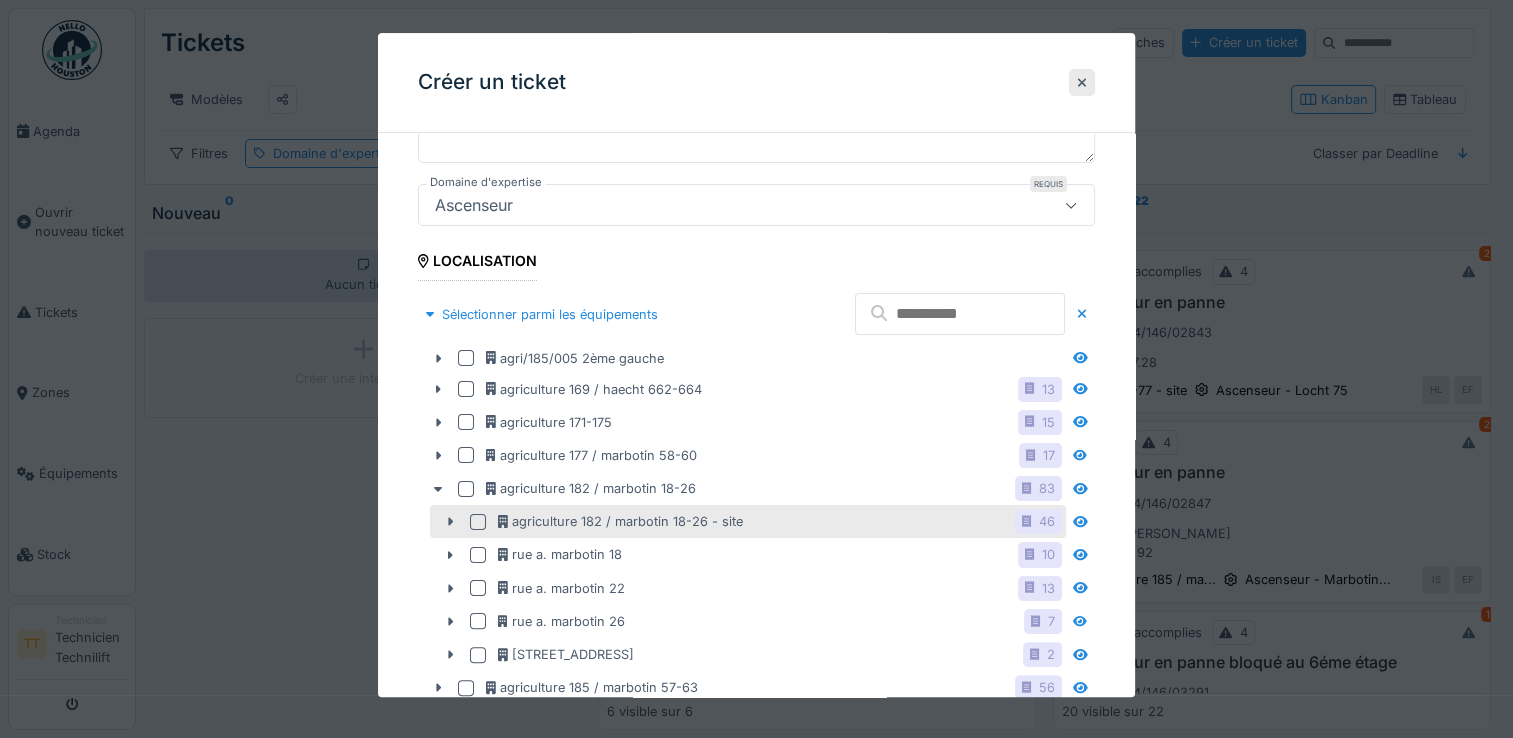 scroll, scrollTop: 400, scrollLeft: 0, axis: vertical 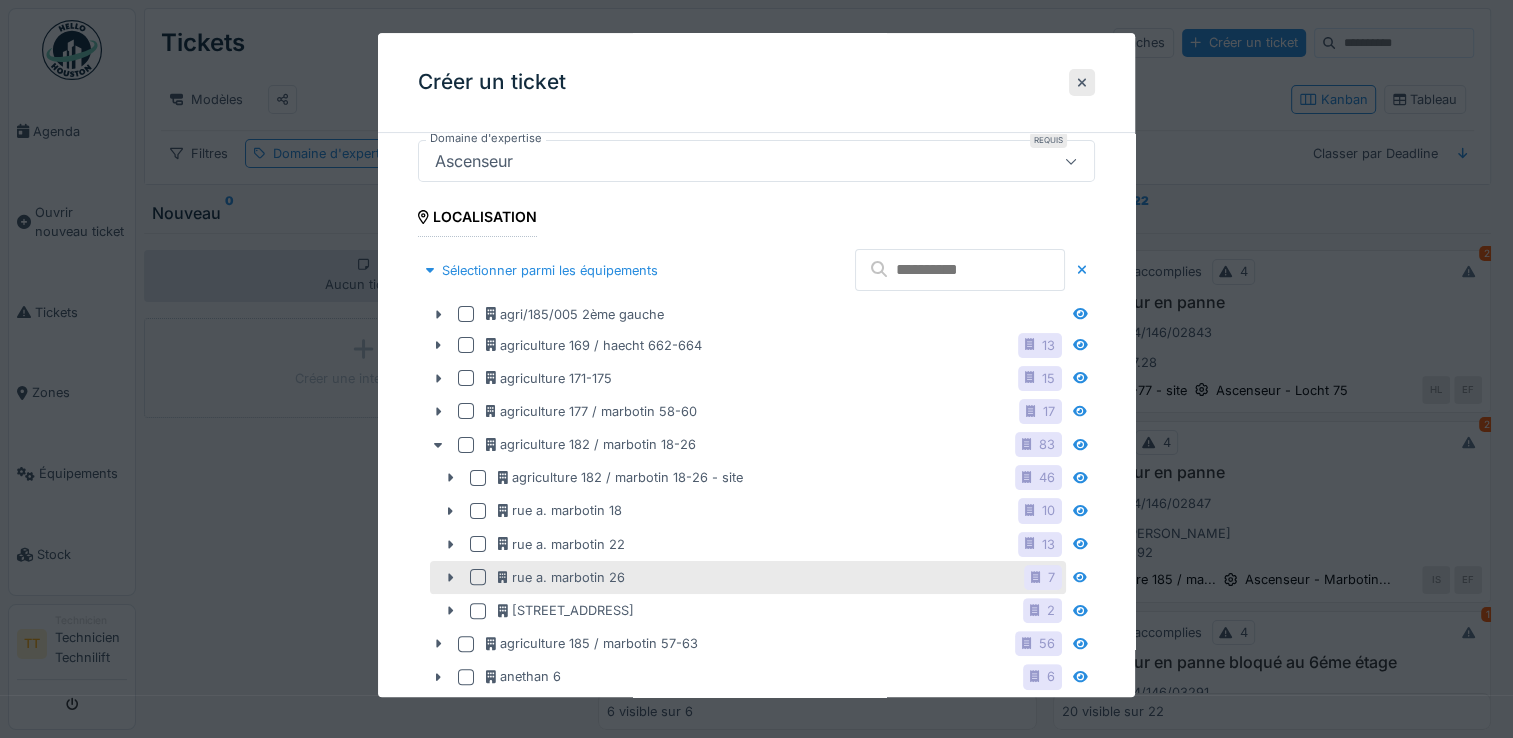 click at bounding box center (478, 578) 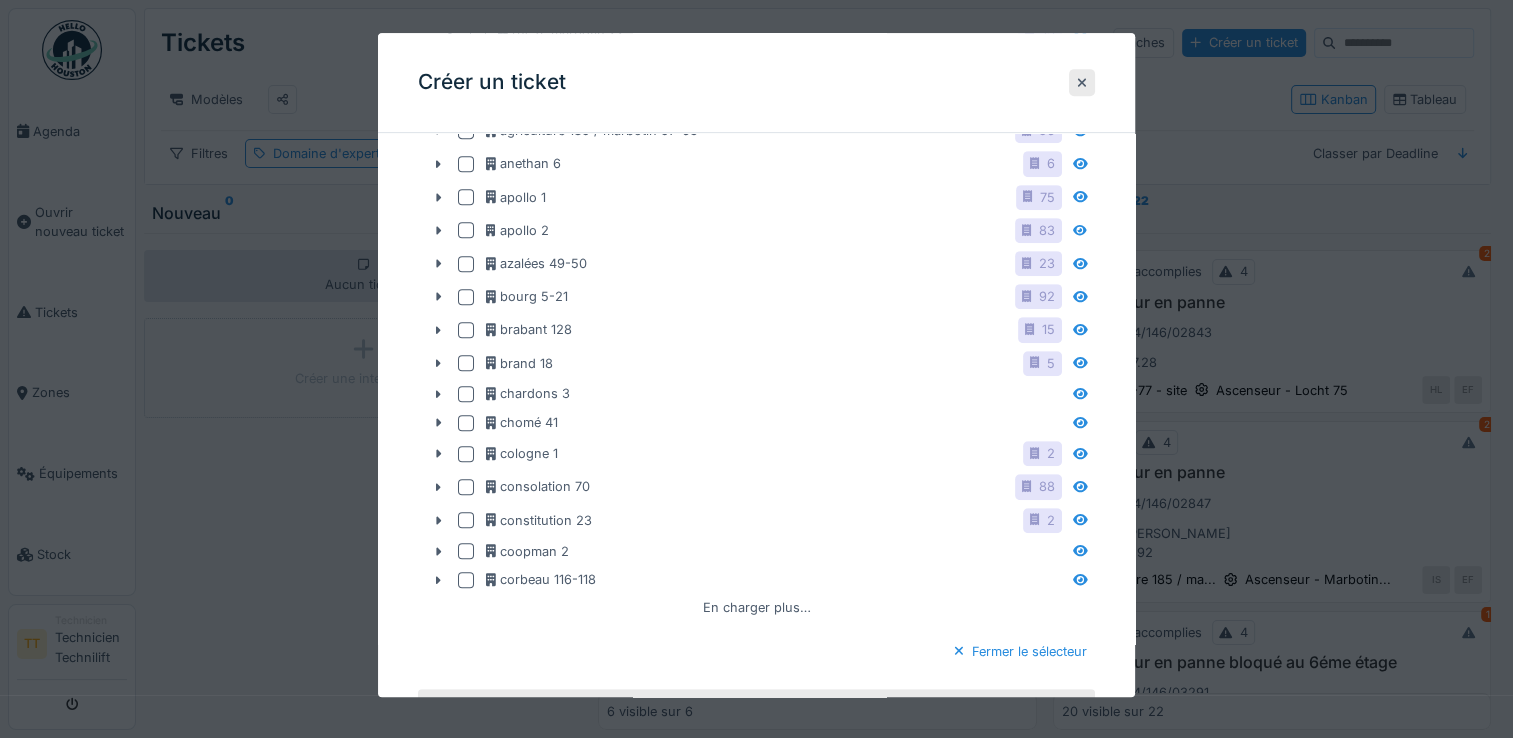 scroll, scrollTop: 800, scrollLeft: 0, axis: vertical 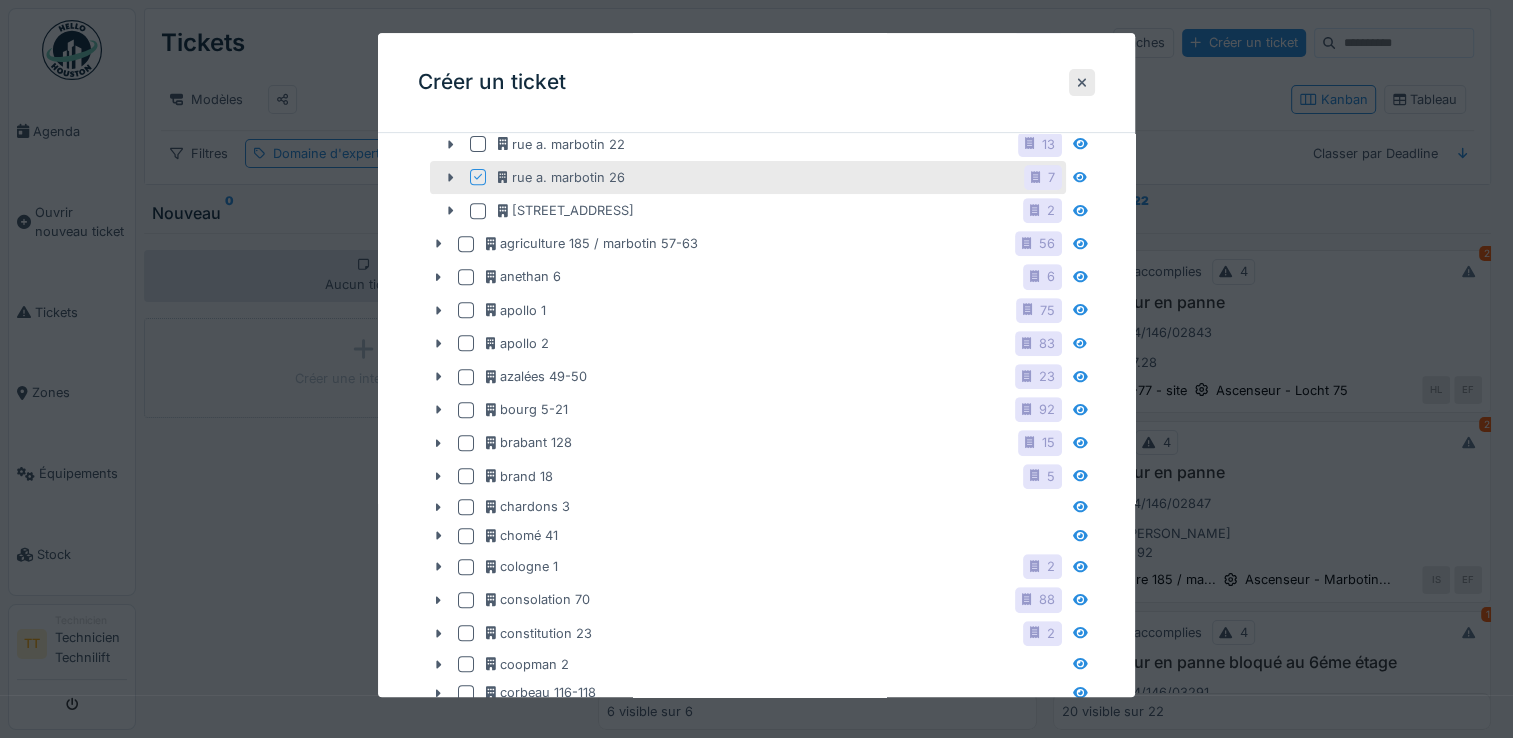 click on "rue a. marbotin 26 7" at bounding box center [780, 177] 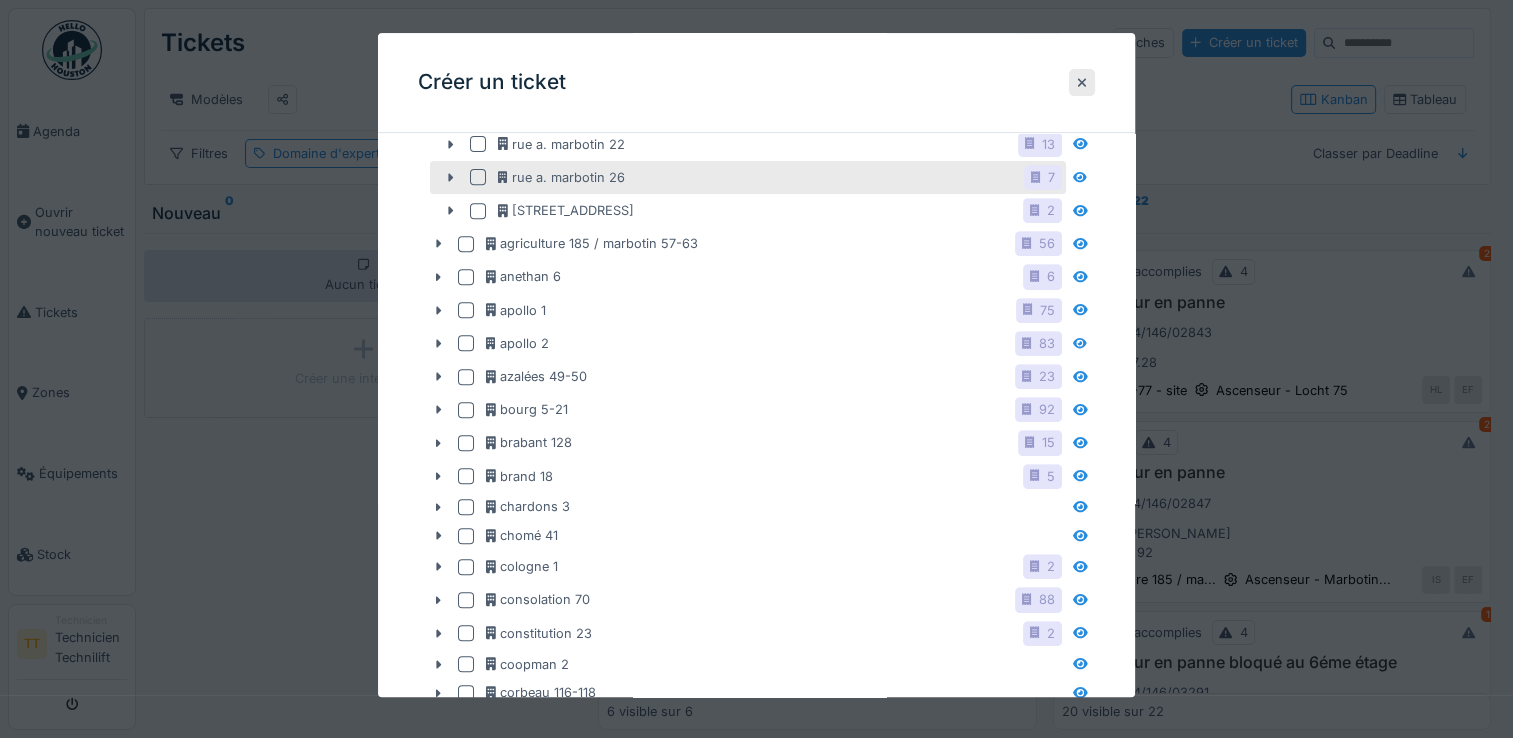 click on "rue a. marbotin 26 7" at bounding box center [780, 177] 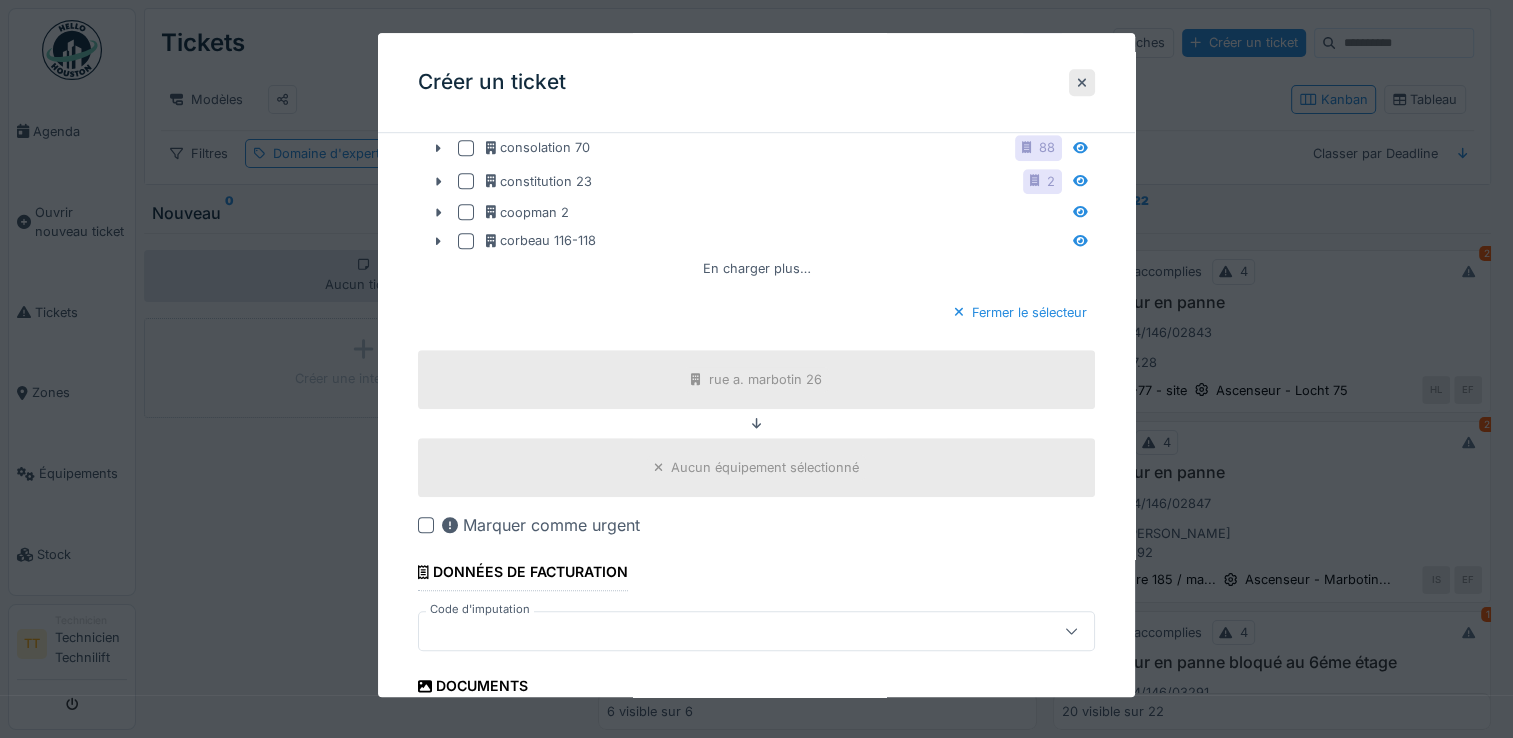 scroll, scrollTop: 1300, scrollLeft: 0, axis: vertical 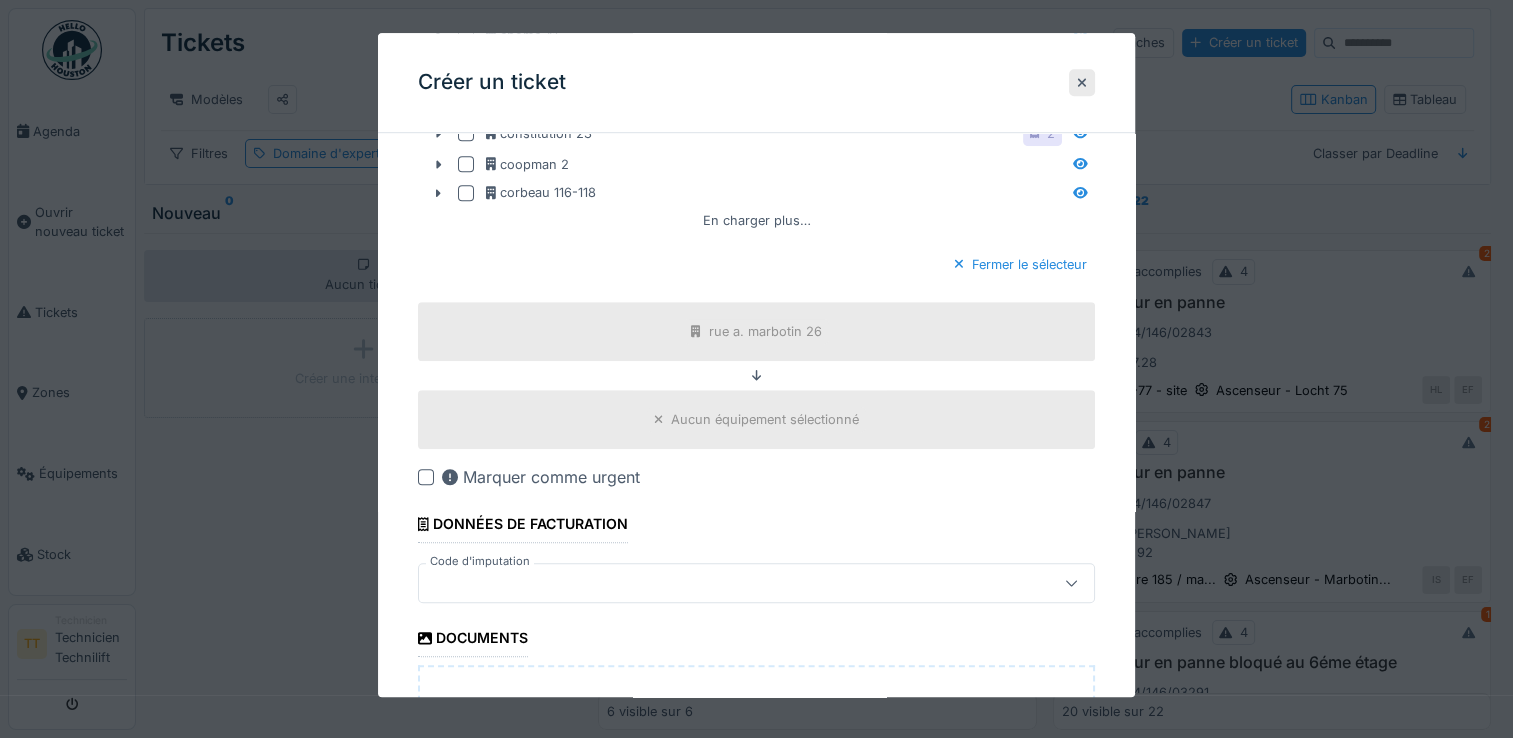 click on "Aucun équipement sélectionné" at bounding box center [765, 419] 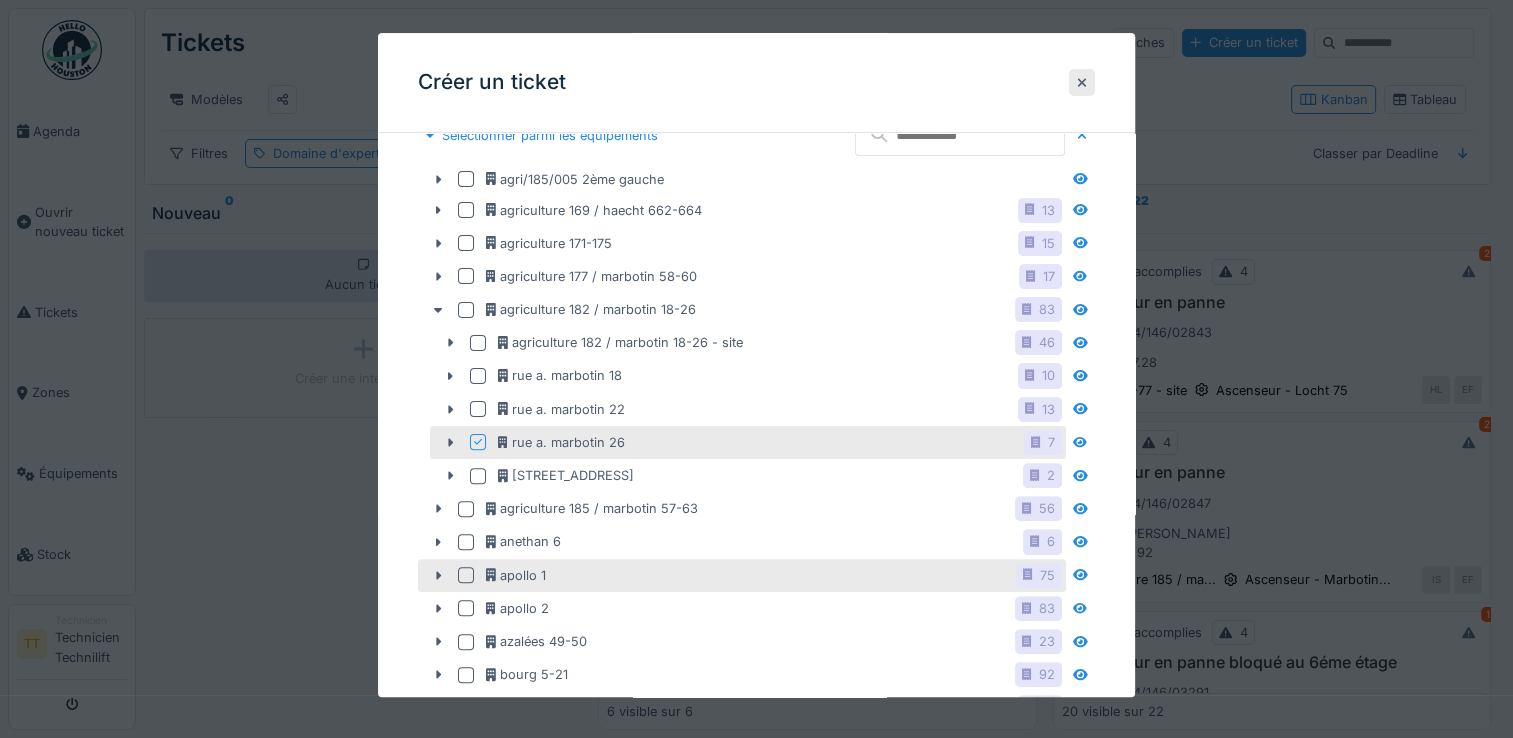 scroll, scrollTop: 500, scrollLeft: 0, axis: vertical 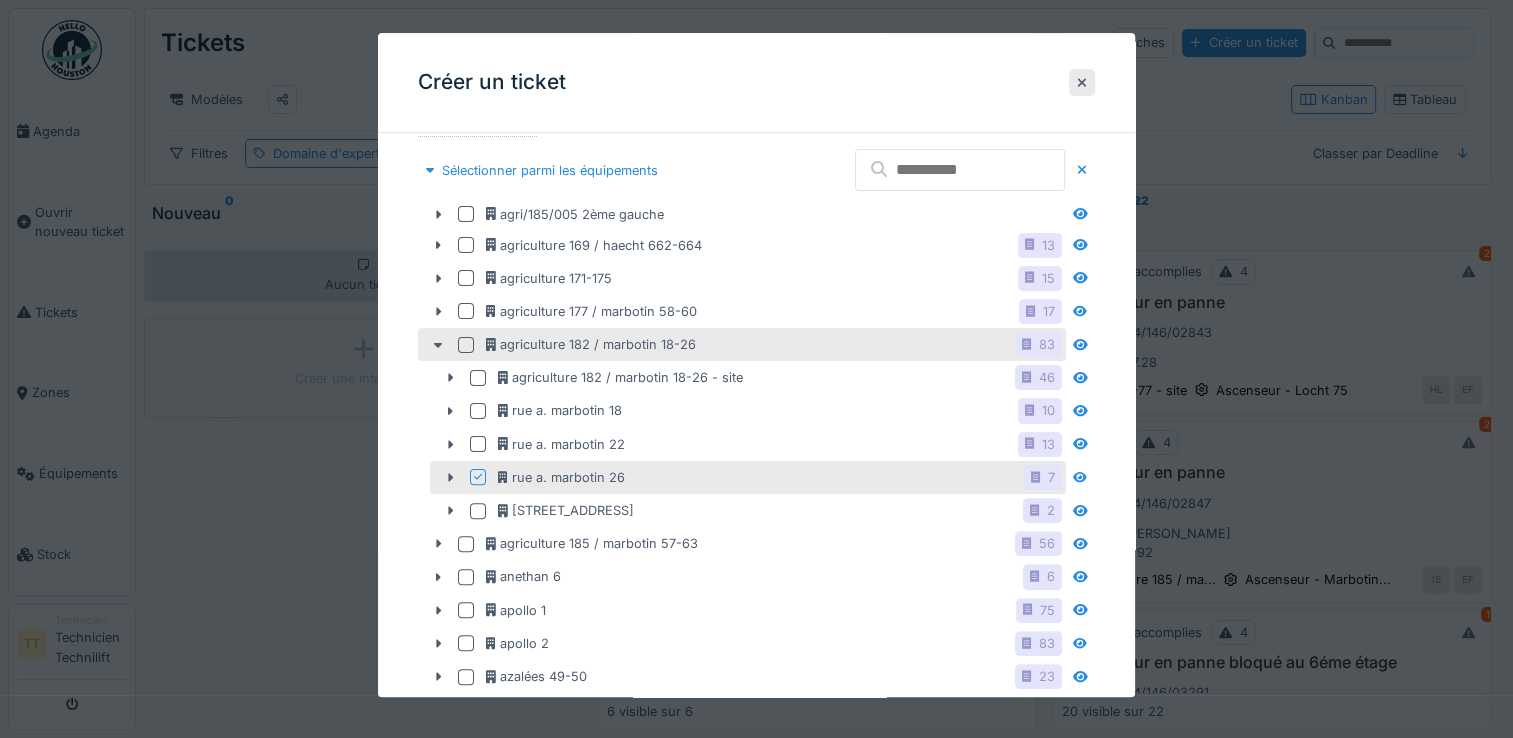 click at bounding box center [470, 345] 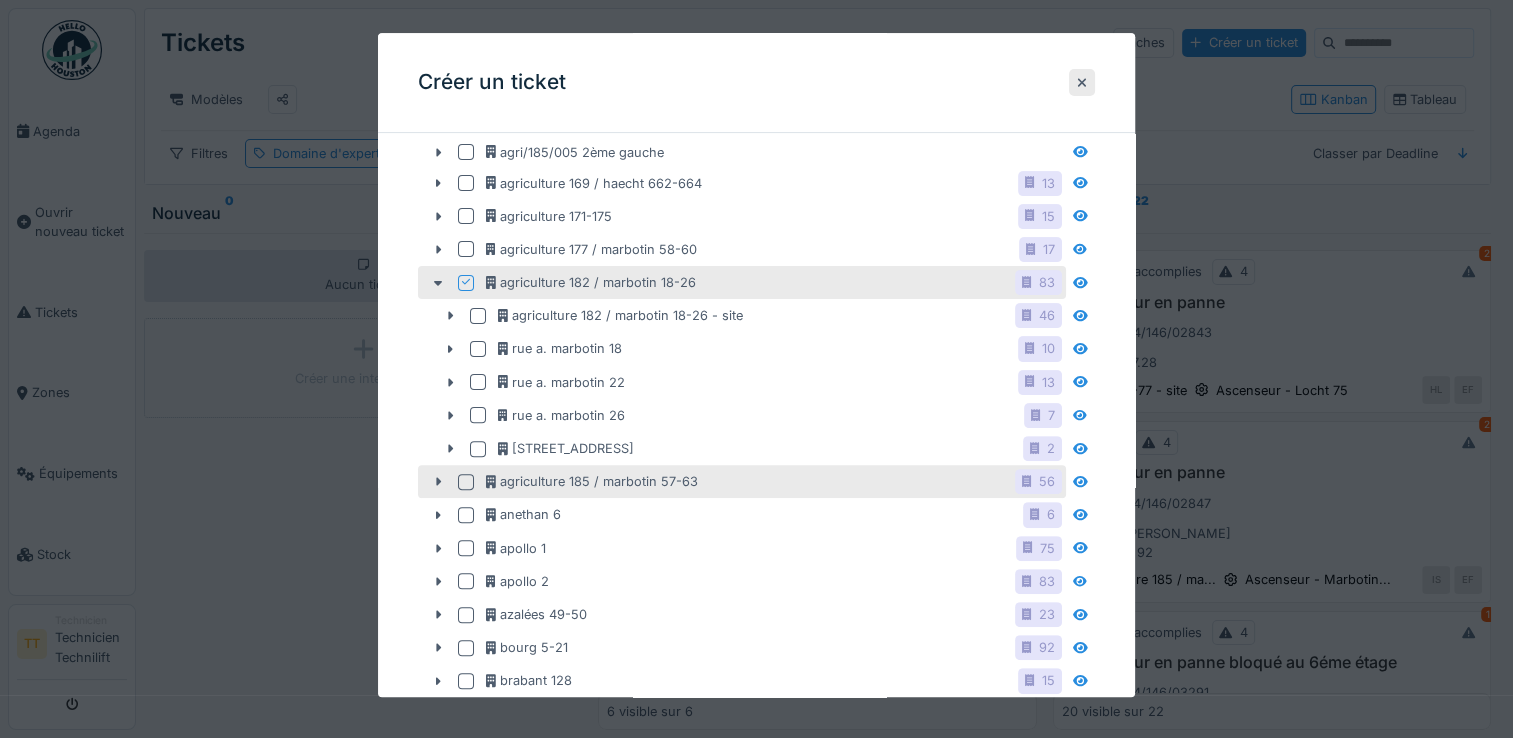 scroll, scrollTop: 500, scrollLeft: 0, axis: vertical 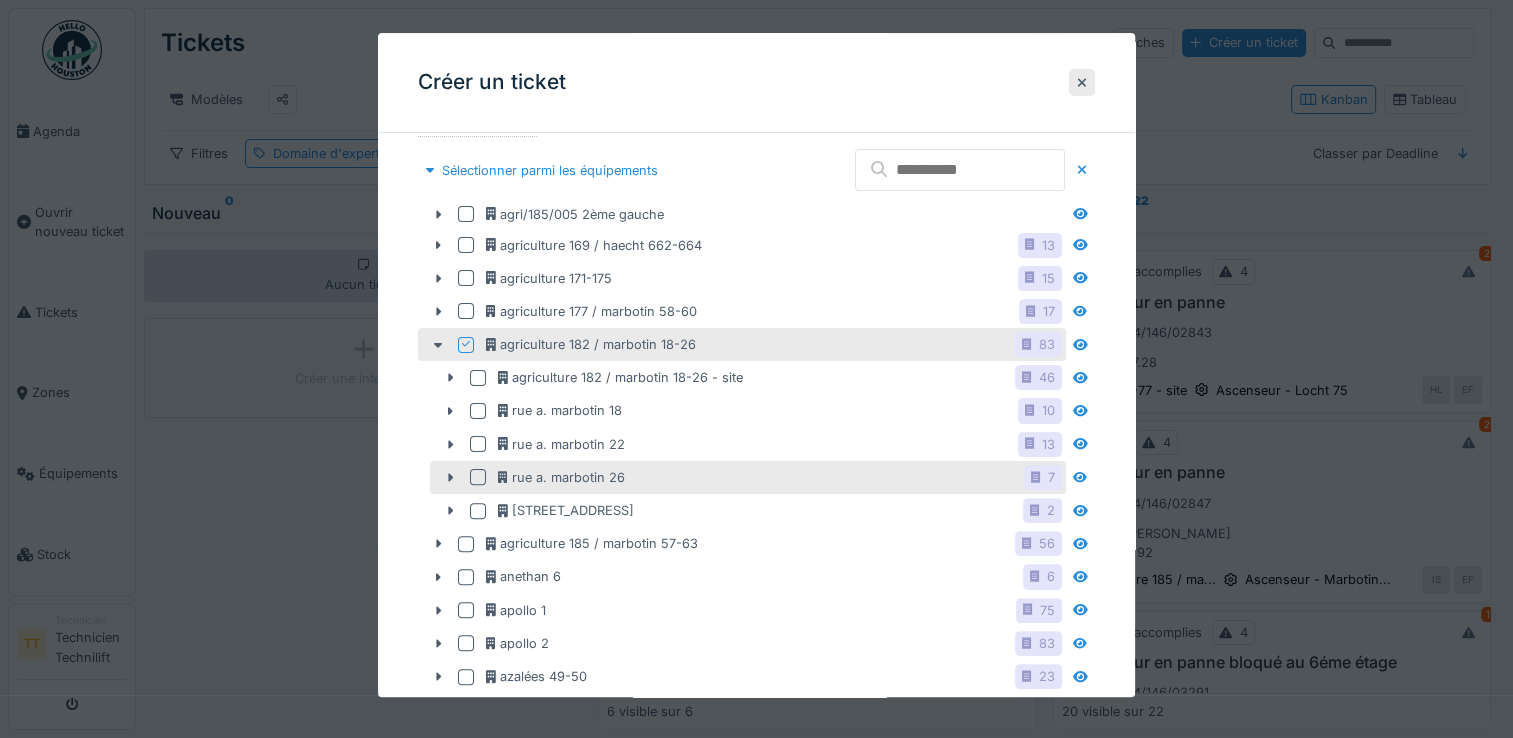click at bounding box center (478, 478) 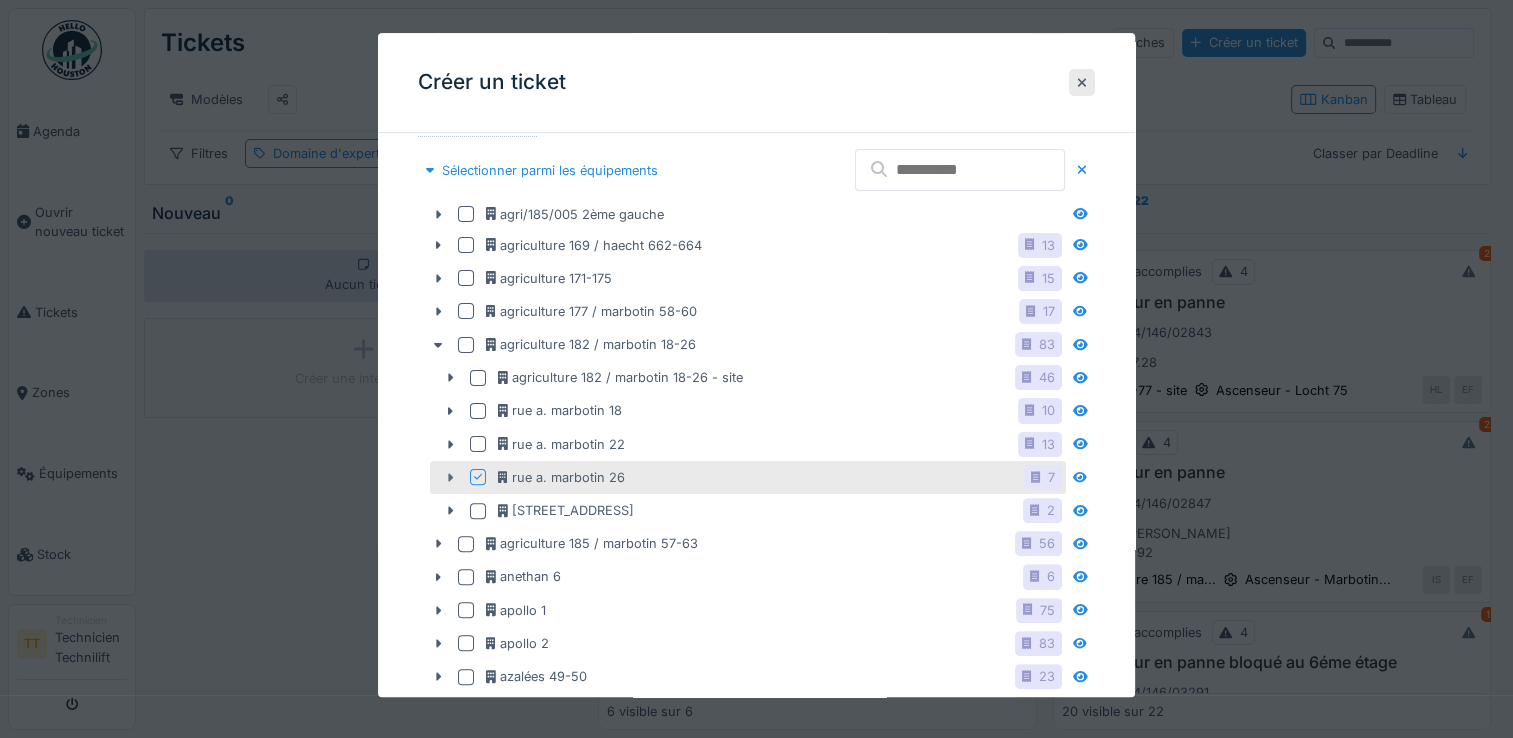 click 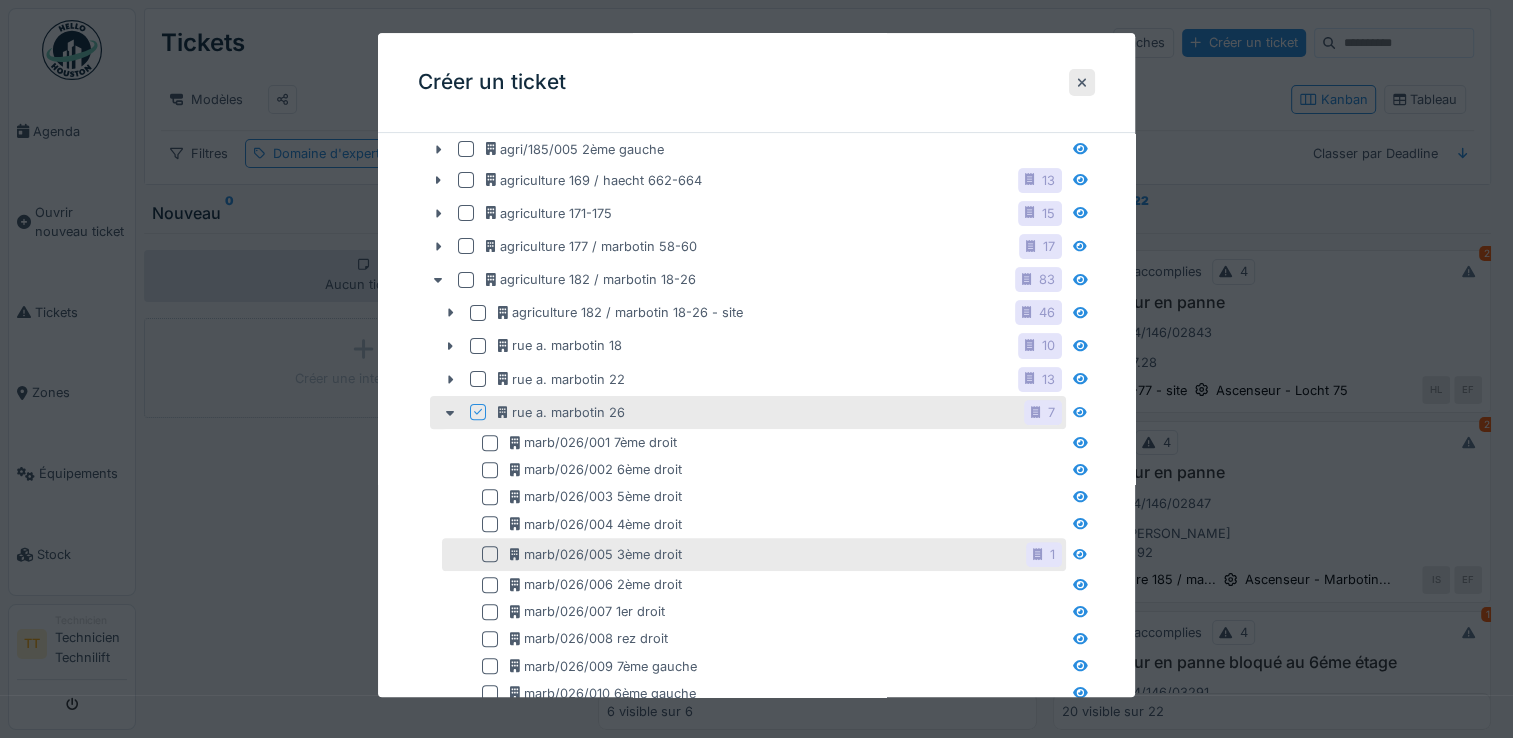 scroll, scrollTop: 600, scrollLeft: 0, axis: vertical 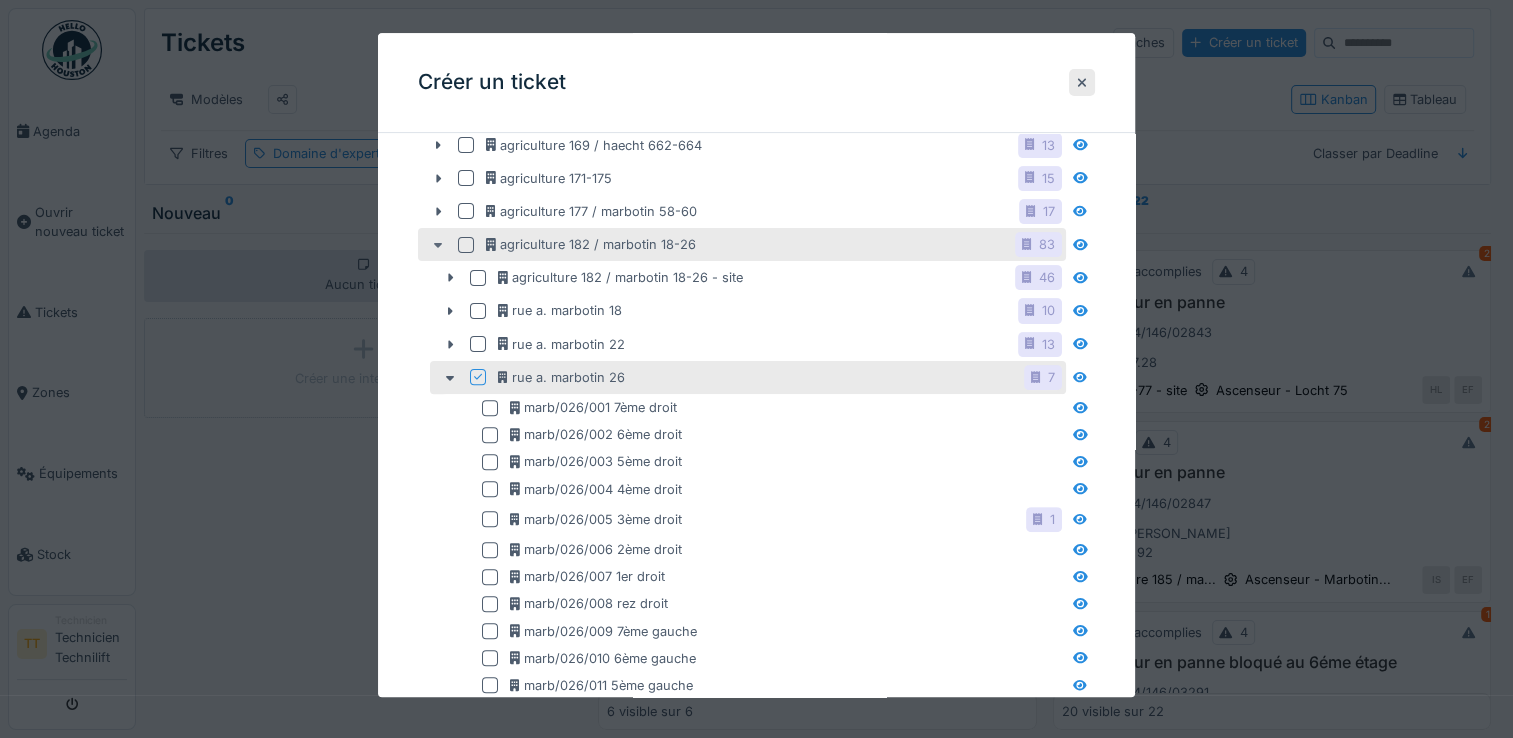 click 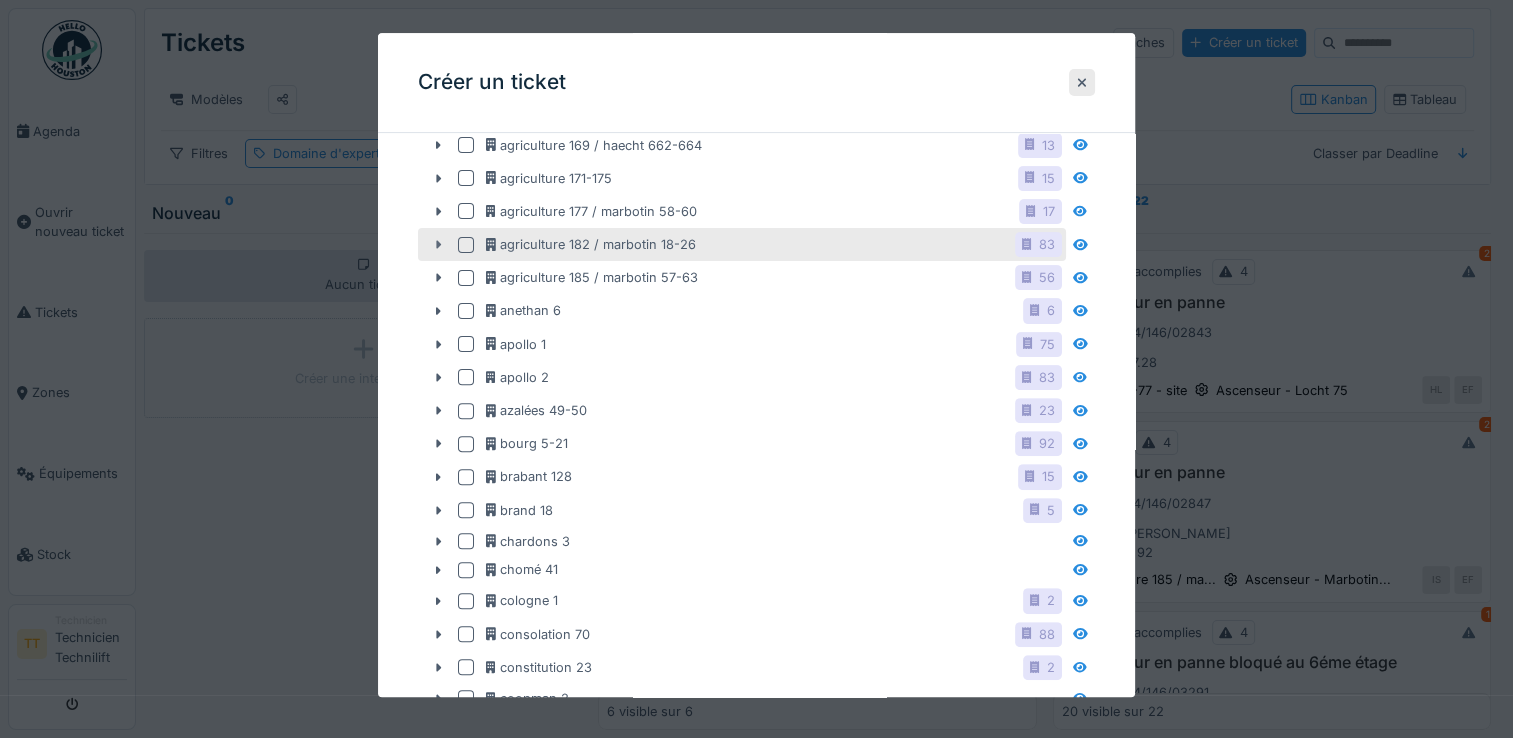 click 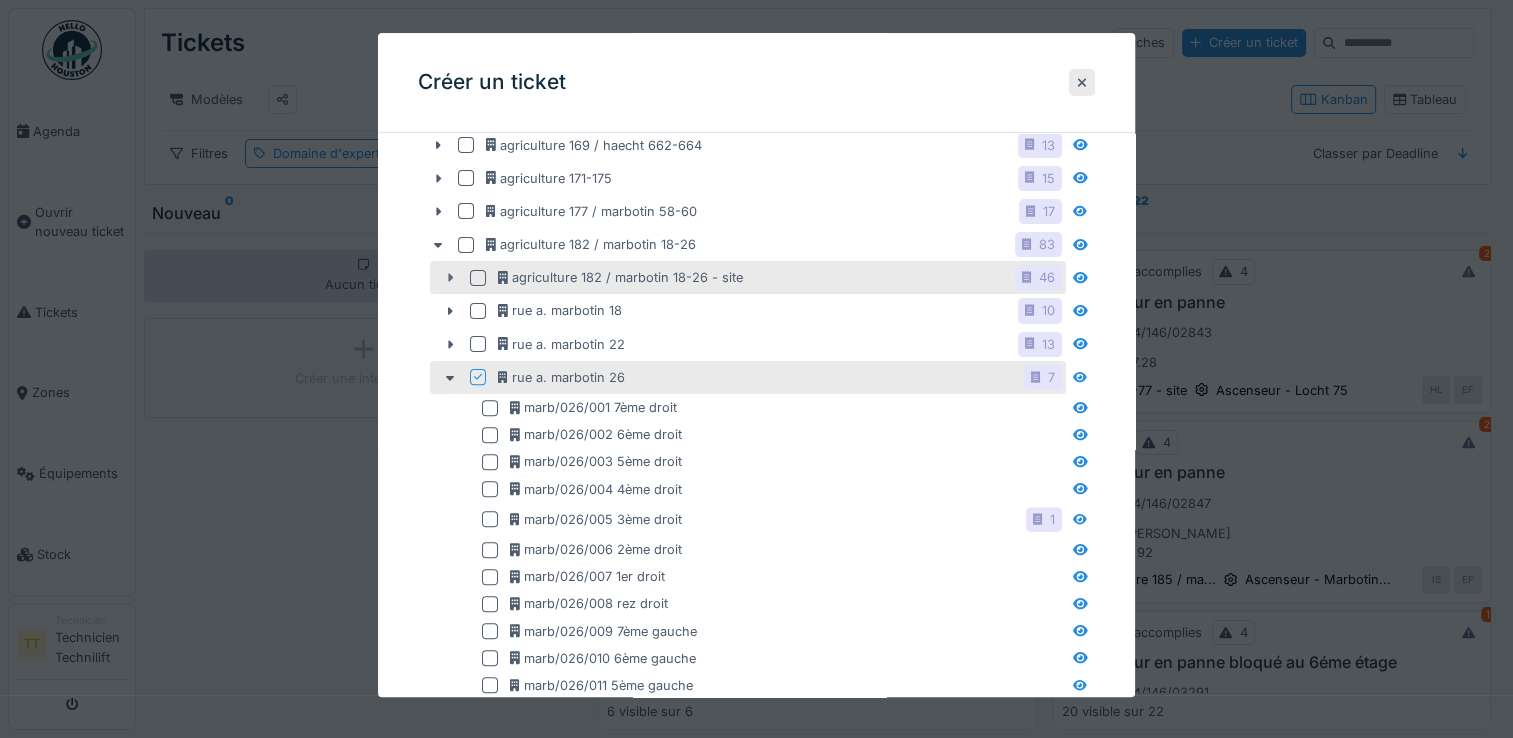 click 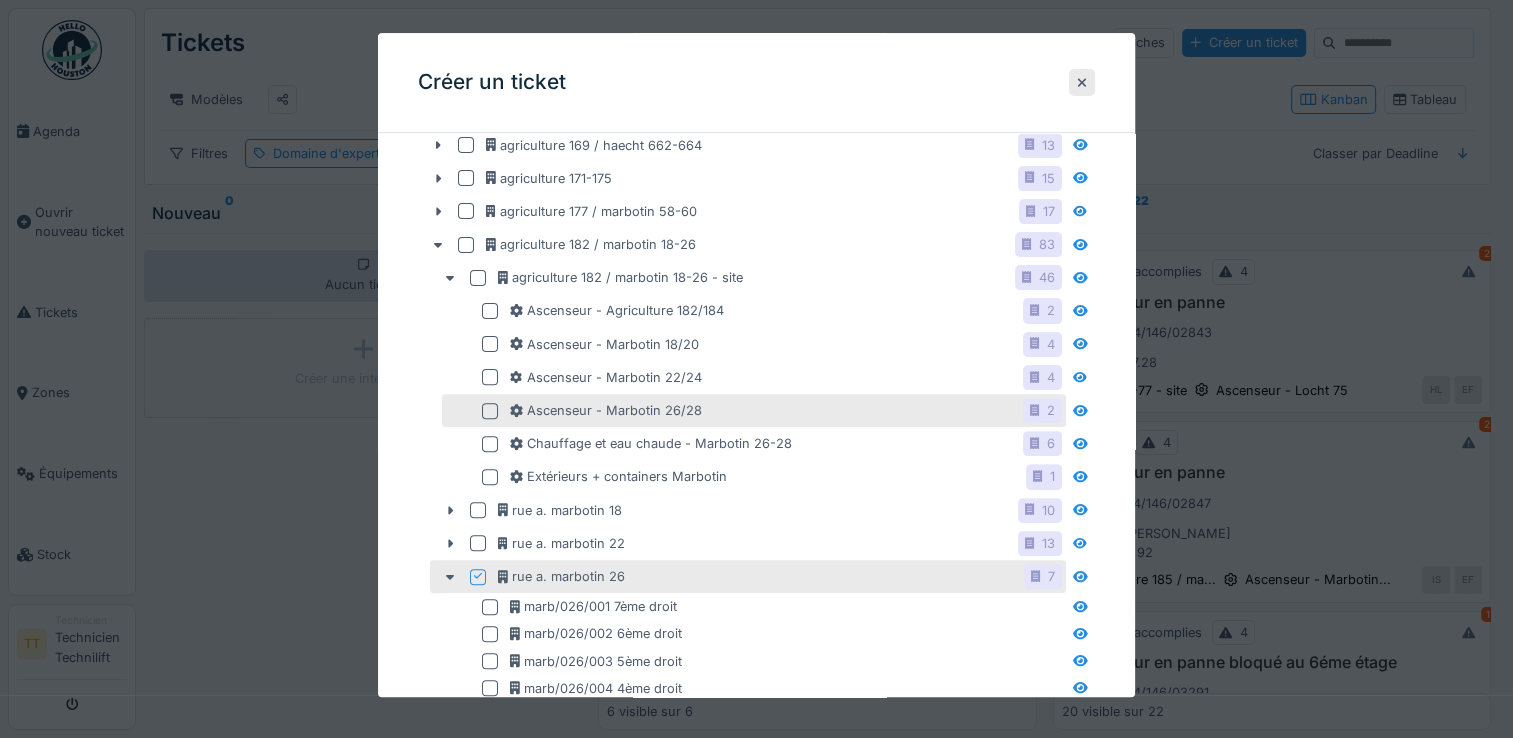 click at bounding box center (490, 411) 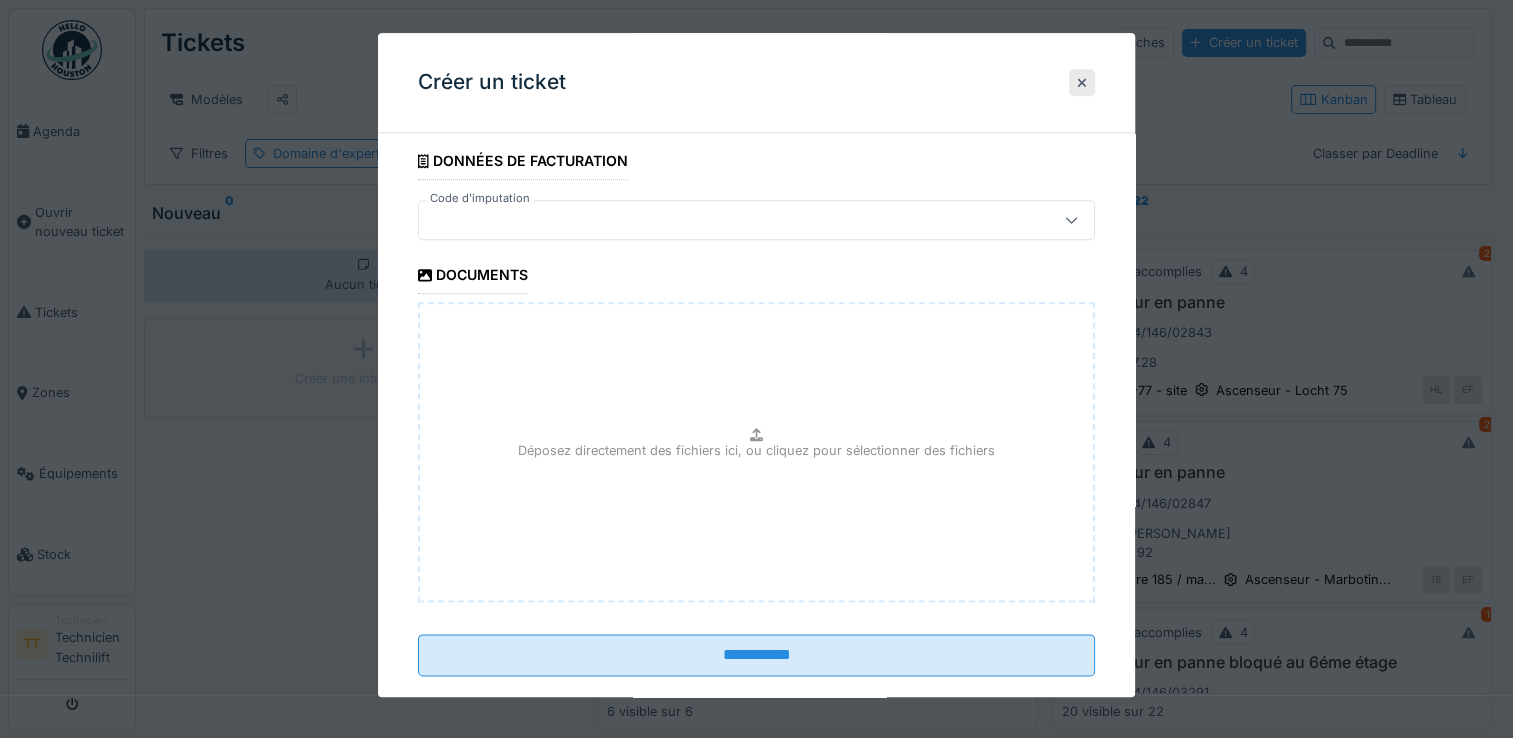 scroll, scrollTop: 2339, scrollLeft: 0, axis: vertical 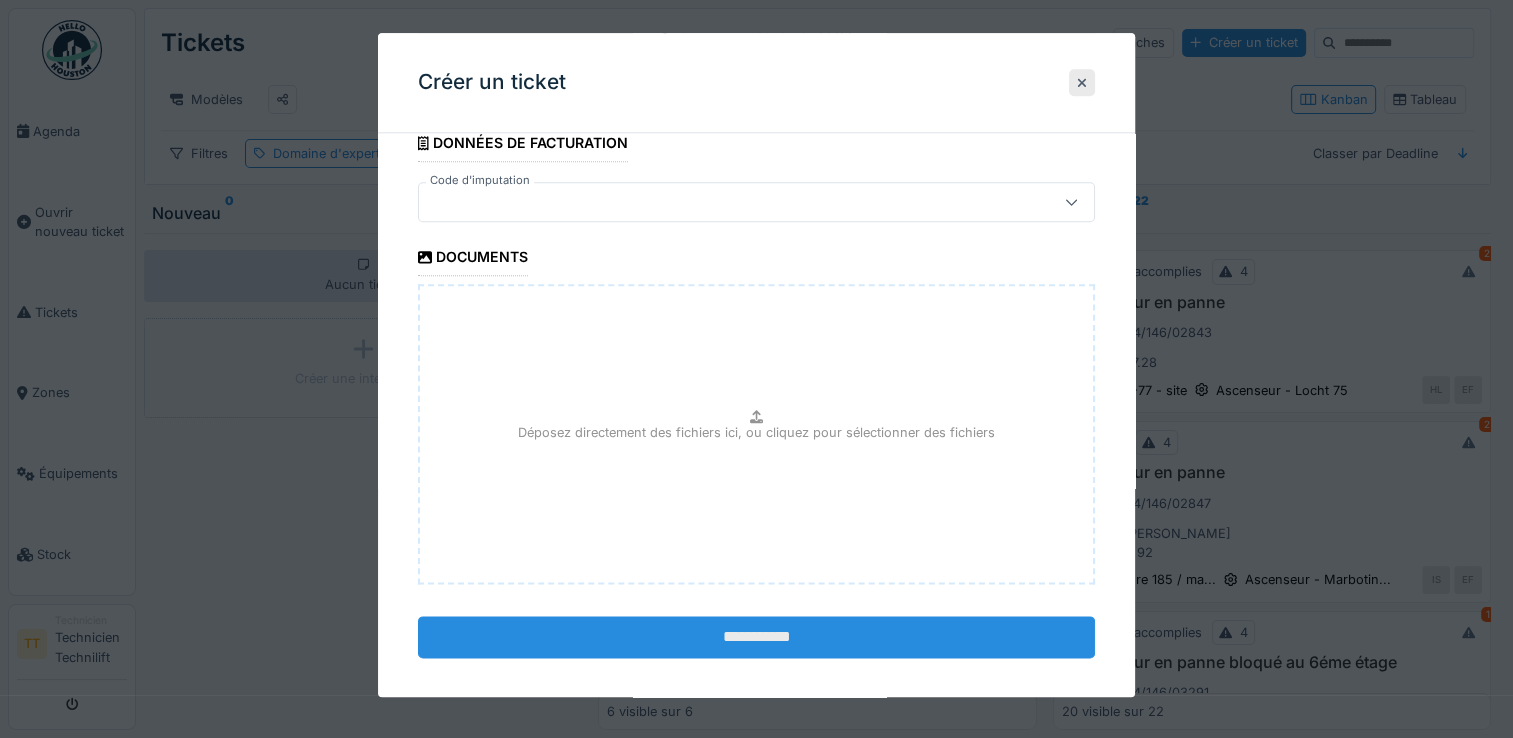 click on "**********" at bounding box center (756, 638) 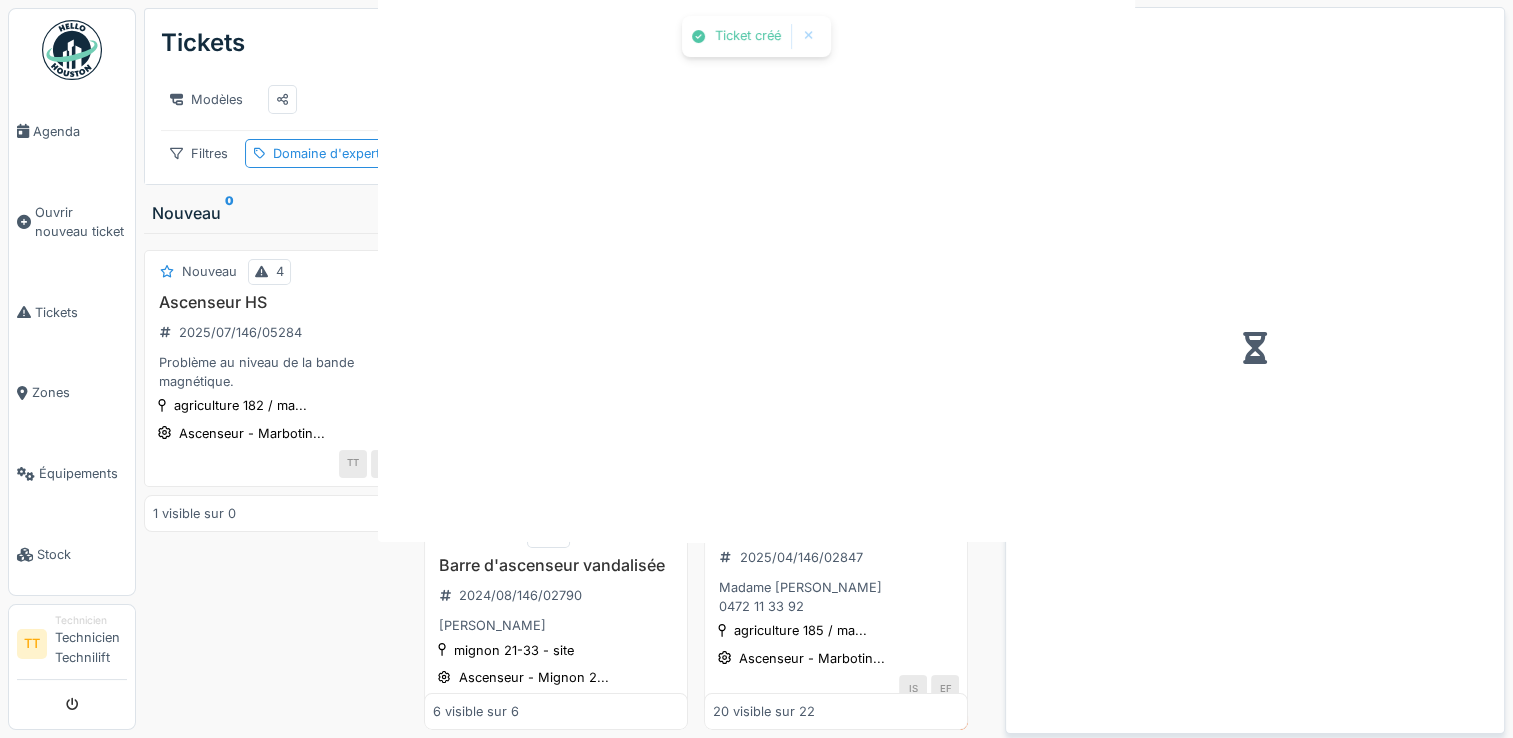 scroll, scrollTop: 0, scrollLeft: 0, axis: both 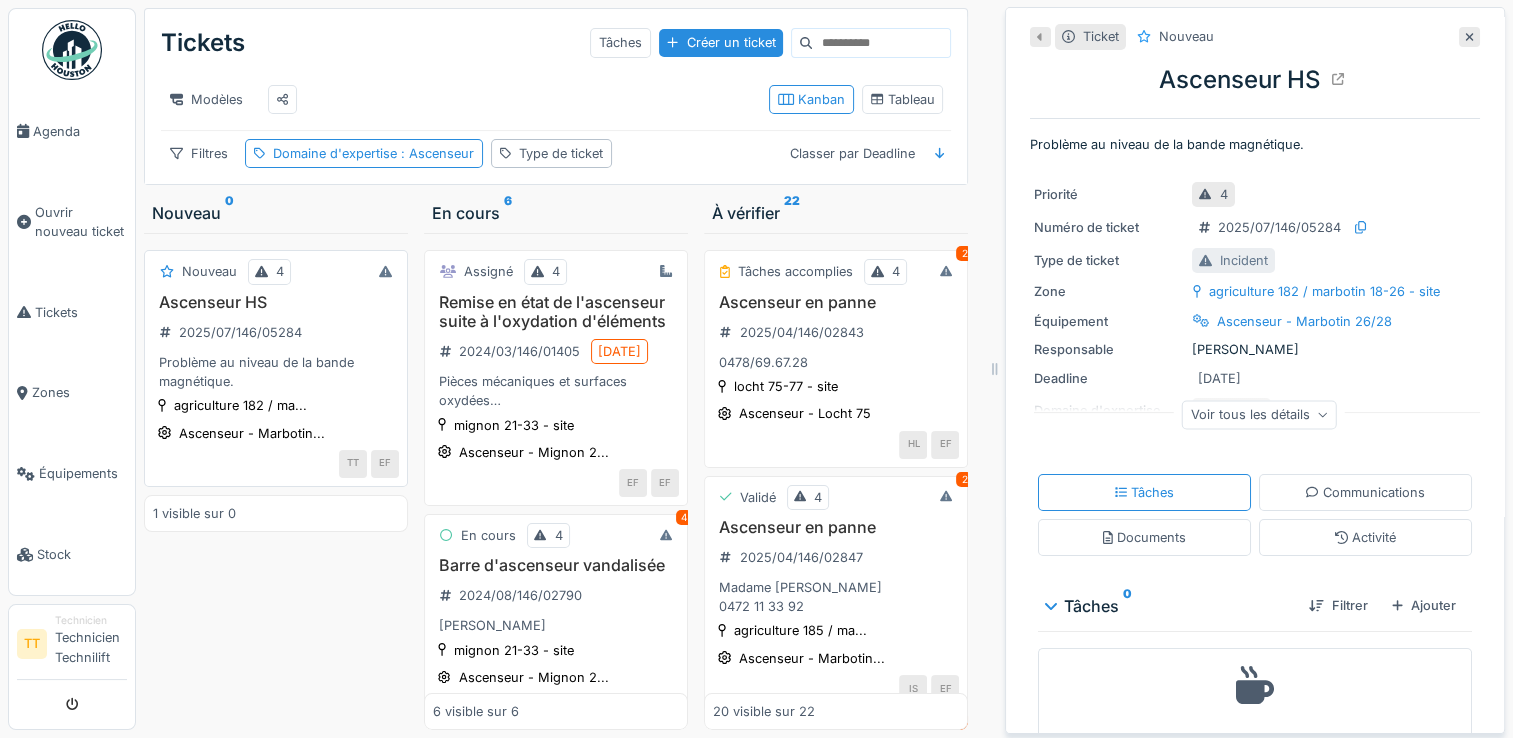 click on "Ascenseur HS 2025/07/146/05284 Problème au niveau de la bande magnétique." at bounding box center (276, 342) 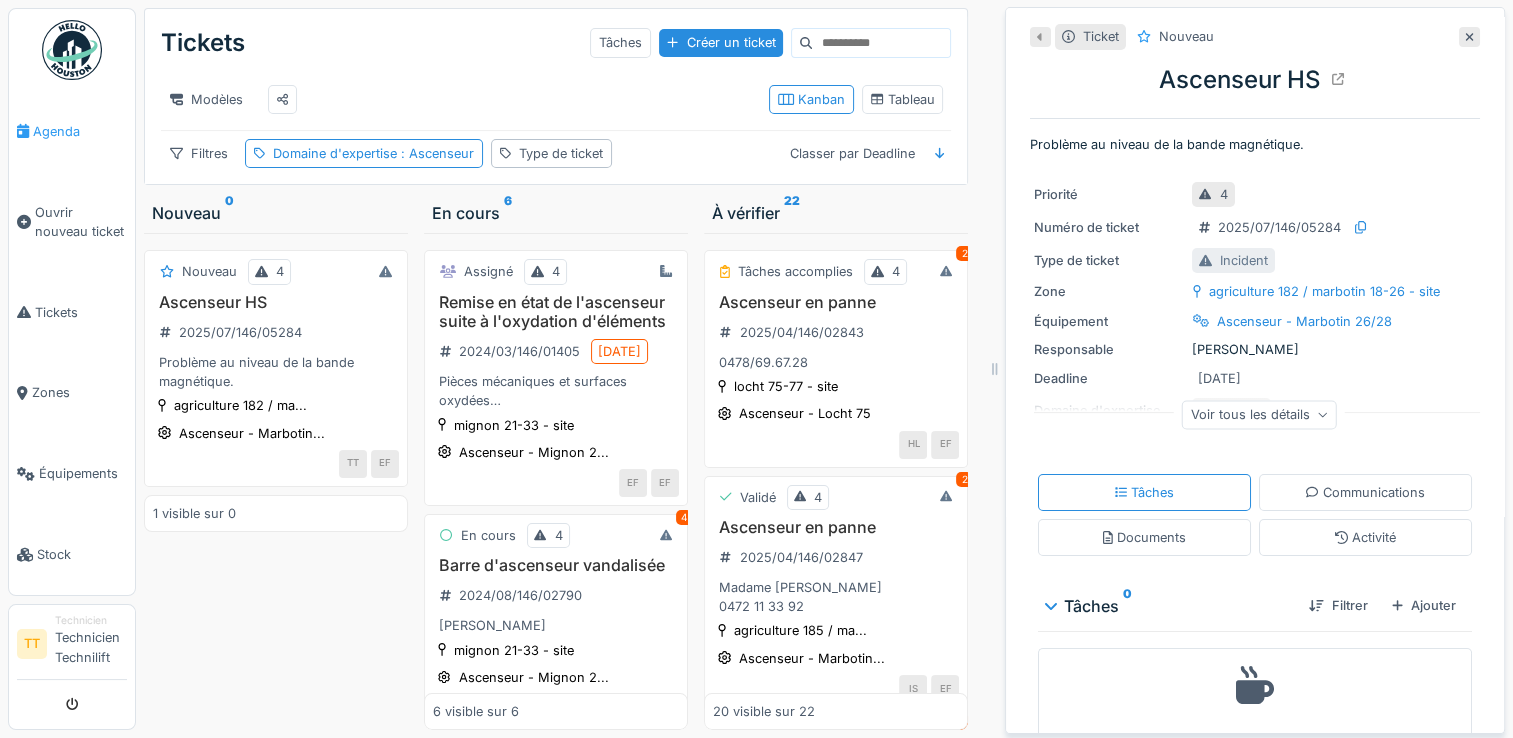 click on "Agenda" at bounding box center [80, 131] 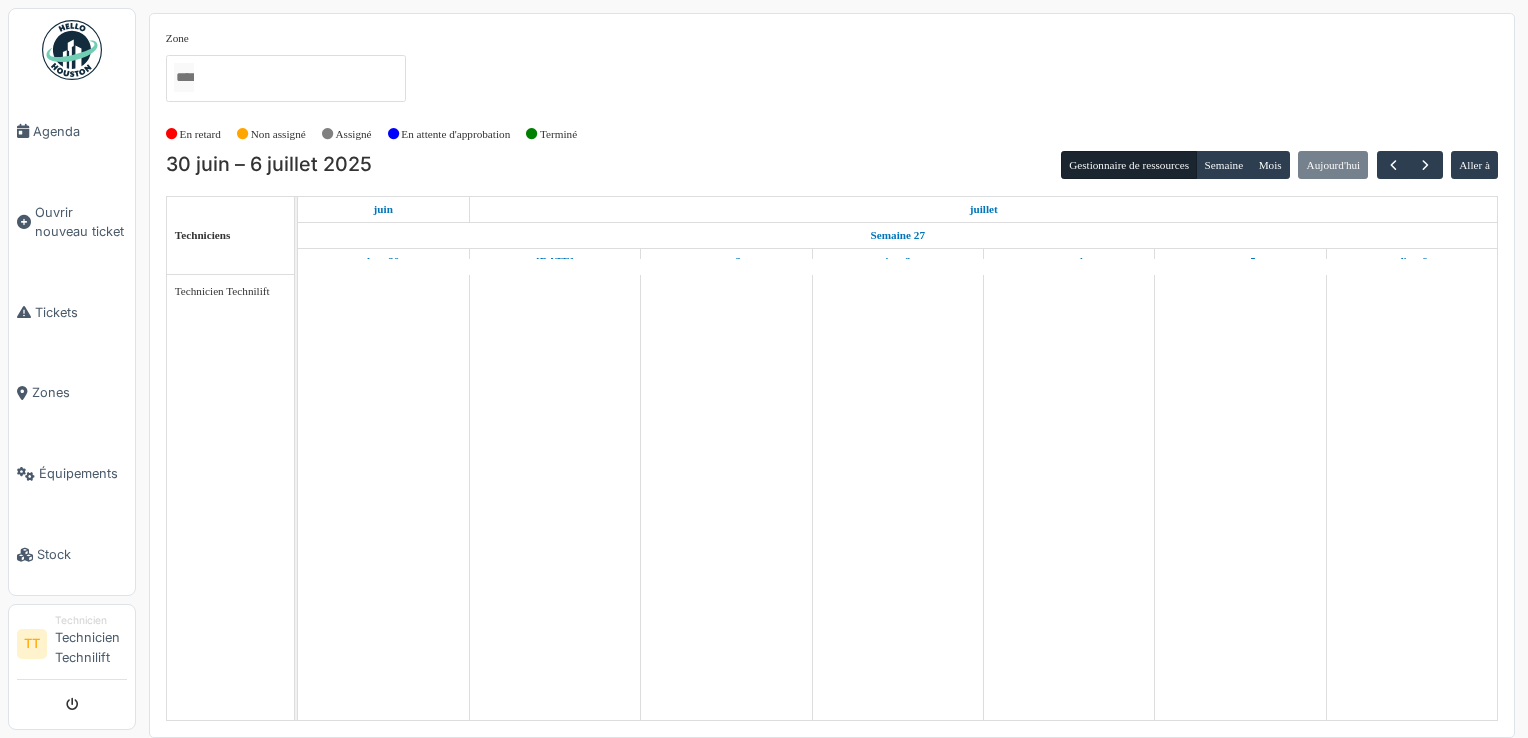 scroll, scrollTop: 0, scrollLeft: 0, axis: both 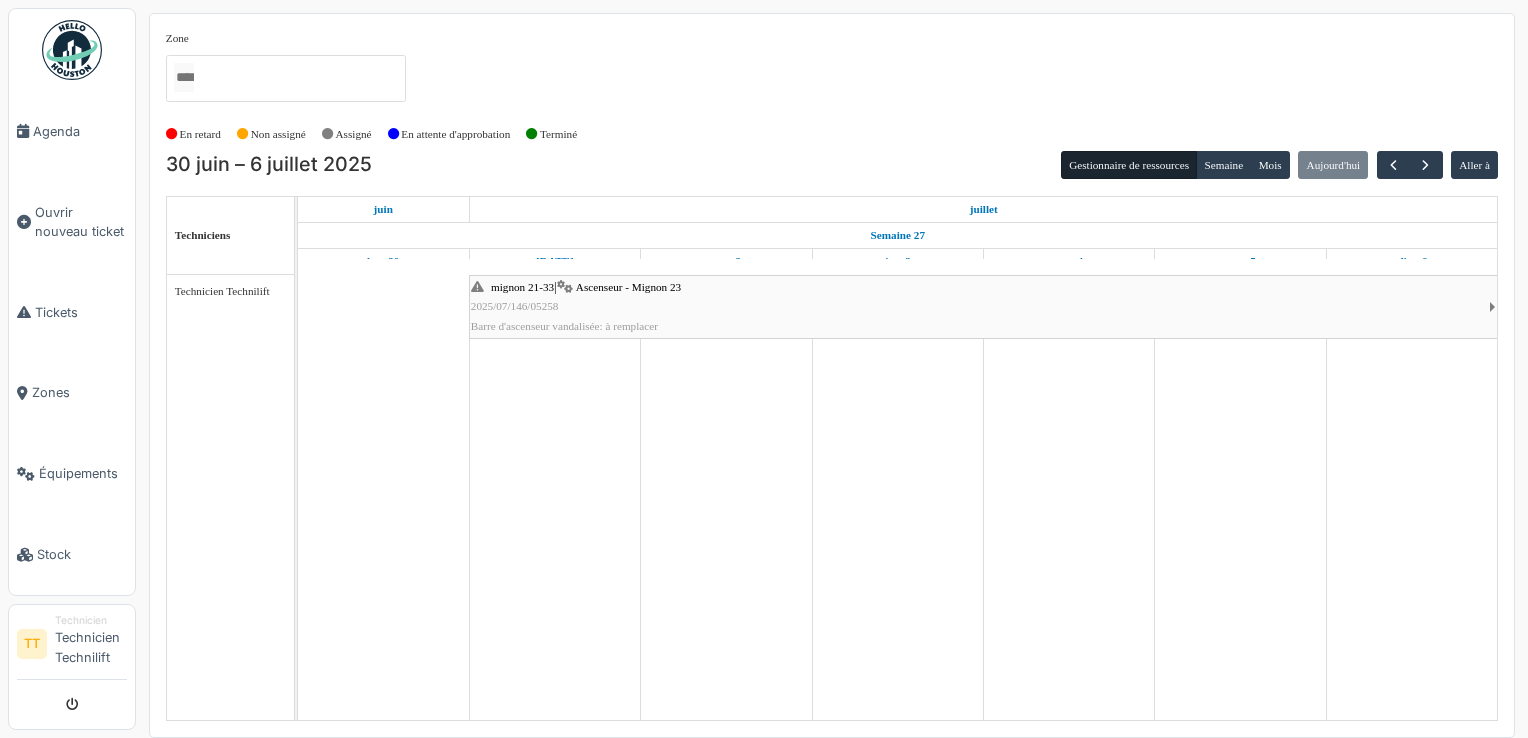 click at bounding box center [726, 497] 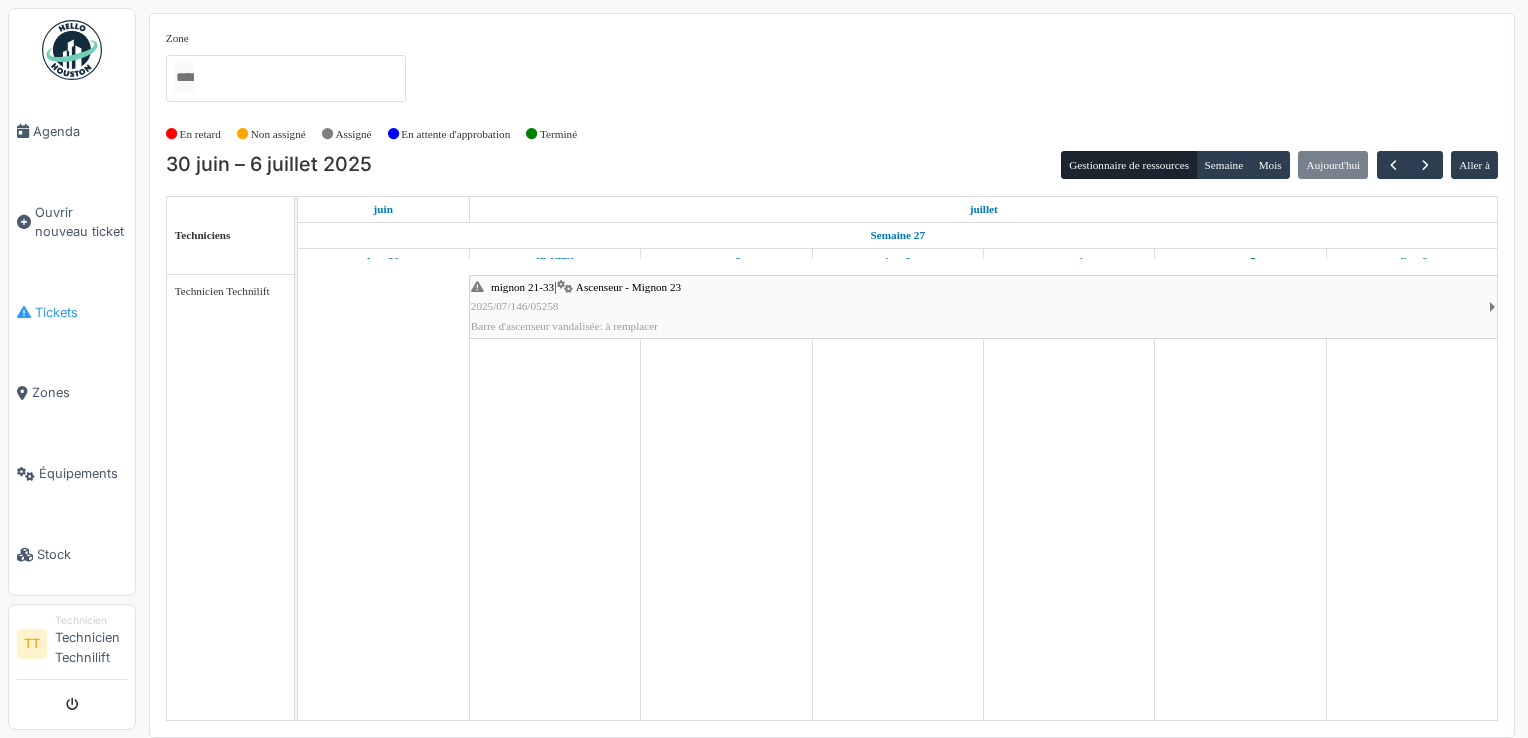 click on "Tickets" at bounding box center [81, 312] 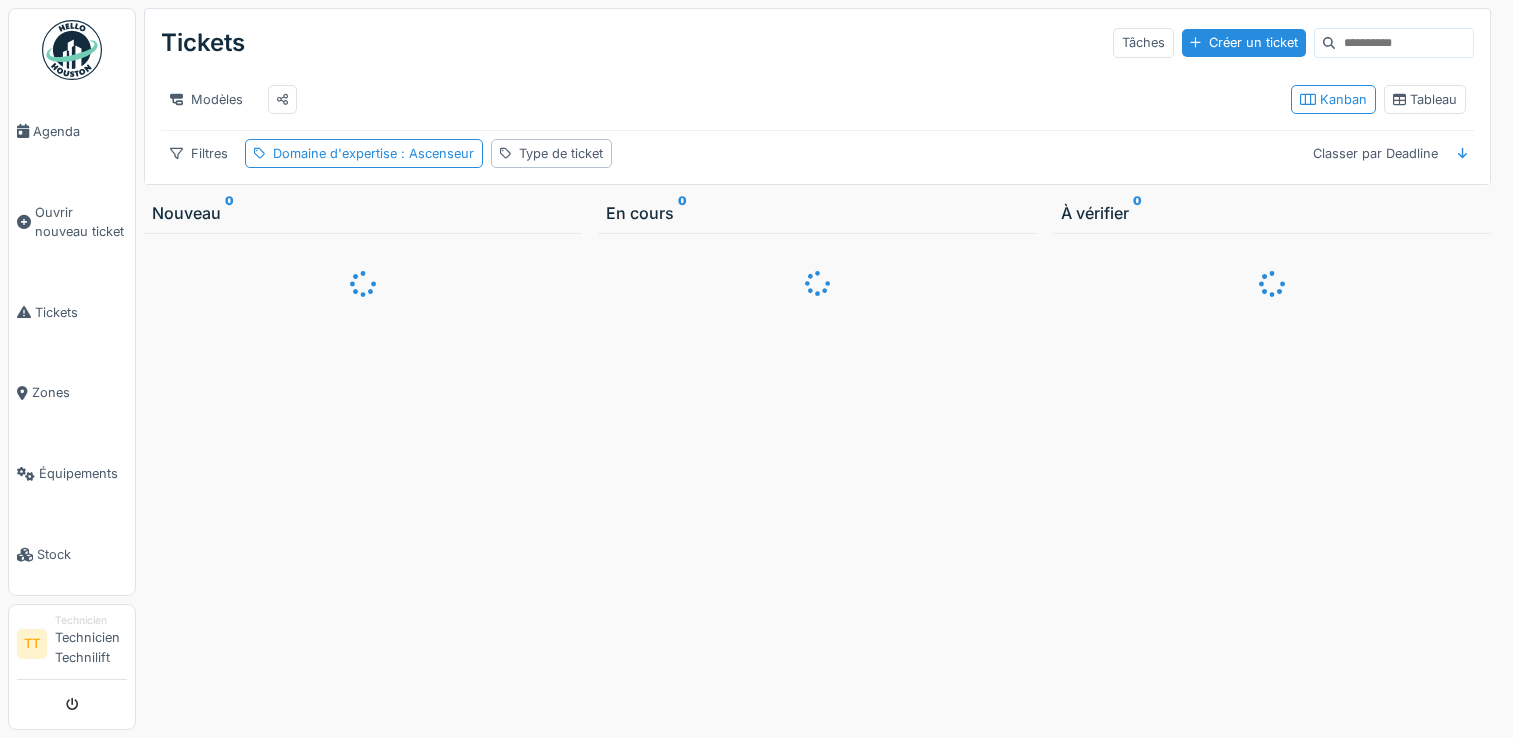 scroll, scrollTop: 0, scrollLeft: 0, axis: both 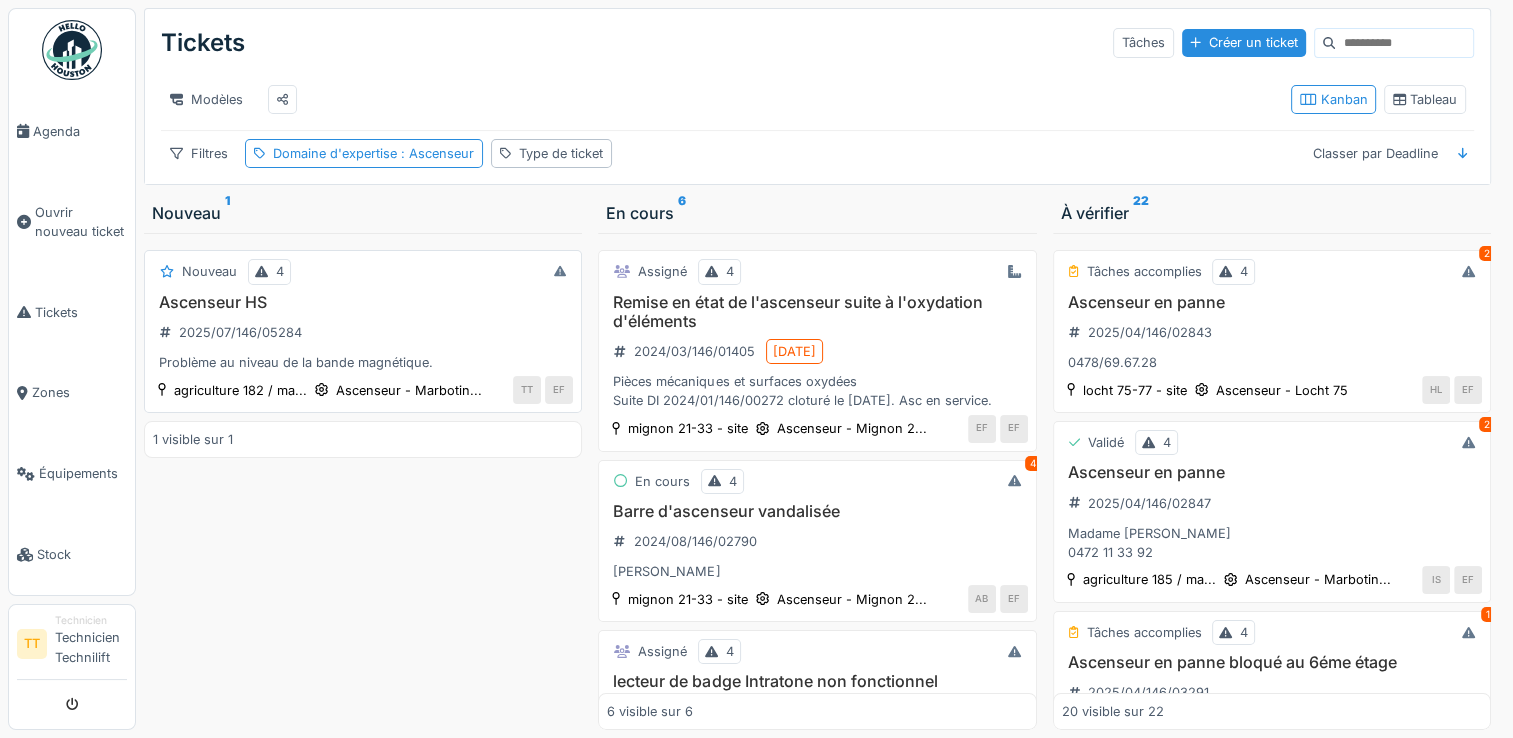 click on "Ascenseur HS" at bounding box center [363, 302] 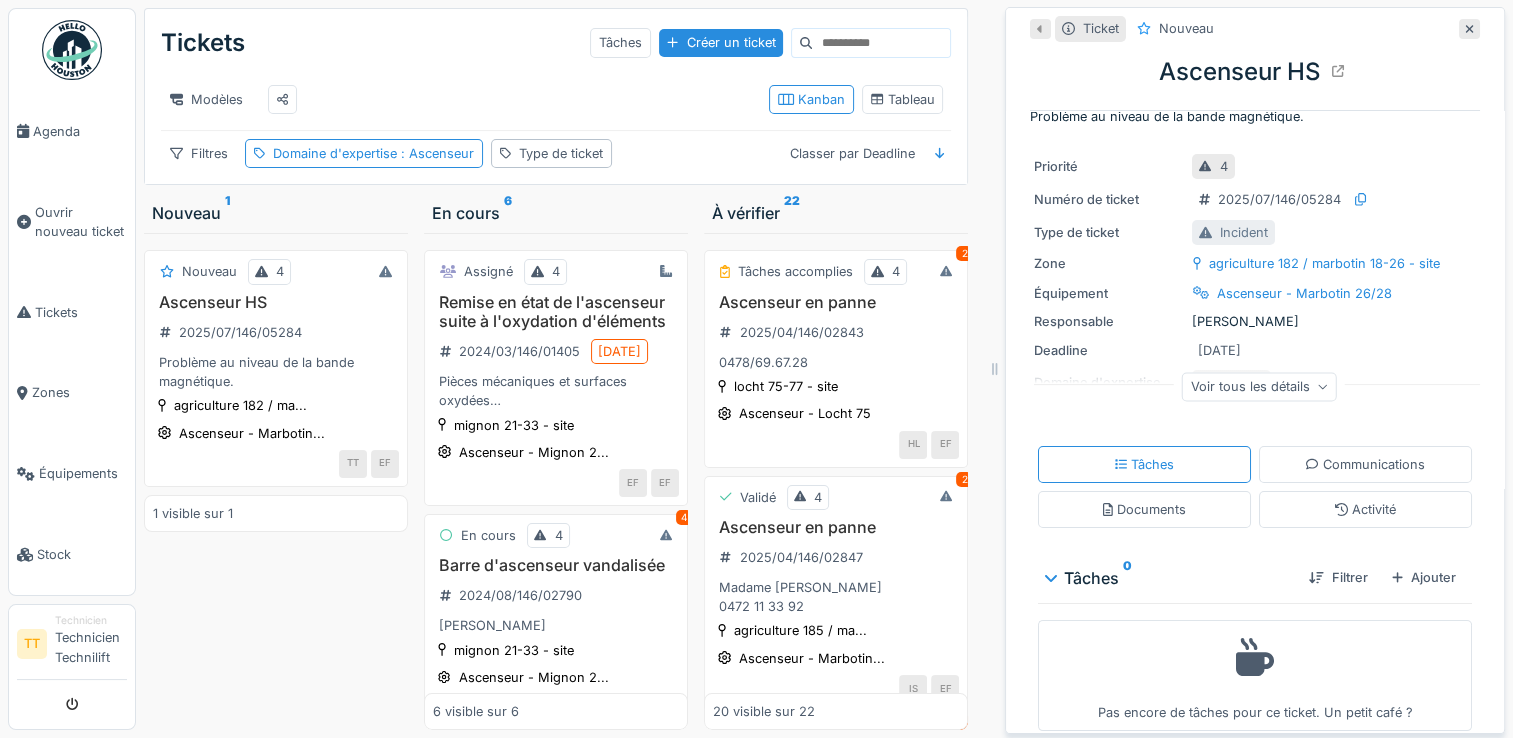 scroll, scrollTop: 50, scrollLeft: 0, axis: vertical 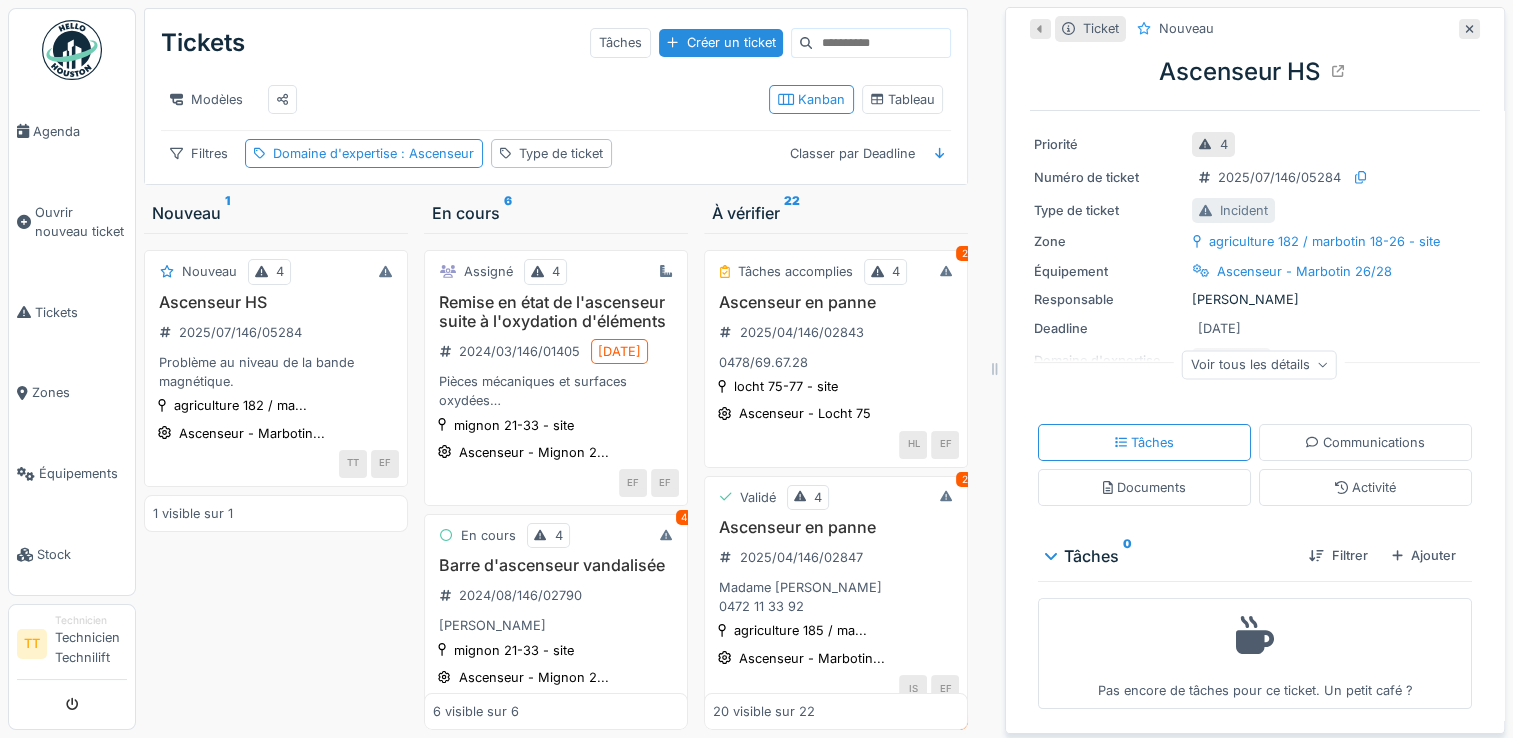 click on "Voir tous les détails" at bounding box center (1259, 364) 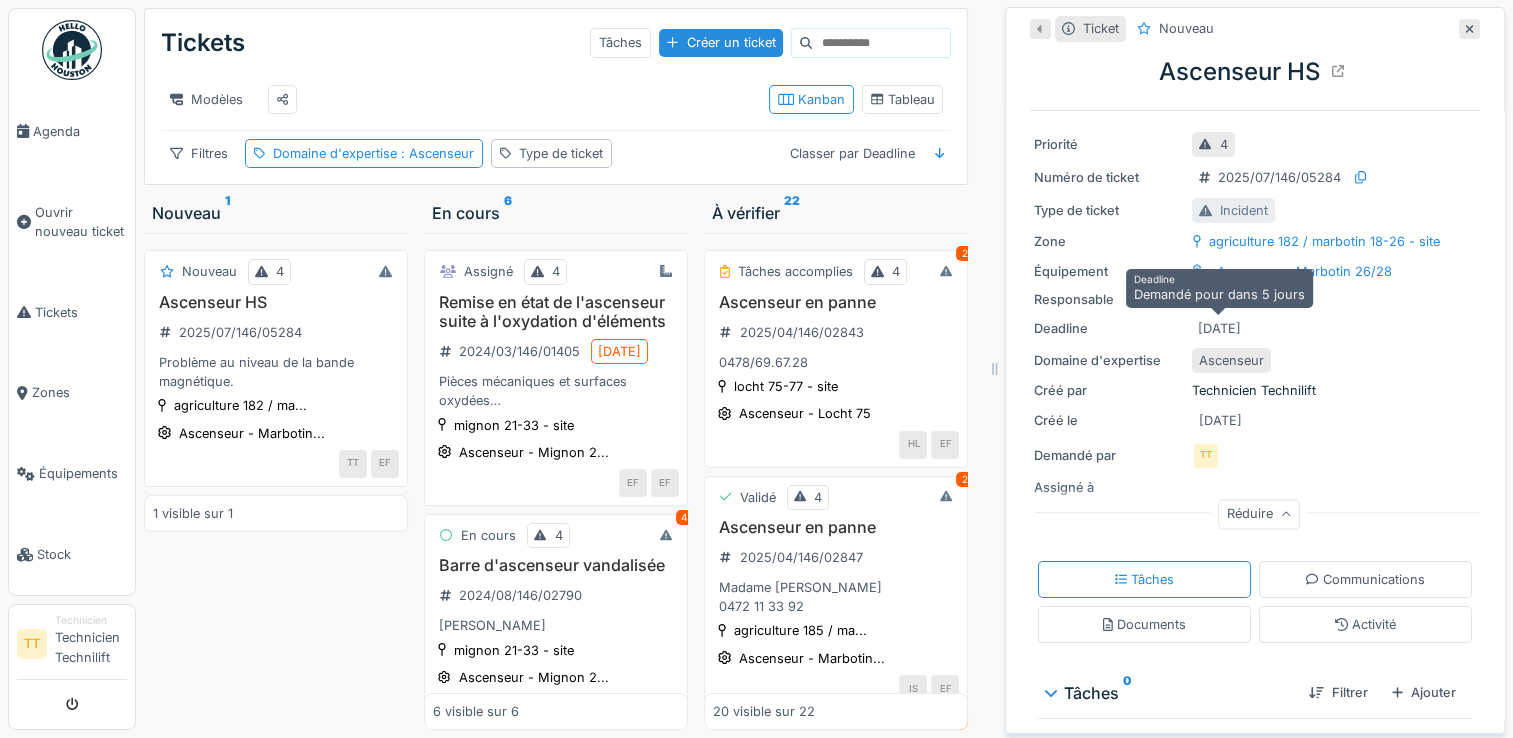 click on "07/07/2025" at bounding box center (1219, 328) 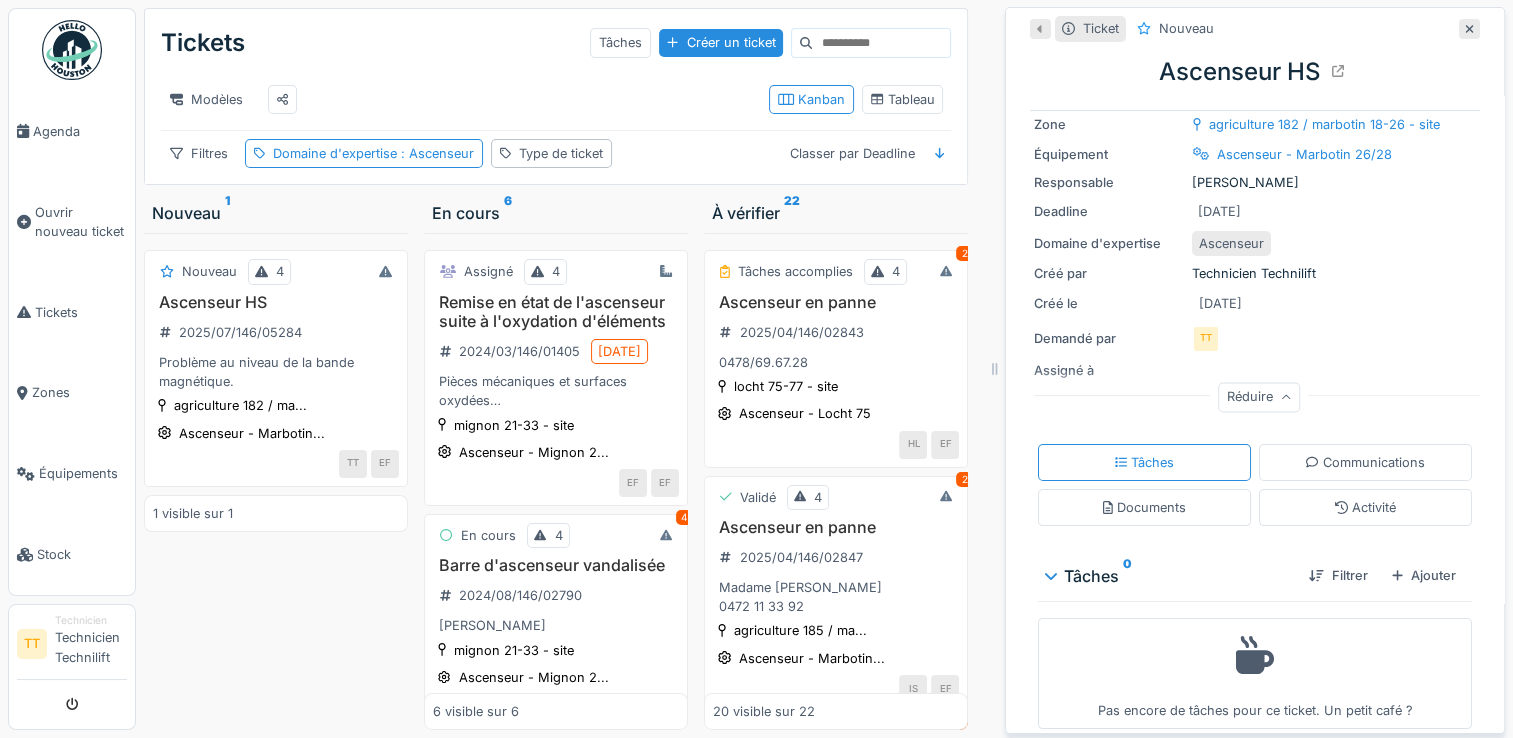 scroll, scrollTop: 182, scrollLeft: 0, axis: vertical 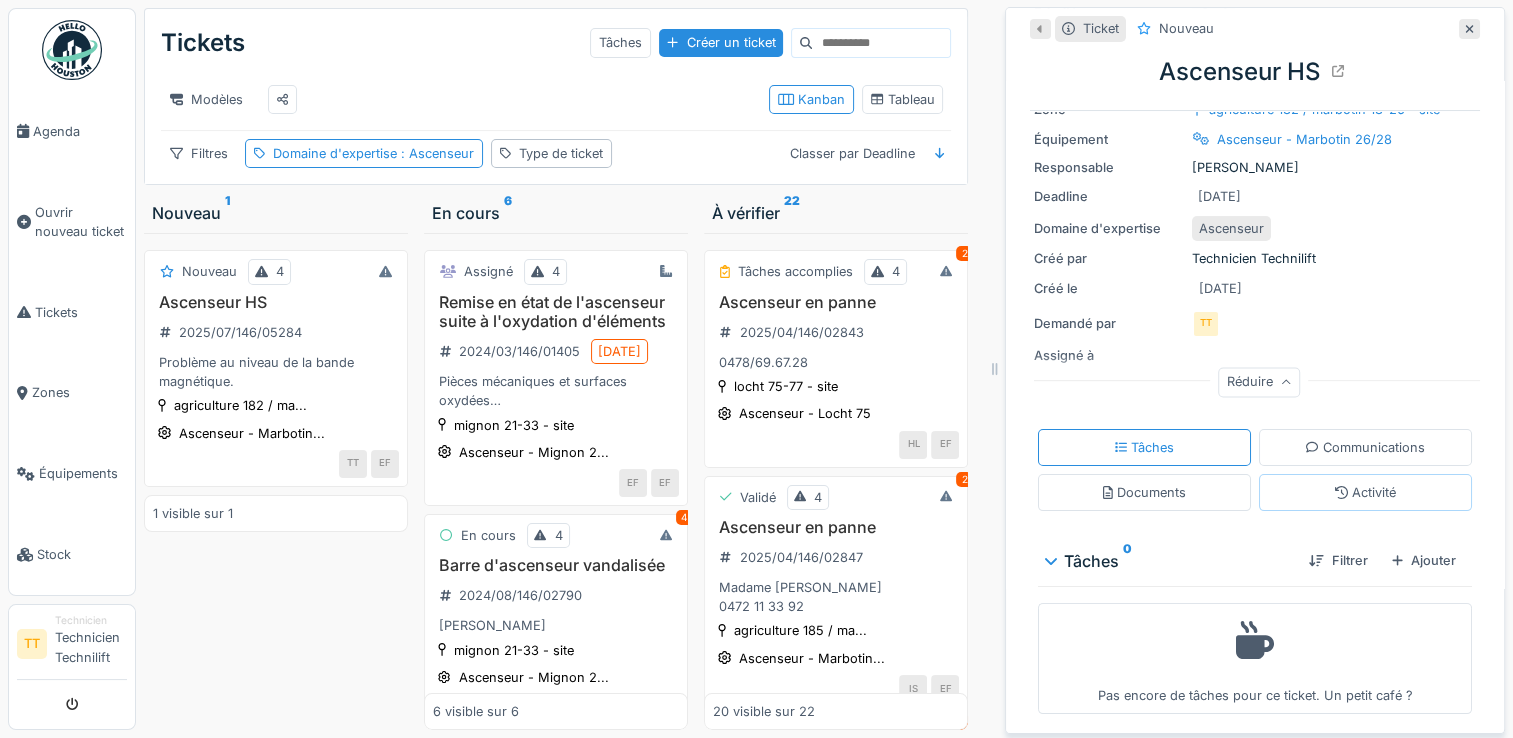 click on "Activité" at bounding box center [1365, 492] 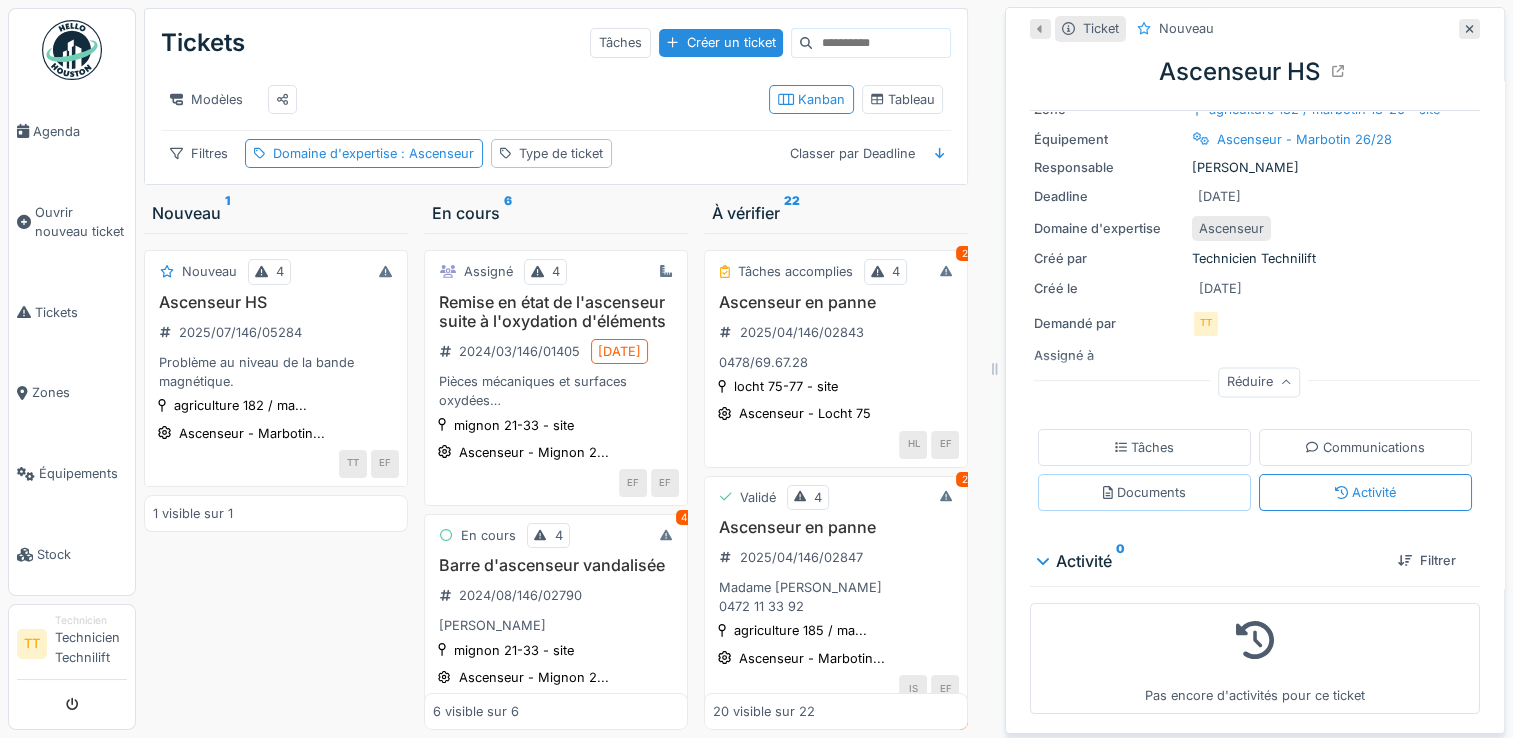 click on "Documents" at bounding box center (1144, 492) 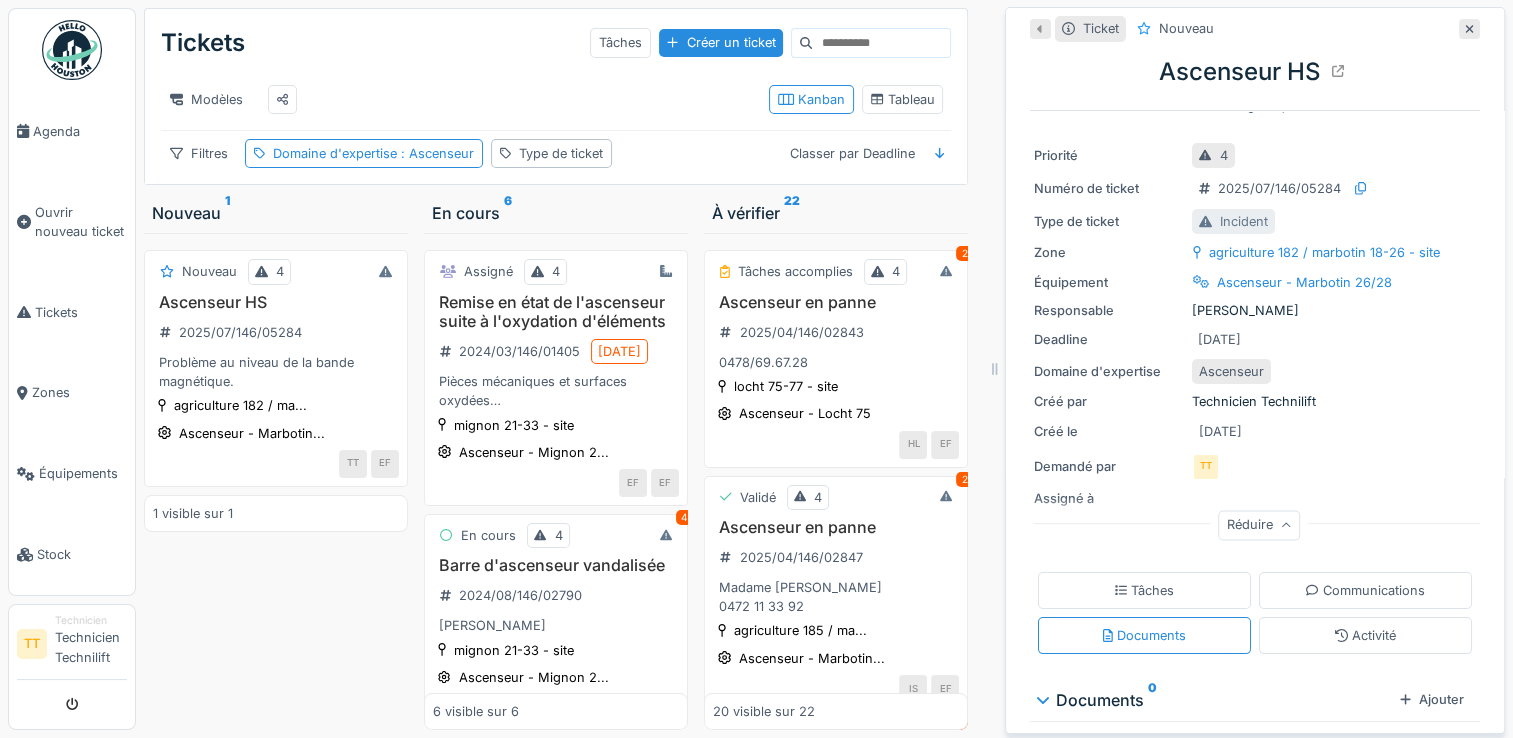 scroll, scrollTop: 0, scrollLeft: 0, axis: both 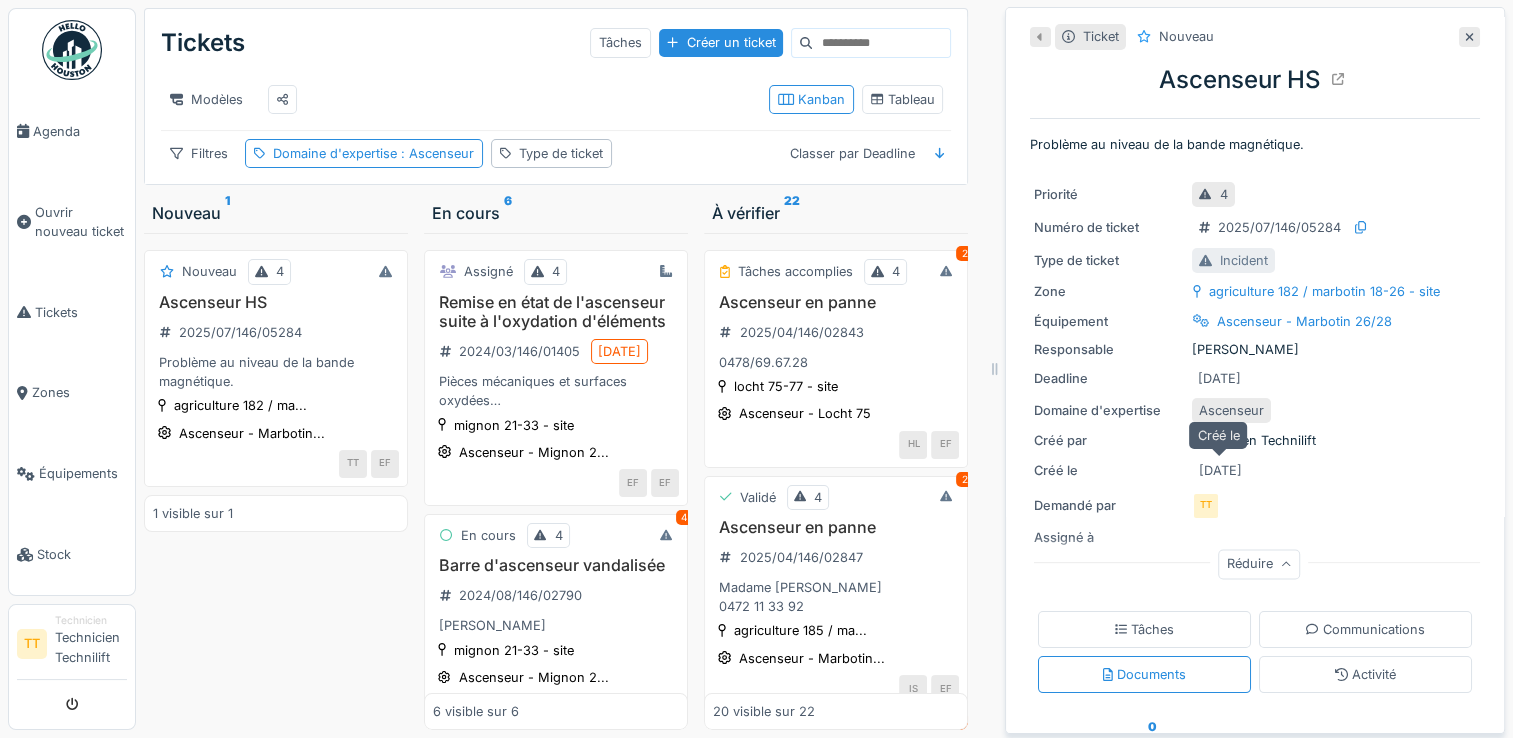 click on "[DATE]" at bounding box center (1220, 470) 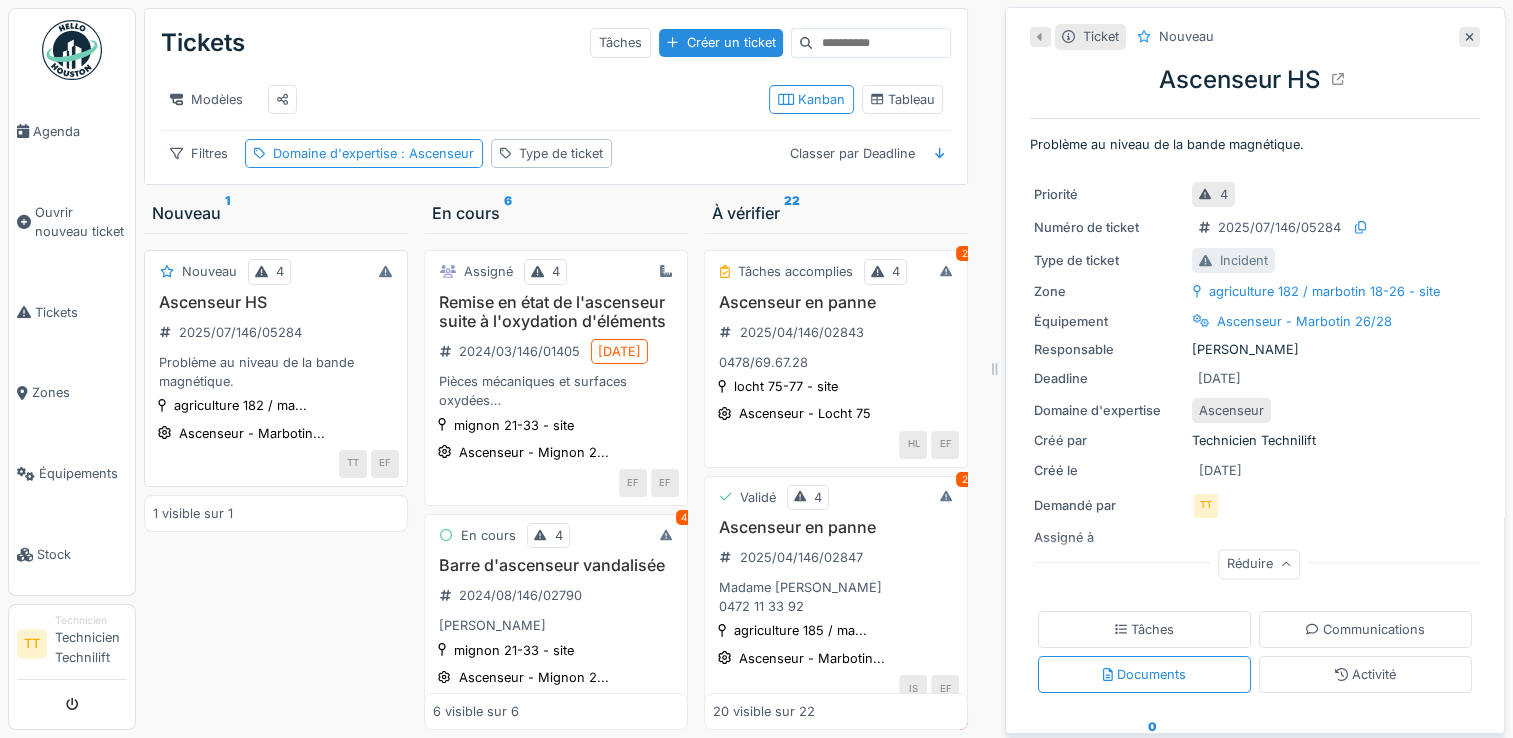 click on "Problème au niveau de la bande magnétique." at bounding box center [276, 372] 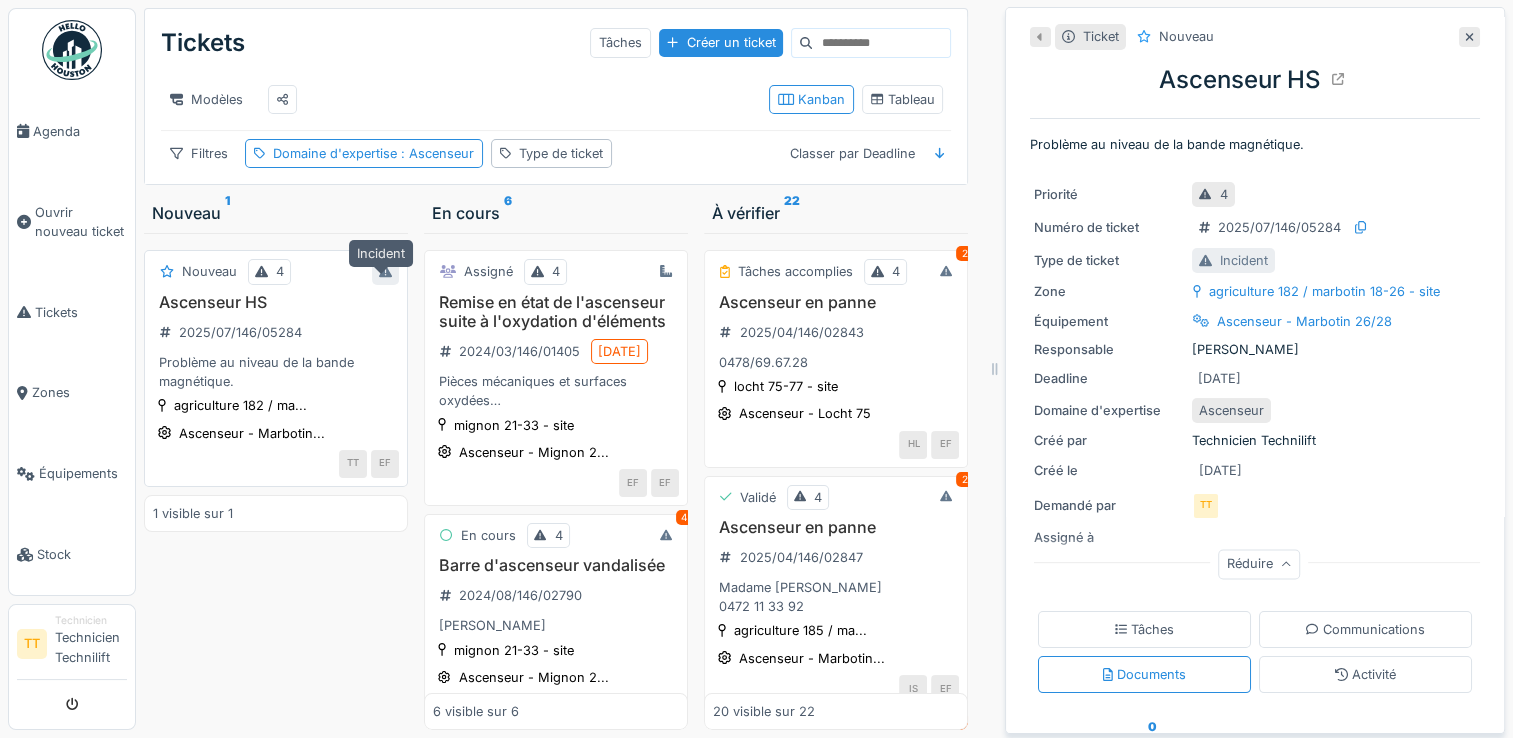 click 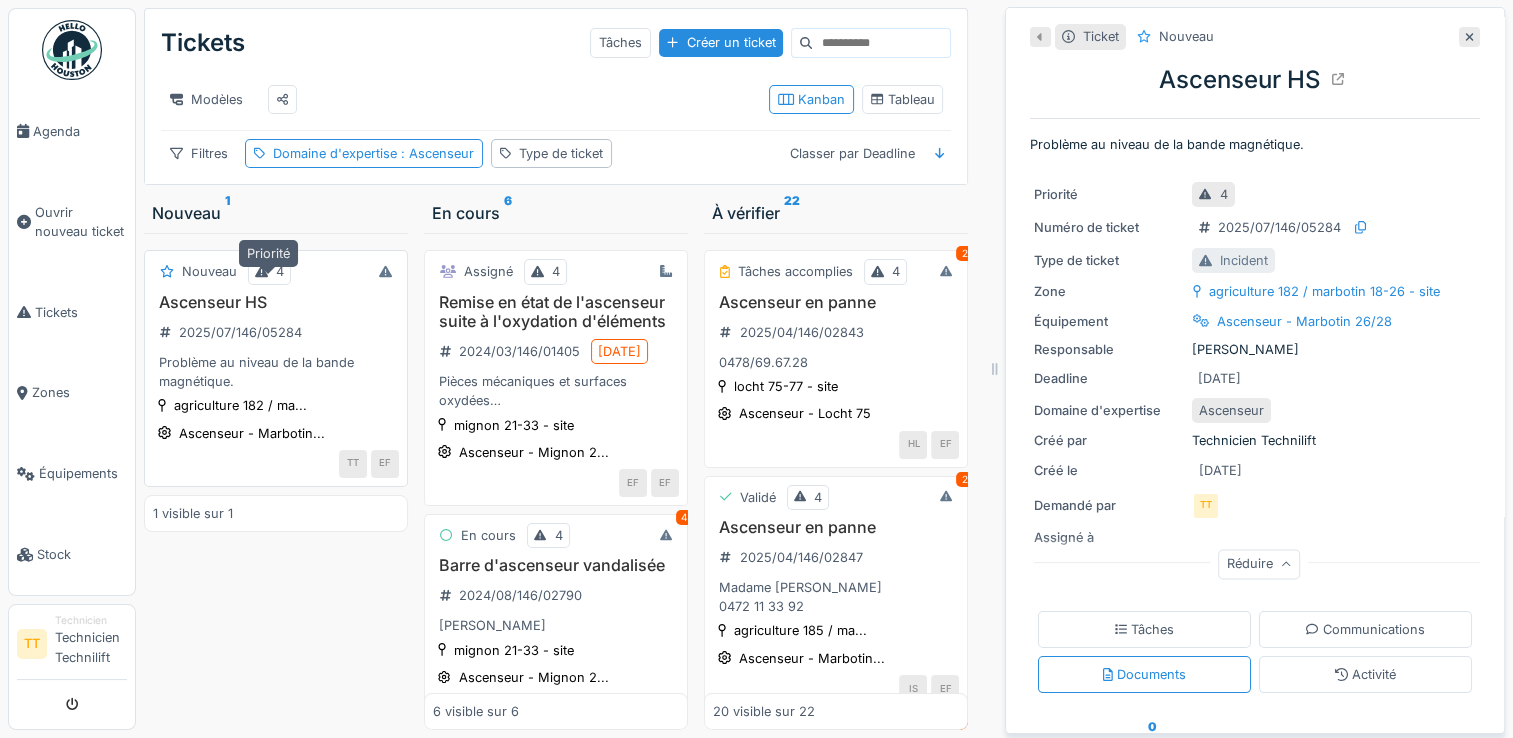 click on "4" at bounding box center (269, 271) 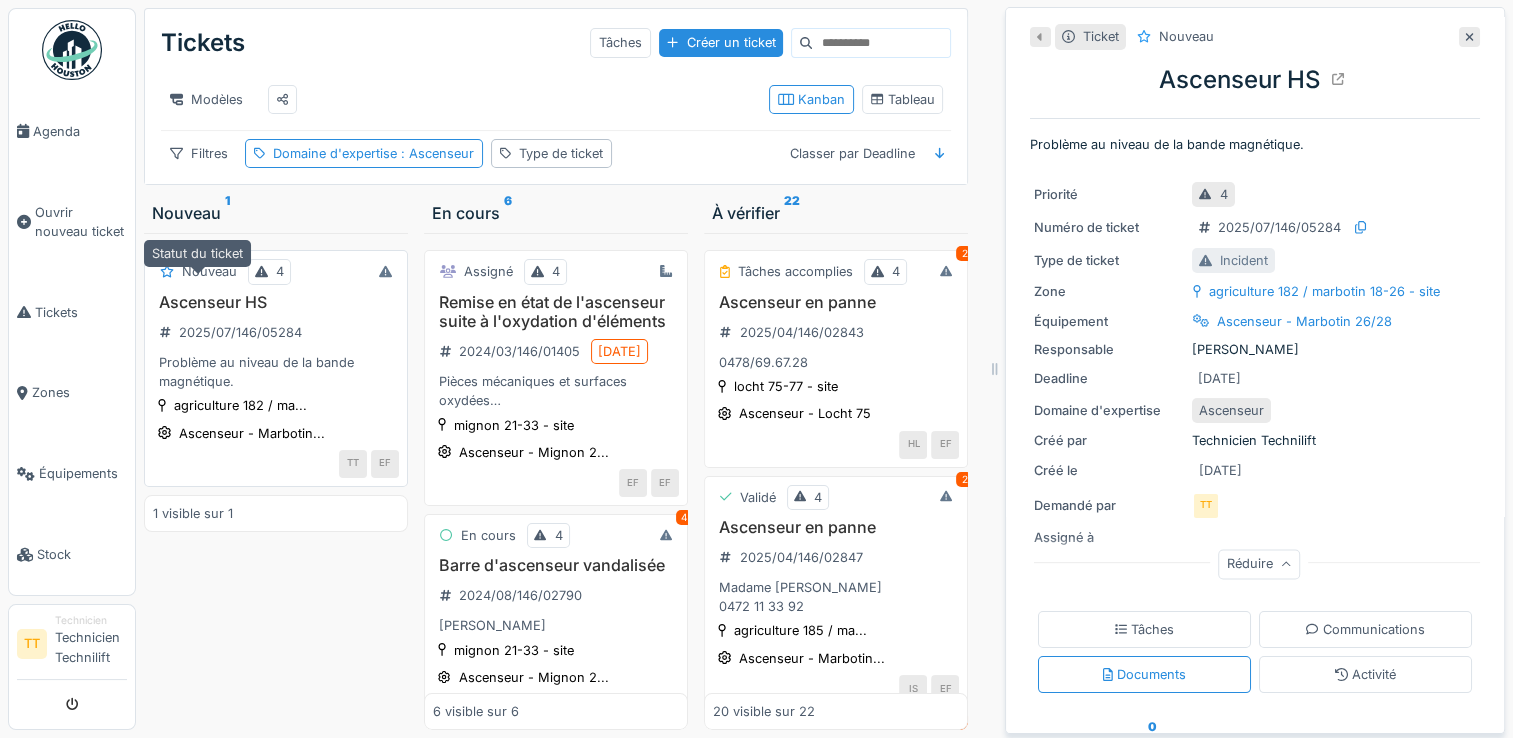 click on "Nouveau" at bounding box center (209, 271) 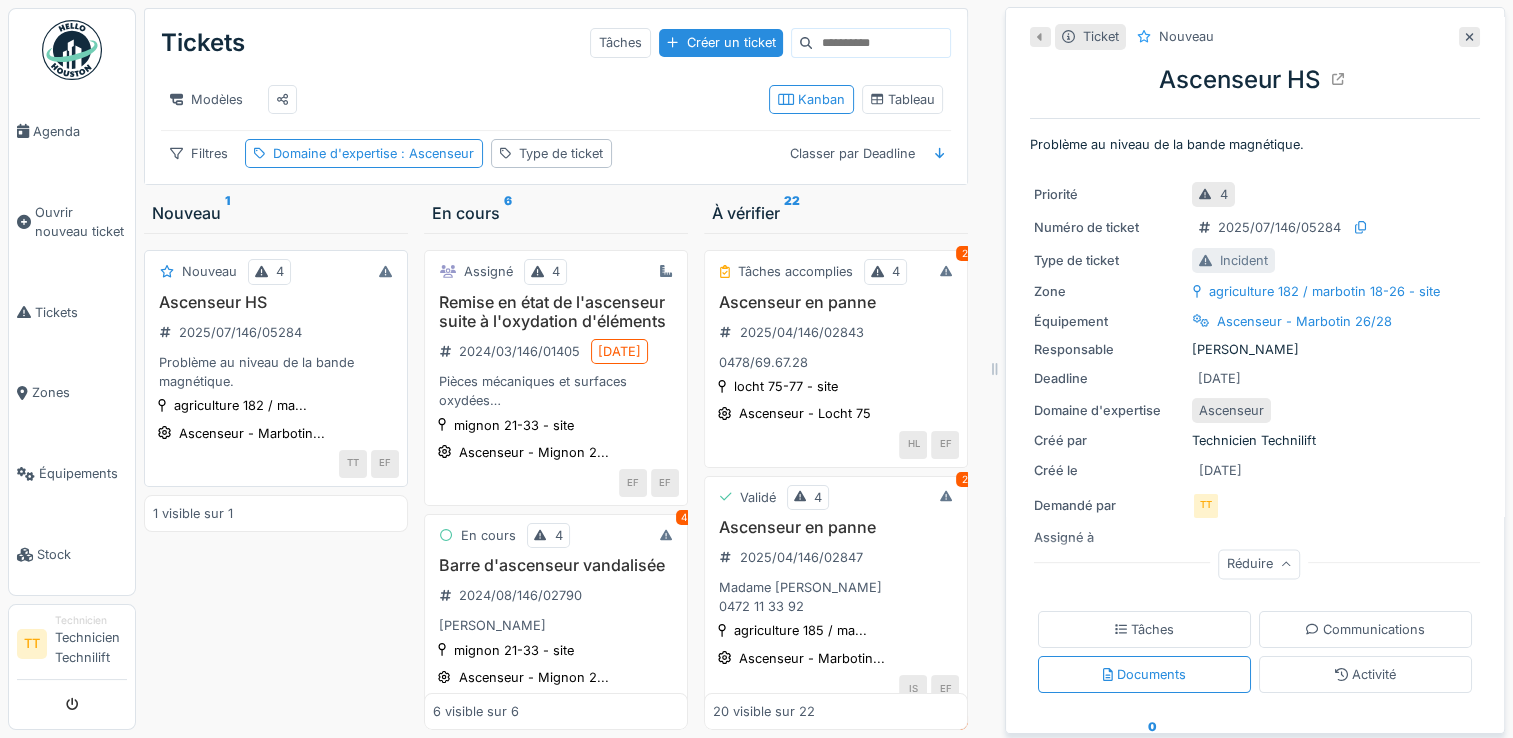 click on "Nouveau 4" at bounding box center (276, 271) 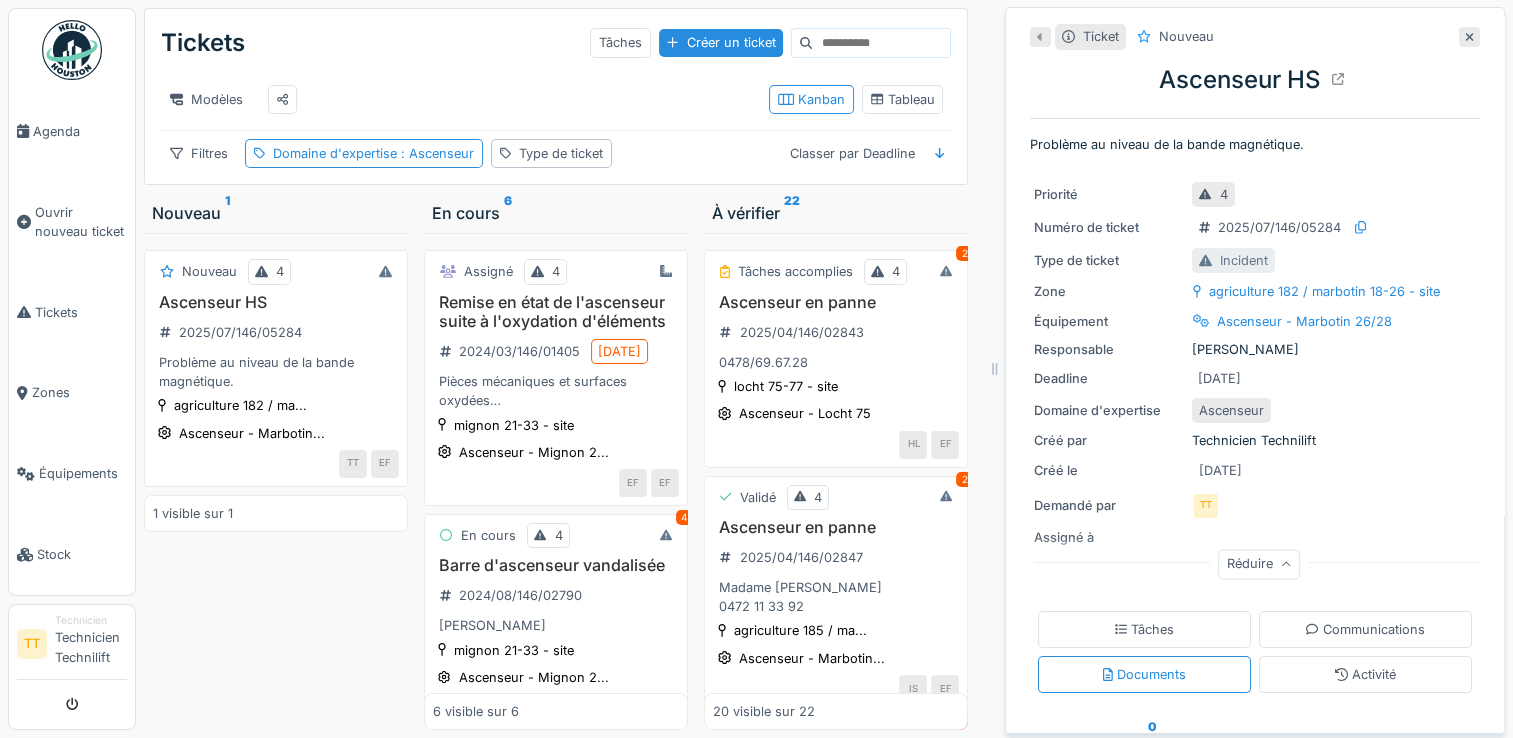 scroll, scrollTop: 80, scrollLeft: 0, axis: vertical 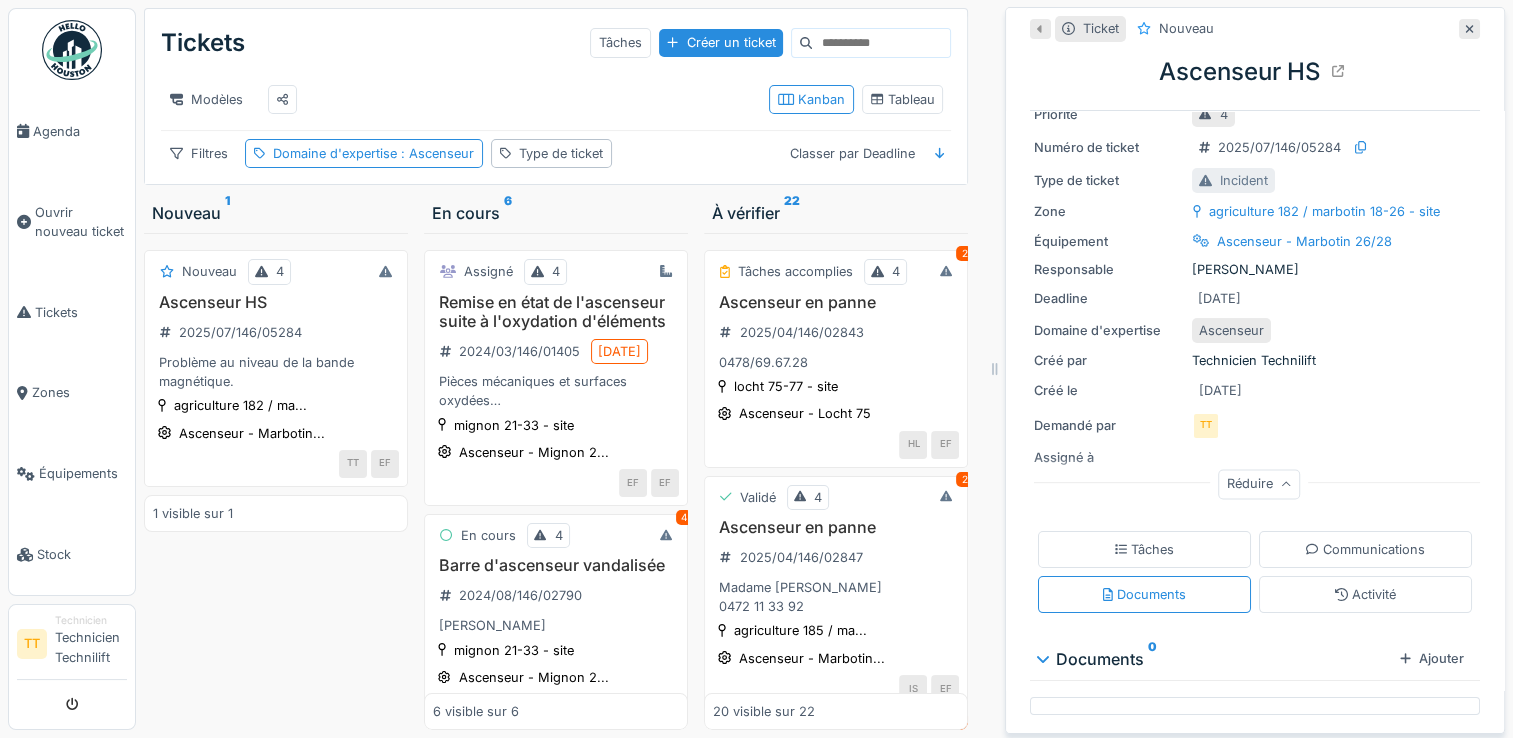 click on "Documents 0" at bounding box center (1215, 659) 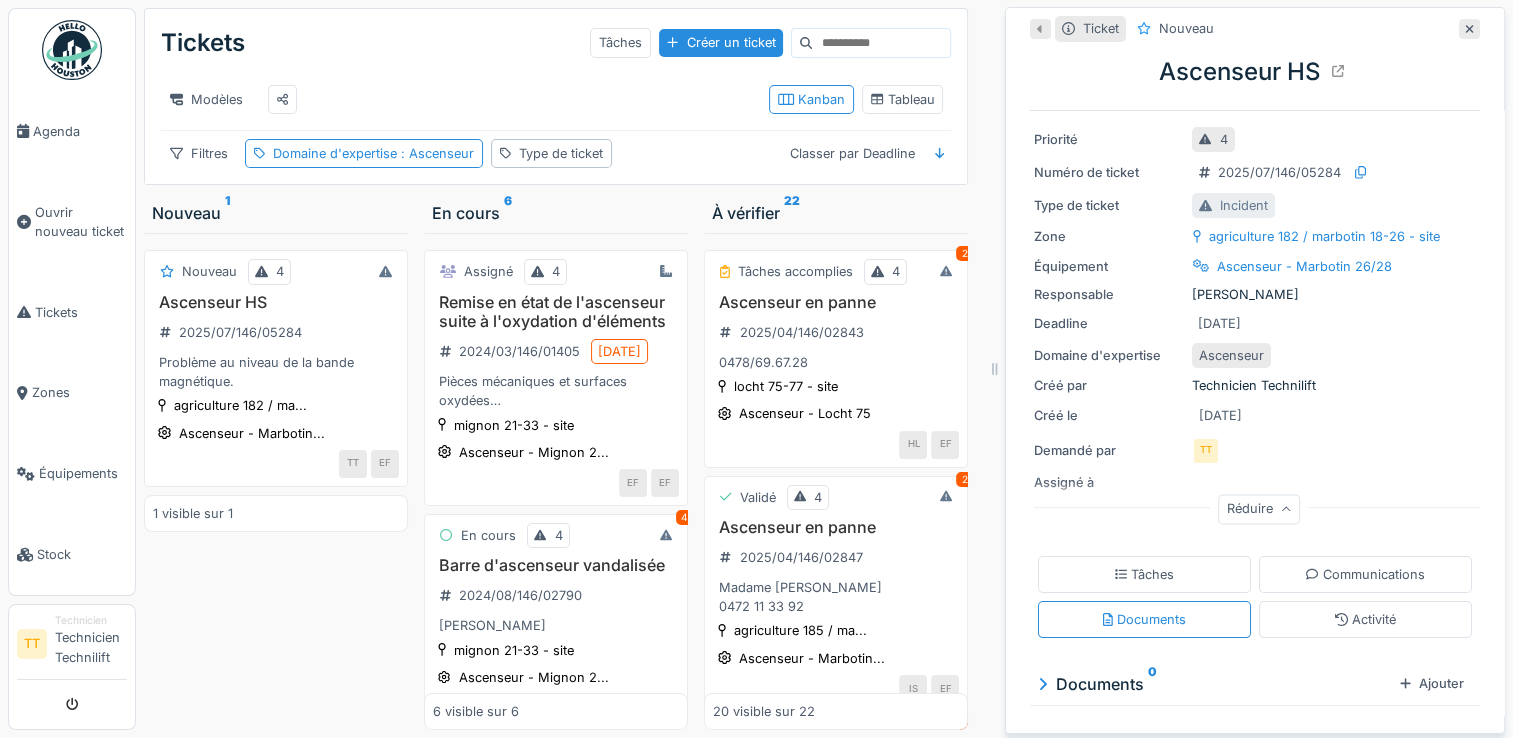 scroll, scrollTop: 15, scrollLeft: 0, axis: vertical 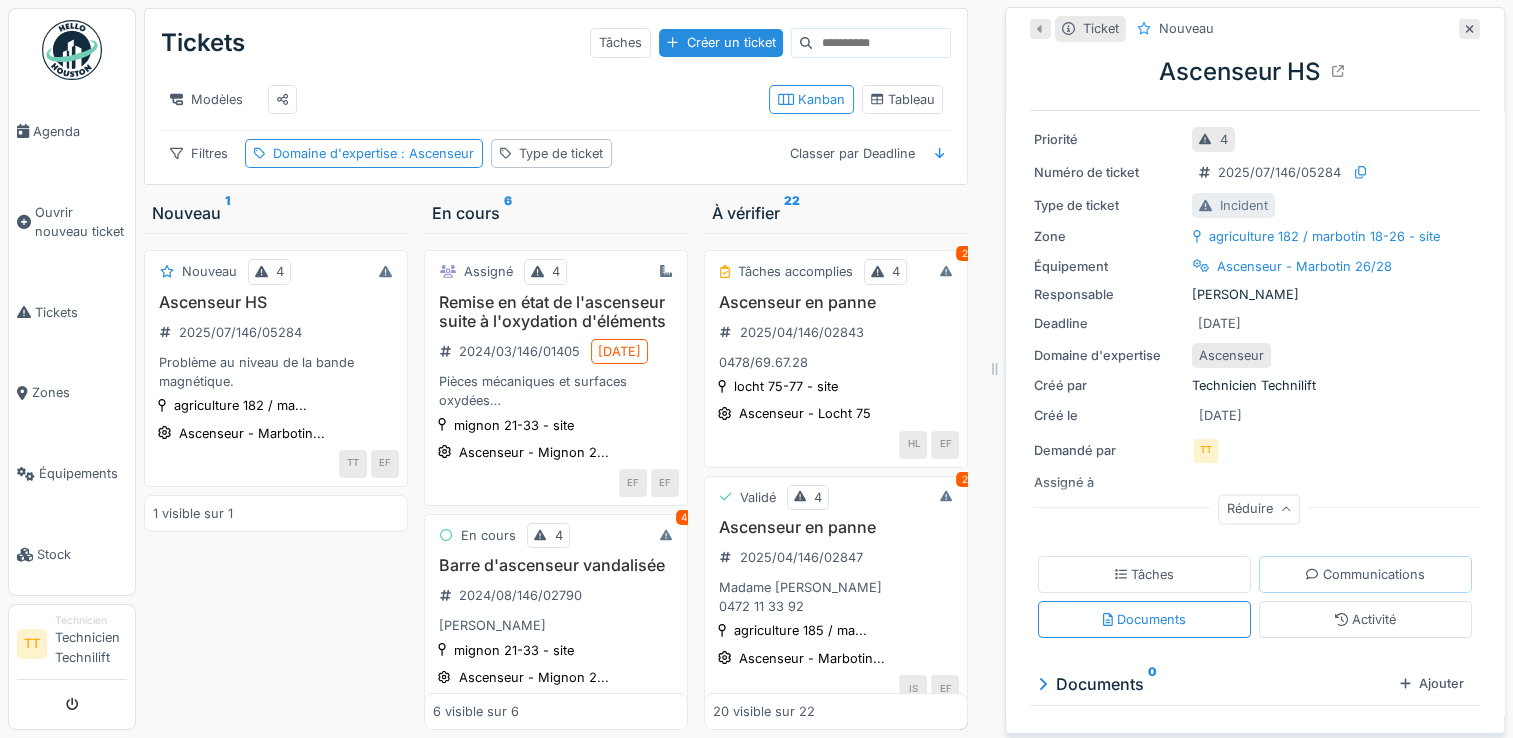 click on "Communications" at bounding box center [1365, 574] 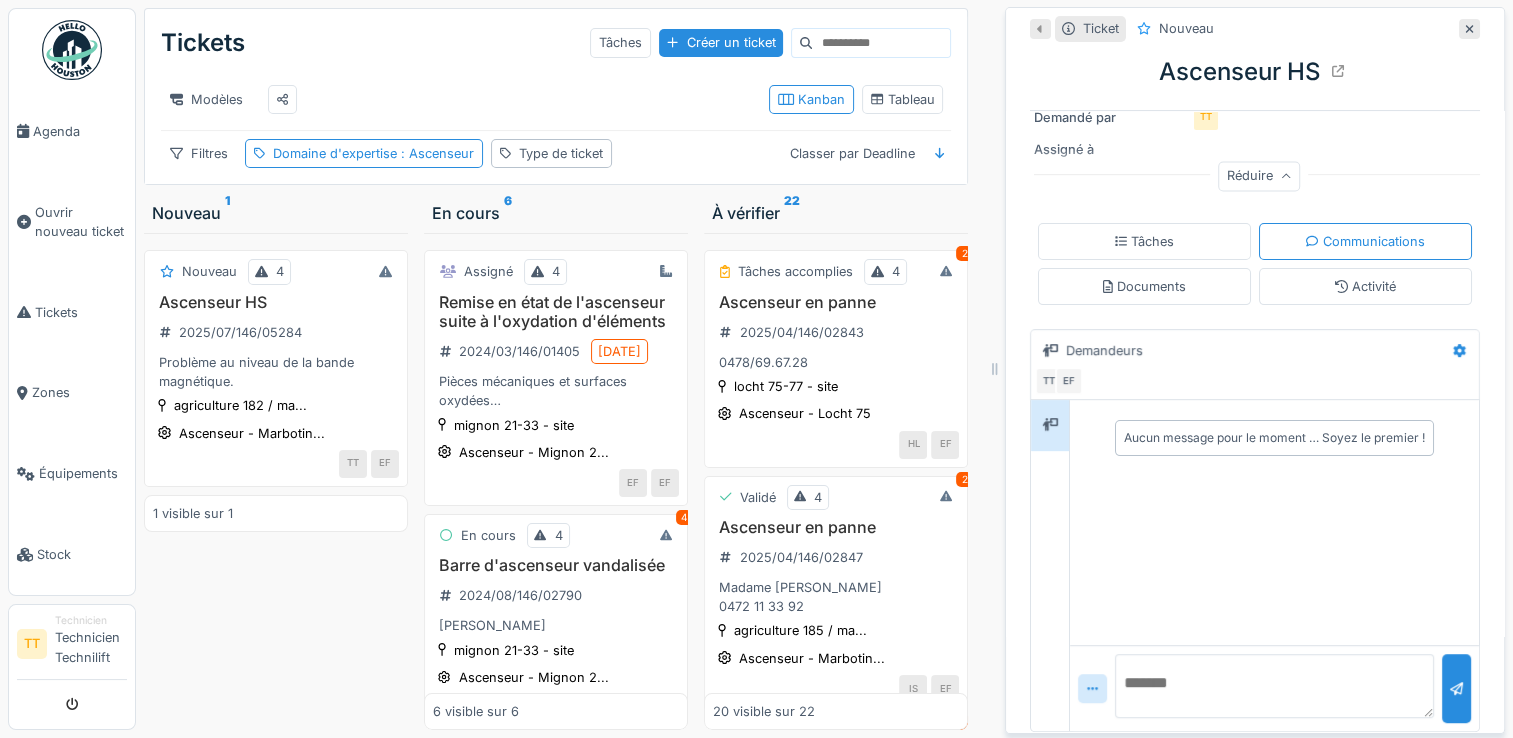 scroll, scrollTop: 389, scrollLeft: 0, axis: vertical 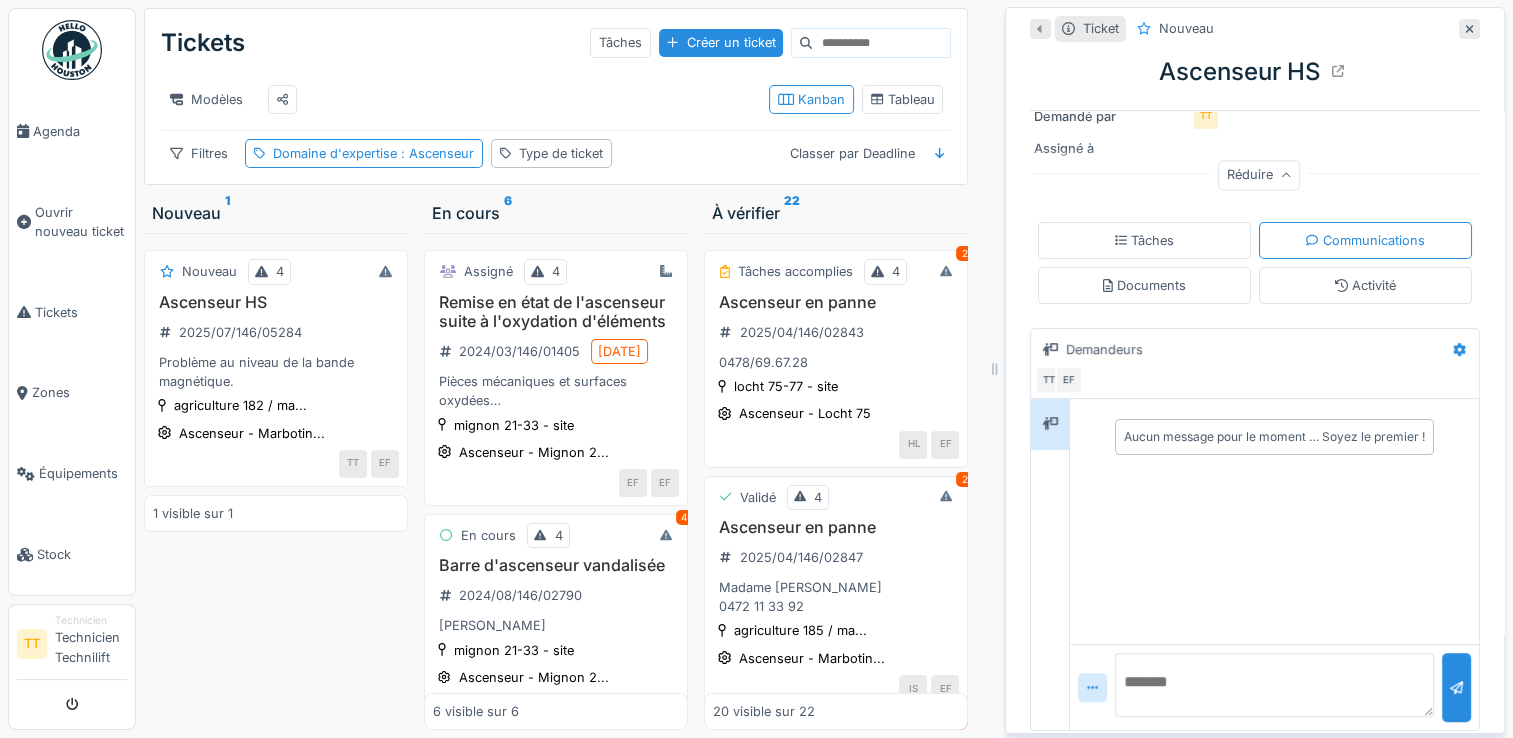 click at bounding box center (1274, 685) 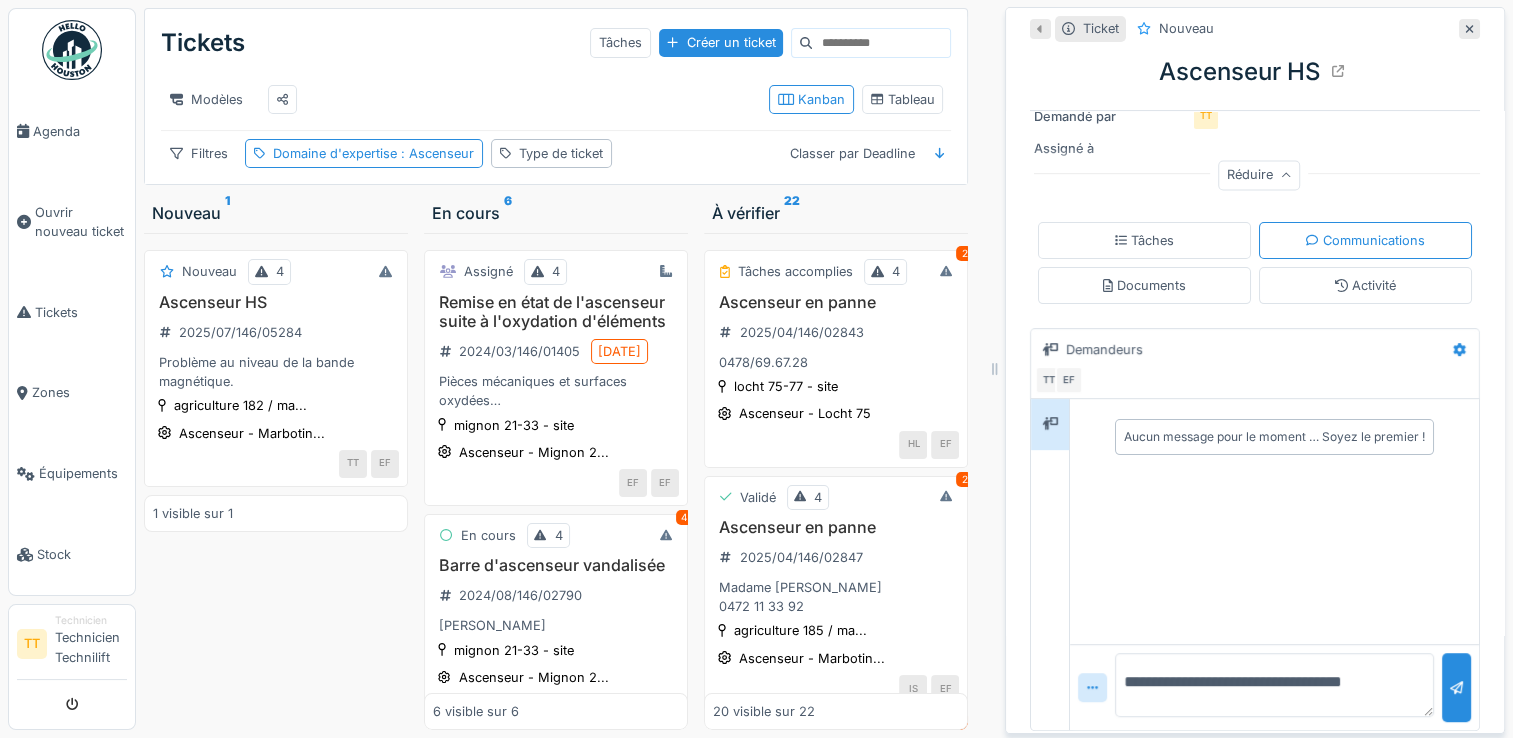 type on "**********" 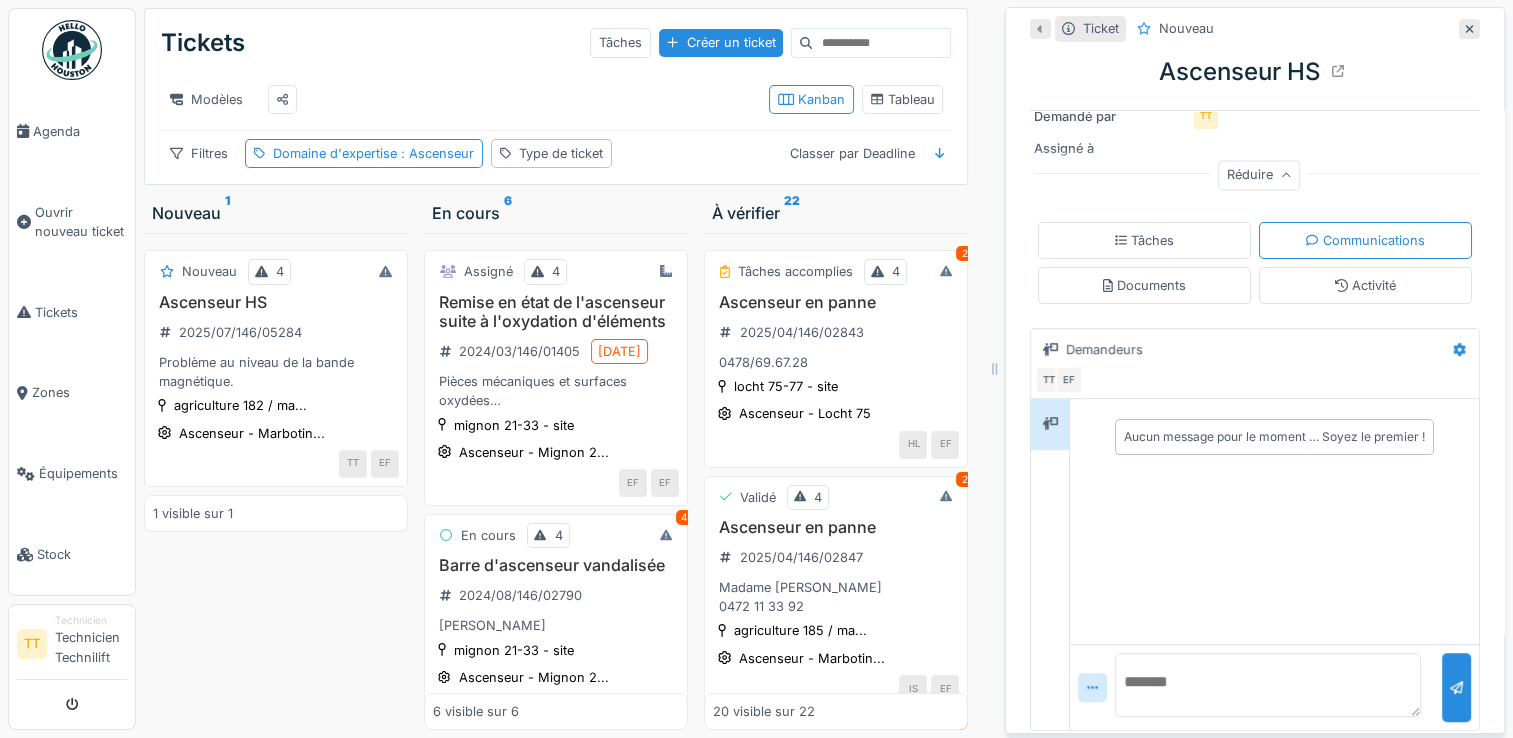scroll, scrollTop: 0, scrollLeft: 0, axis: both 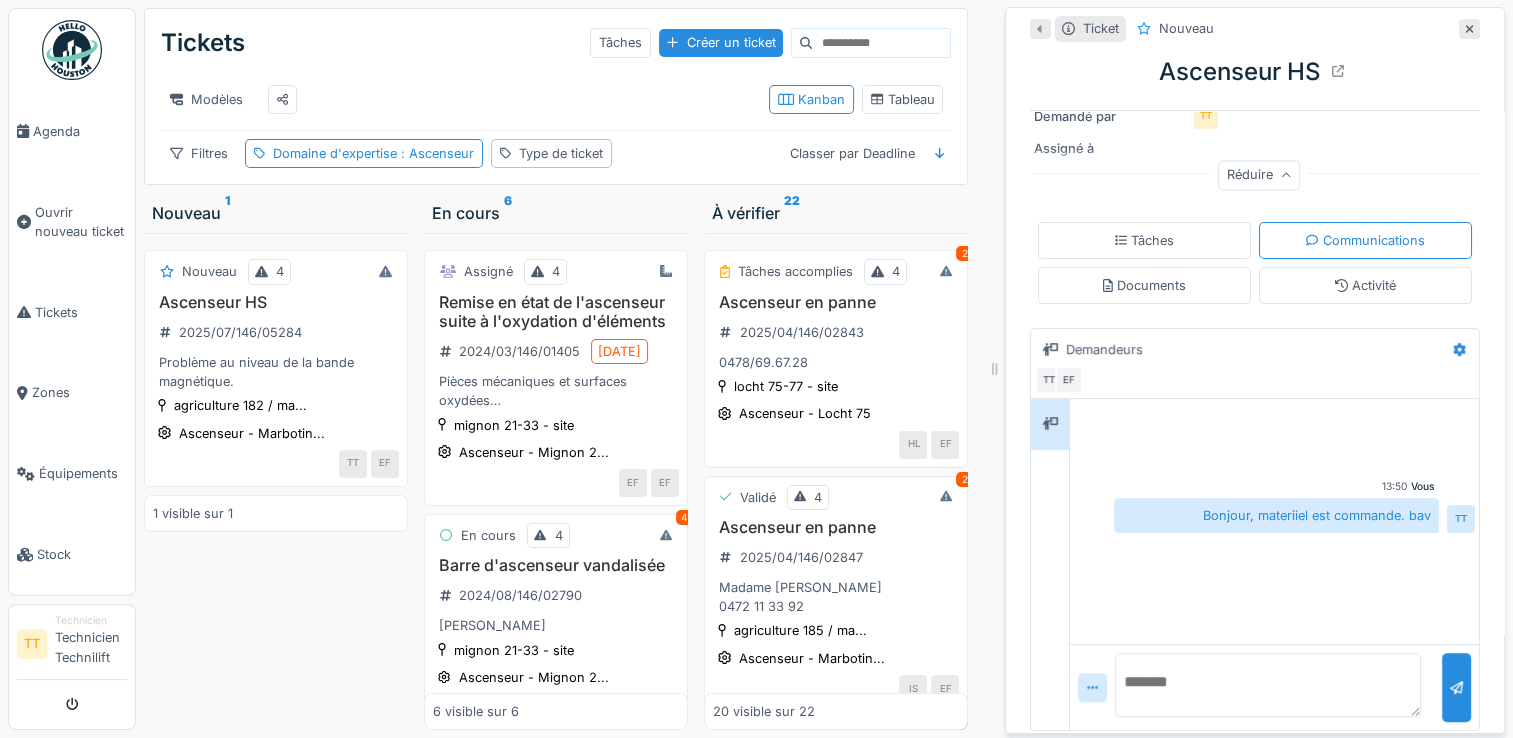 click on "Bonjour, materiiel est commande. bav" at bounding box center [1276, 515] 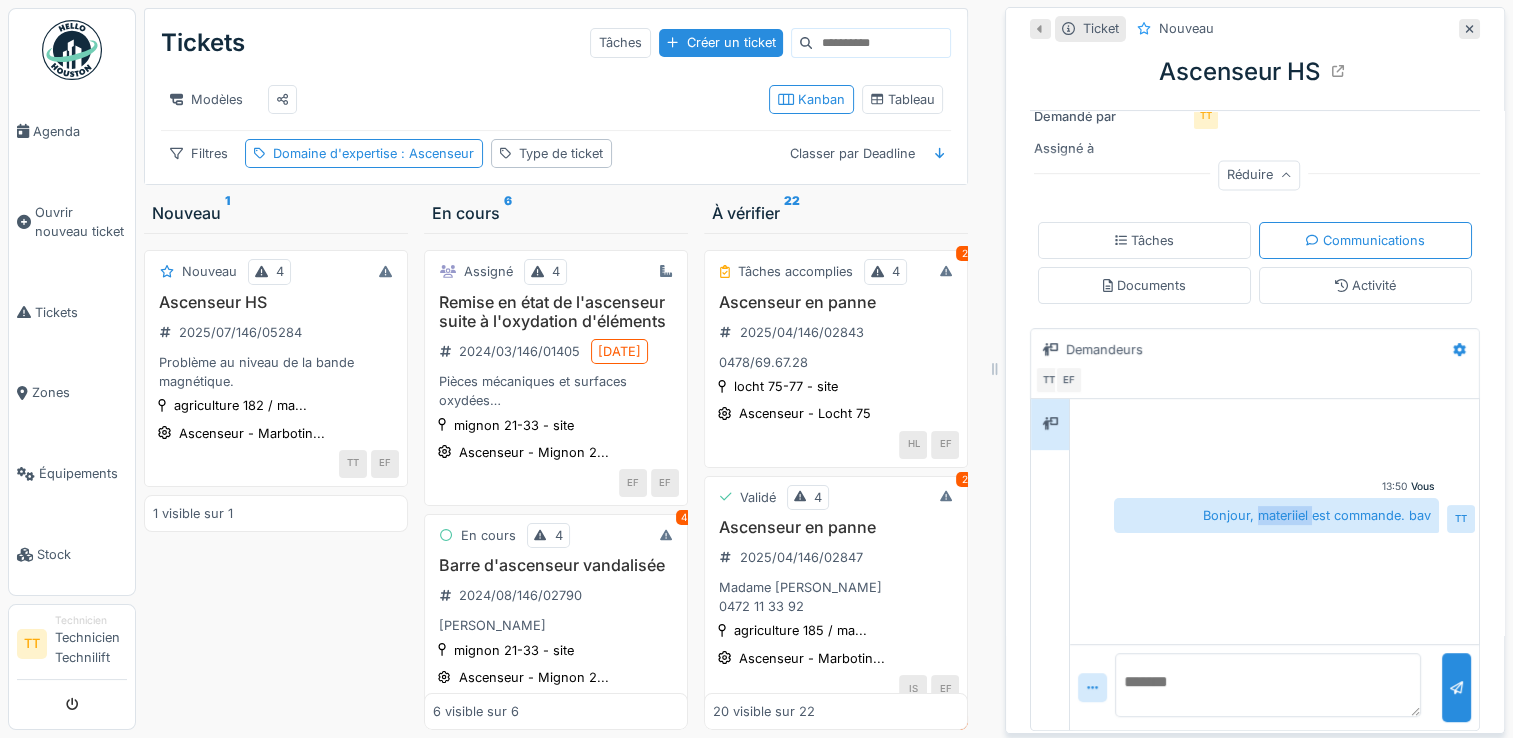 click on "Bonjour, materiiel est commande. bav" at bounding box center (1276, 515) 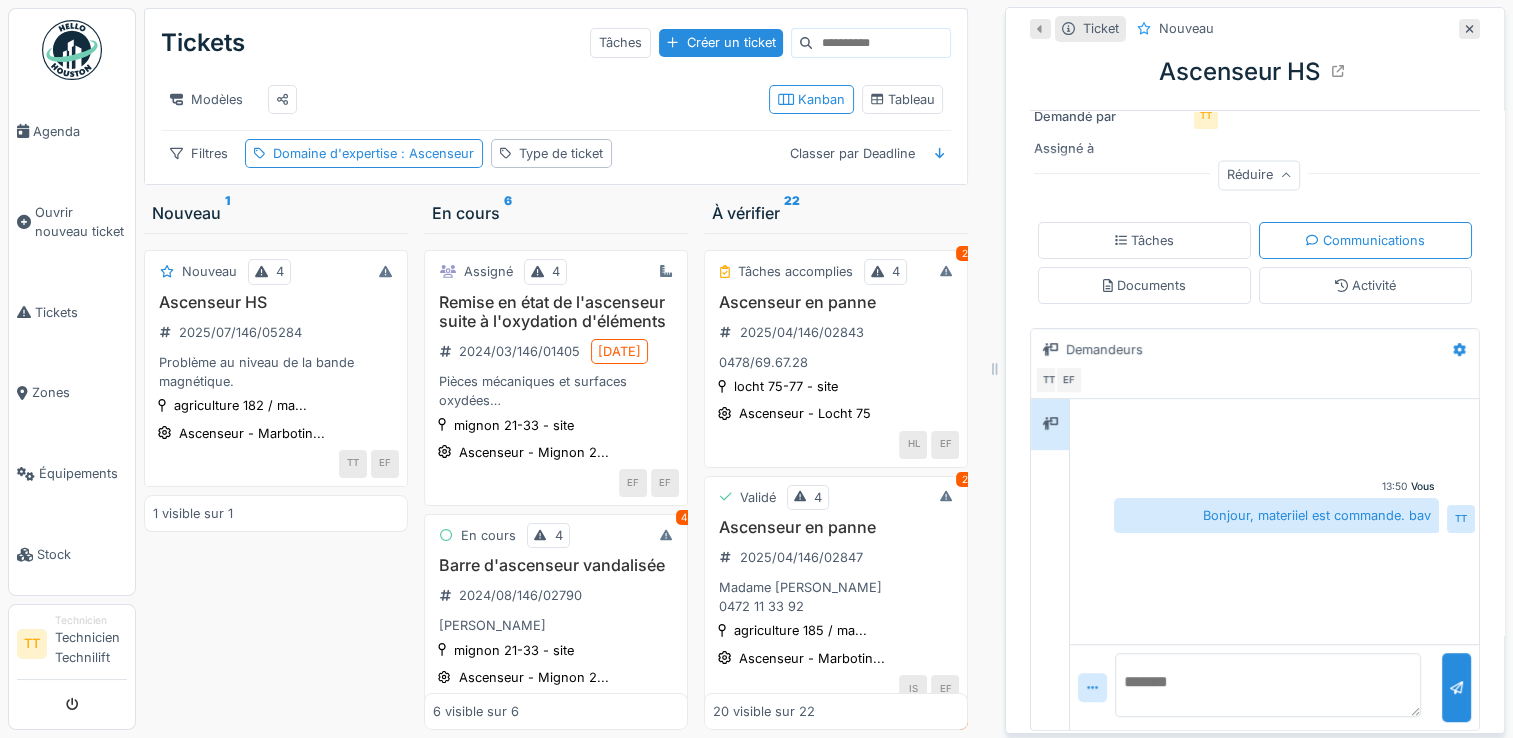 drag, startPoint x: 1256, startPoint y: 493, endPoint x: 1372, endPoint y: 498, distance: 116.10771 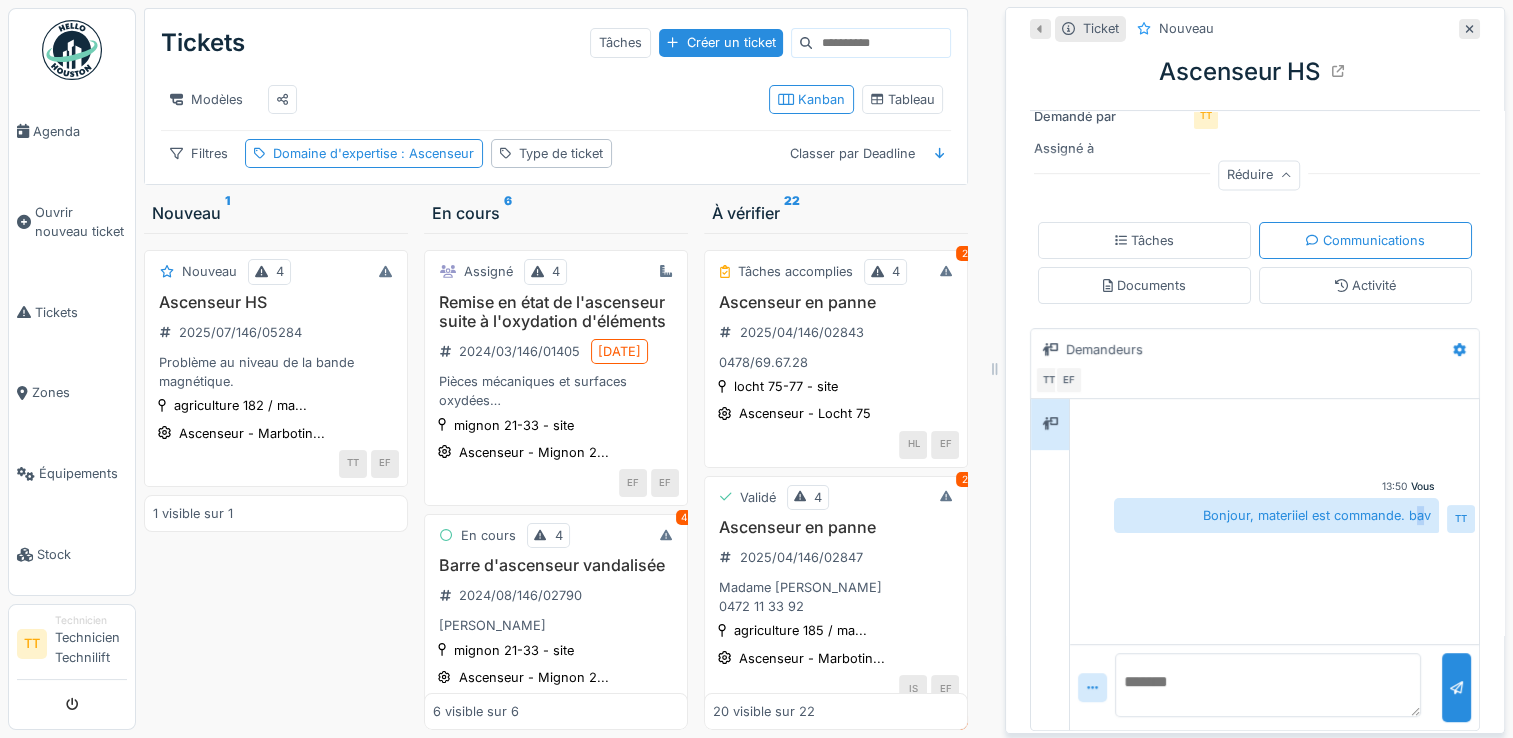click on "Bonjour, materiiel est commande. bav" at bounding box center [1276, 515] 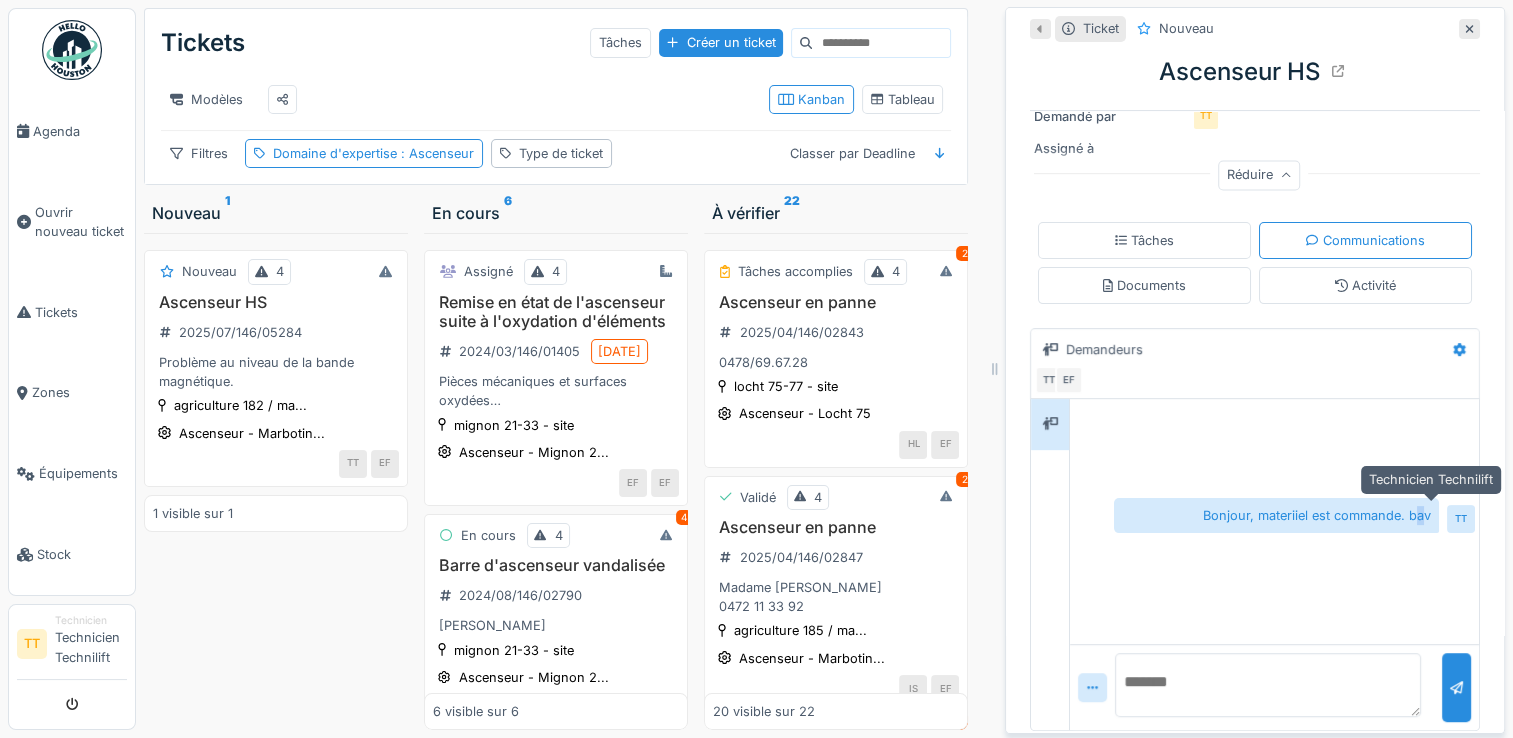 click on "TT" at bounding box center [1461, 519] 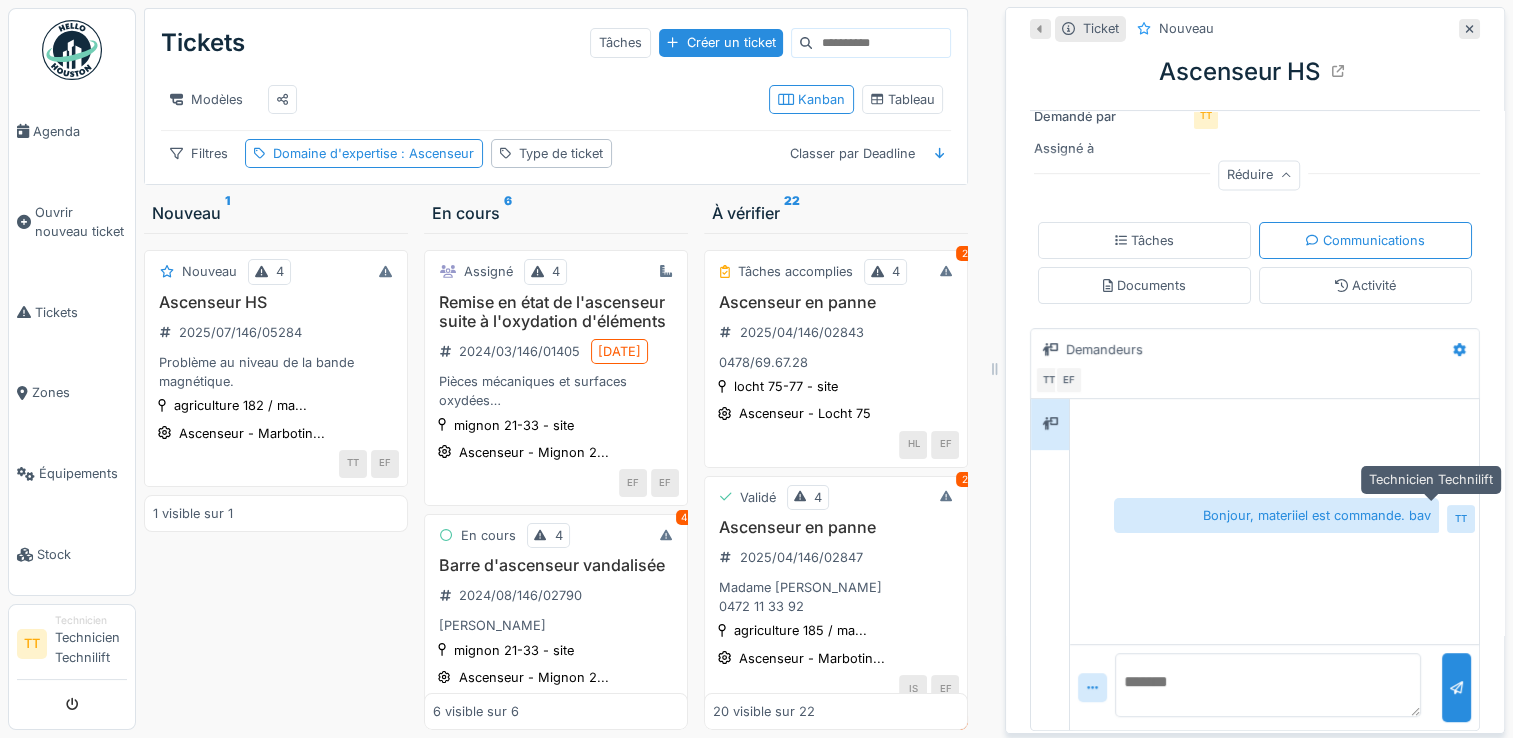 drag, startPoint x: 1432, startPoint y: 500, endPoint x: 1413, endPoint y: 507, distance: 20.248457 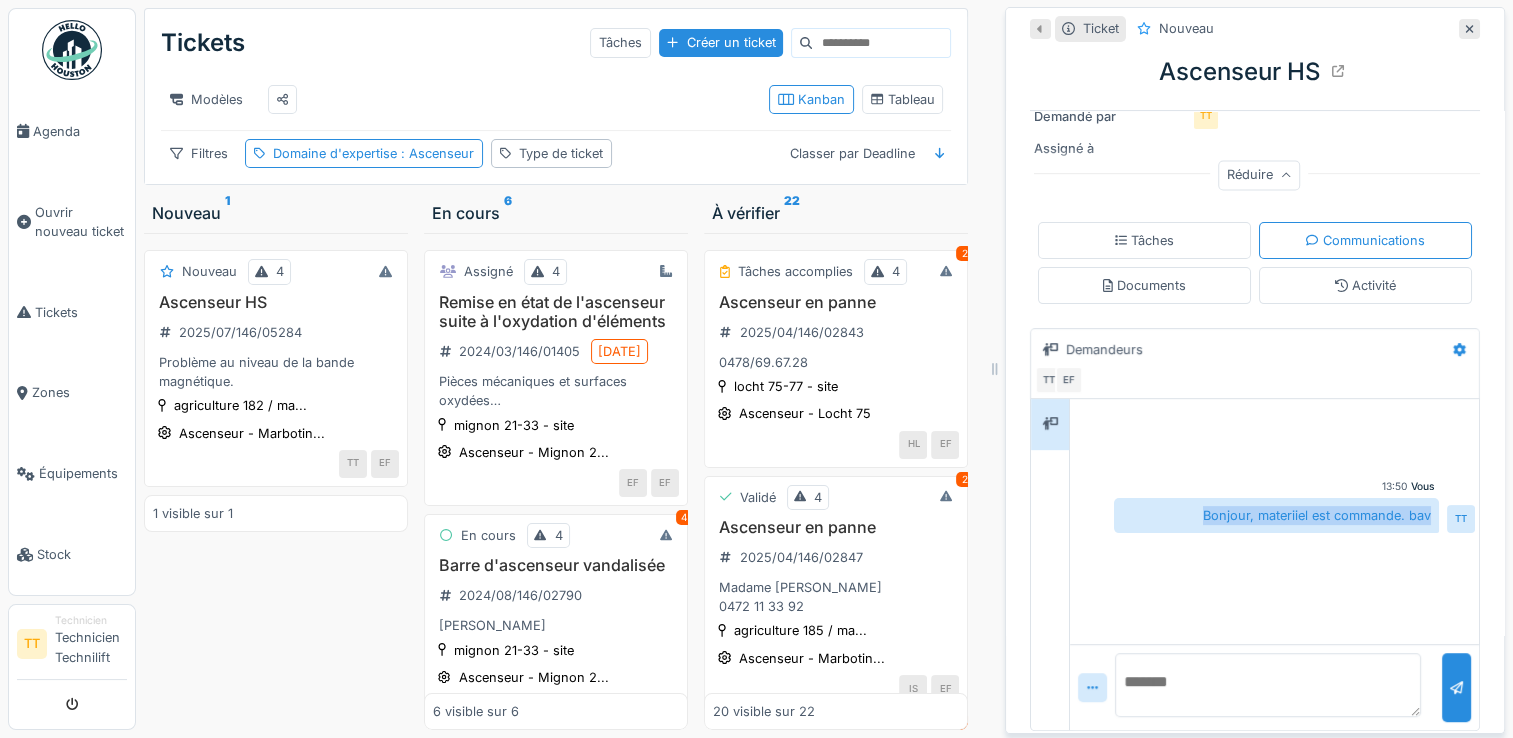 drag, startPoint x: 1175, startPoint y: 499, endPoint x: 1404, endPoint y: 493, distance: 229.07858 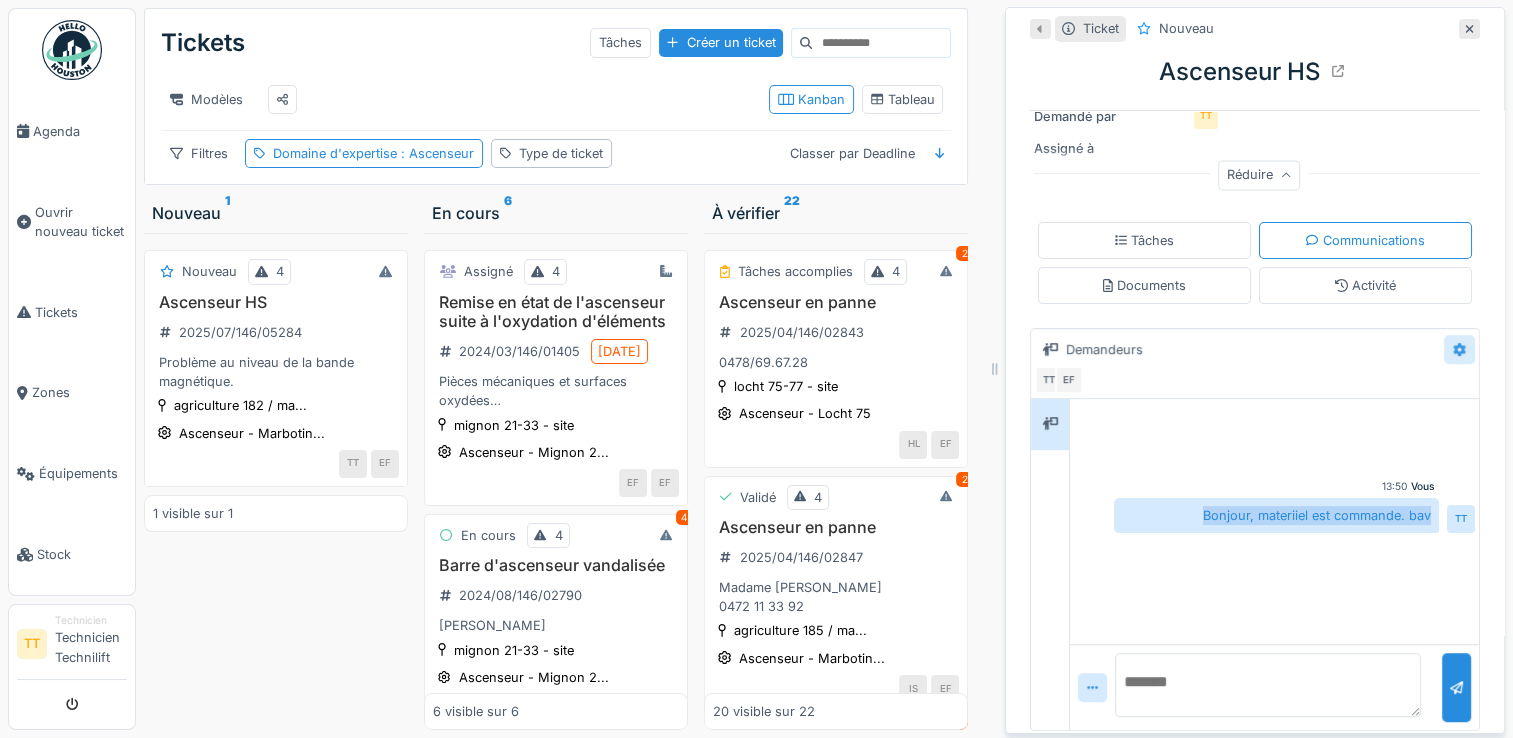 click at bounding box center [1459, 349] 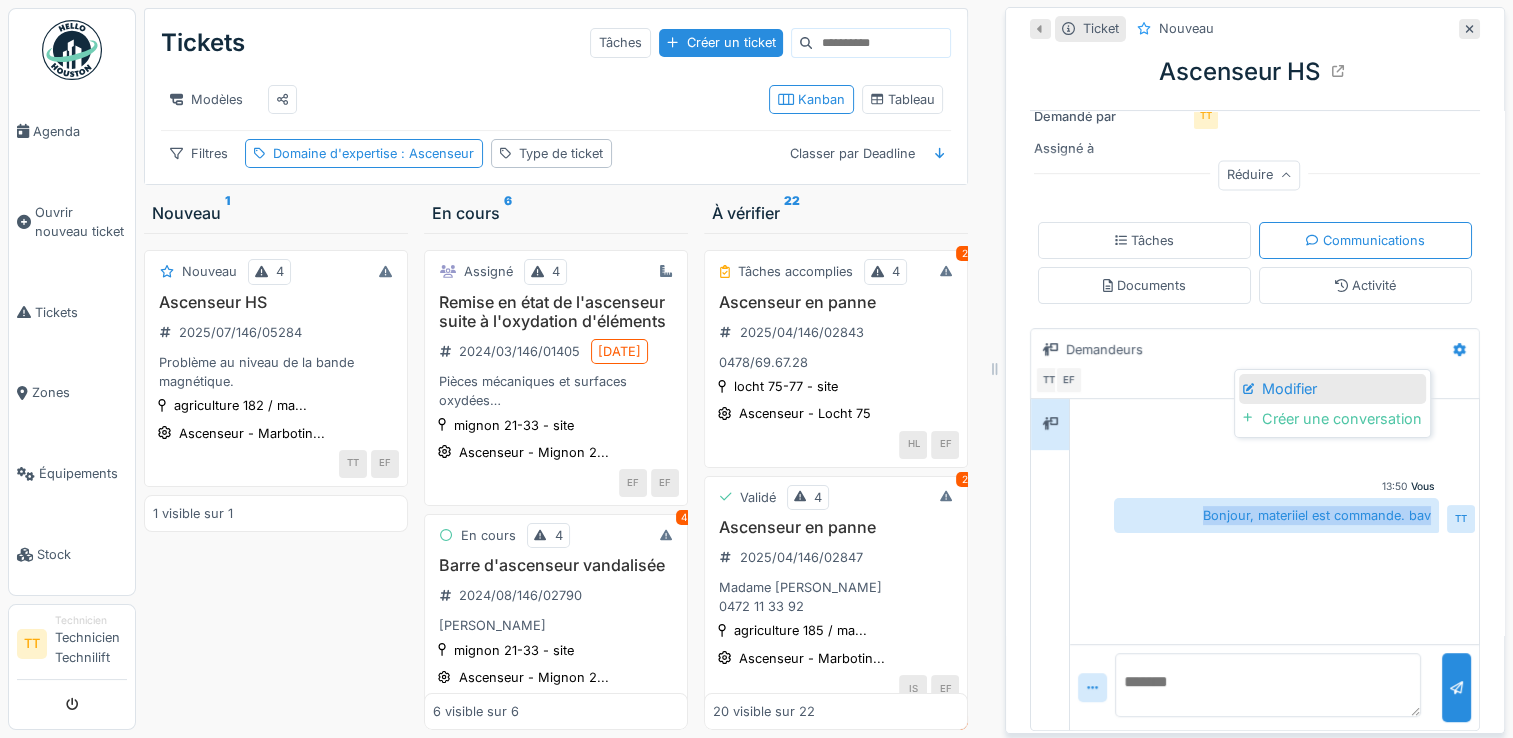 click on "Modifier" at bounding box center [1332, 389] 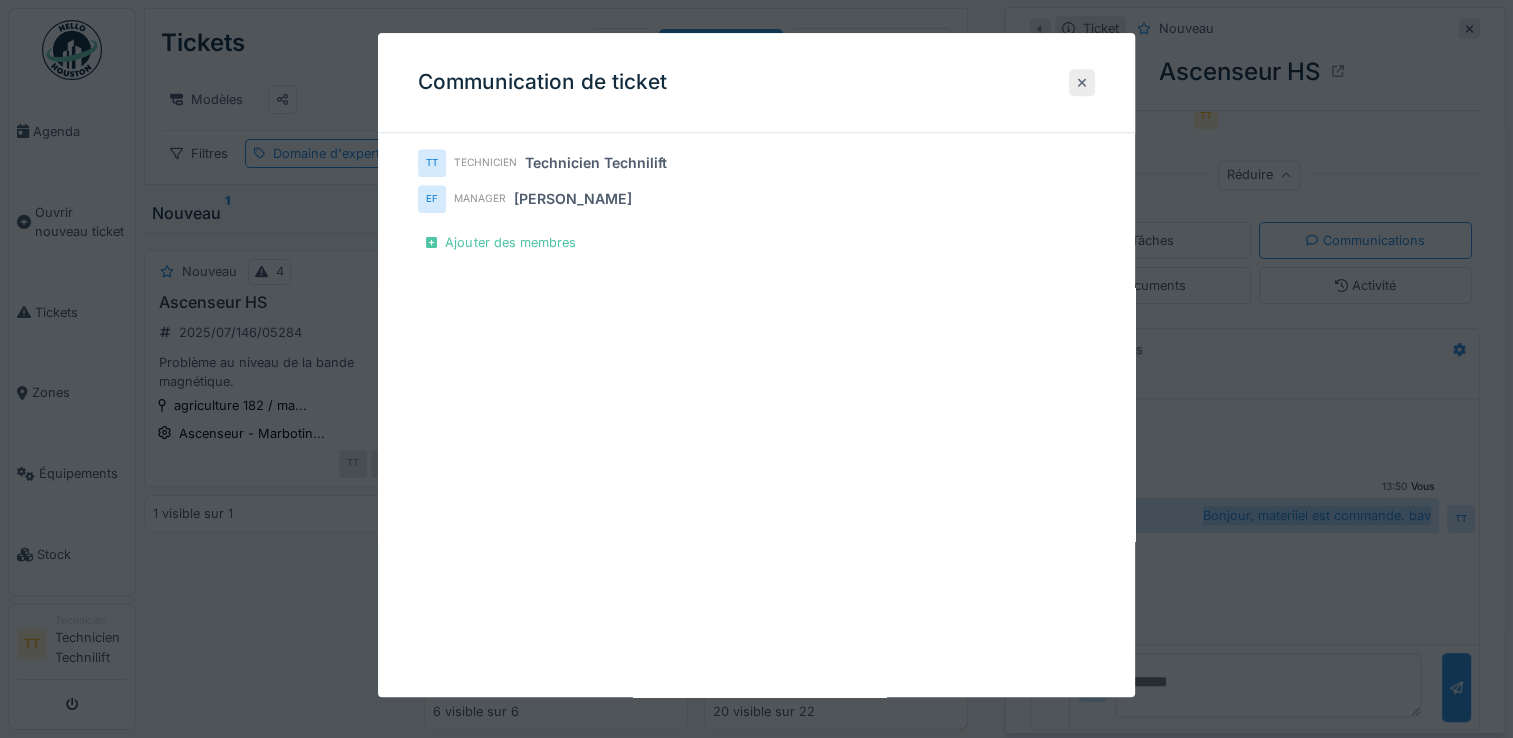 click at bounding box center (1082, 82) 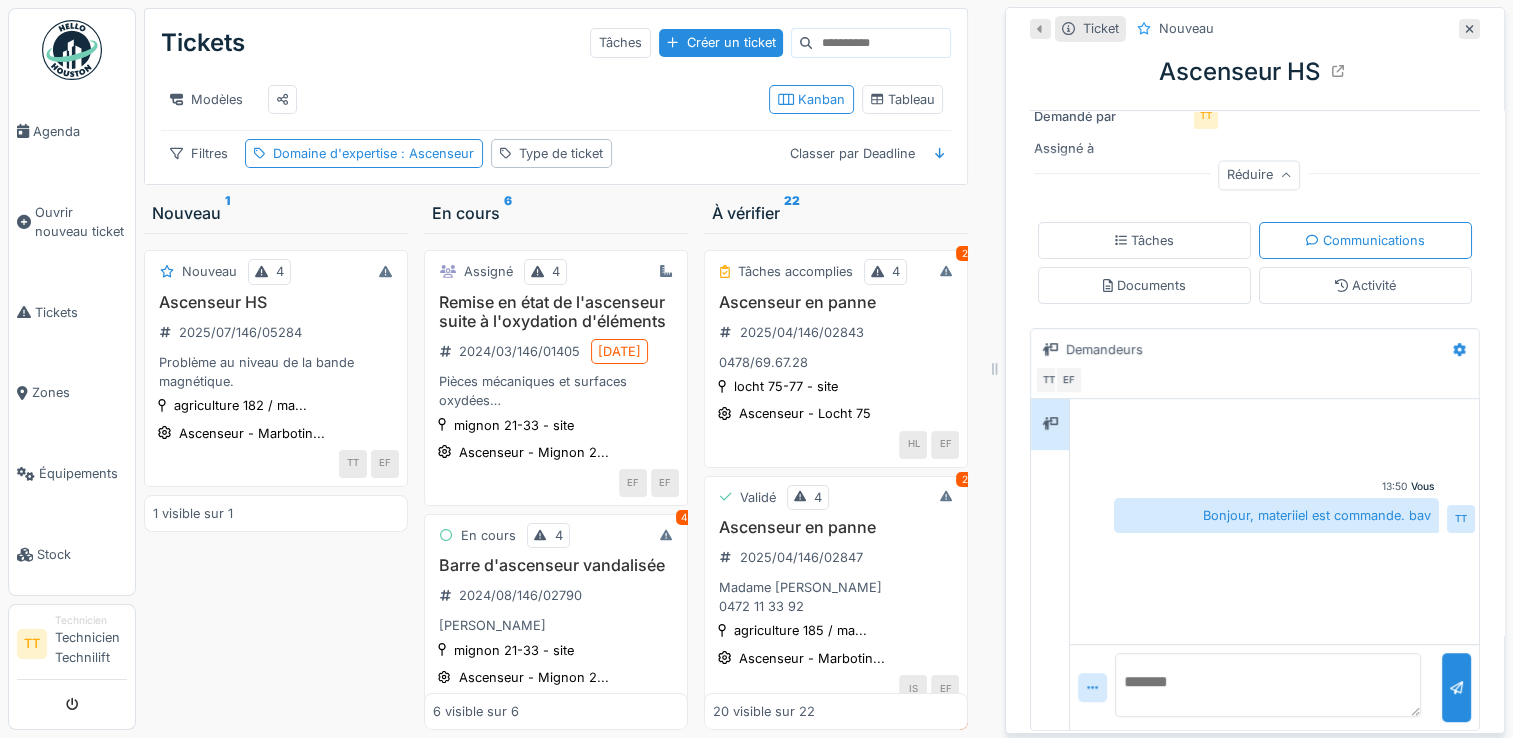 click at bounding box center (1268, 685) 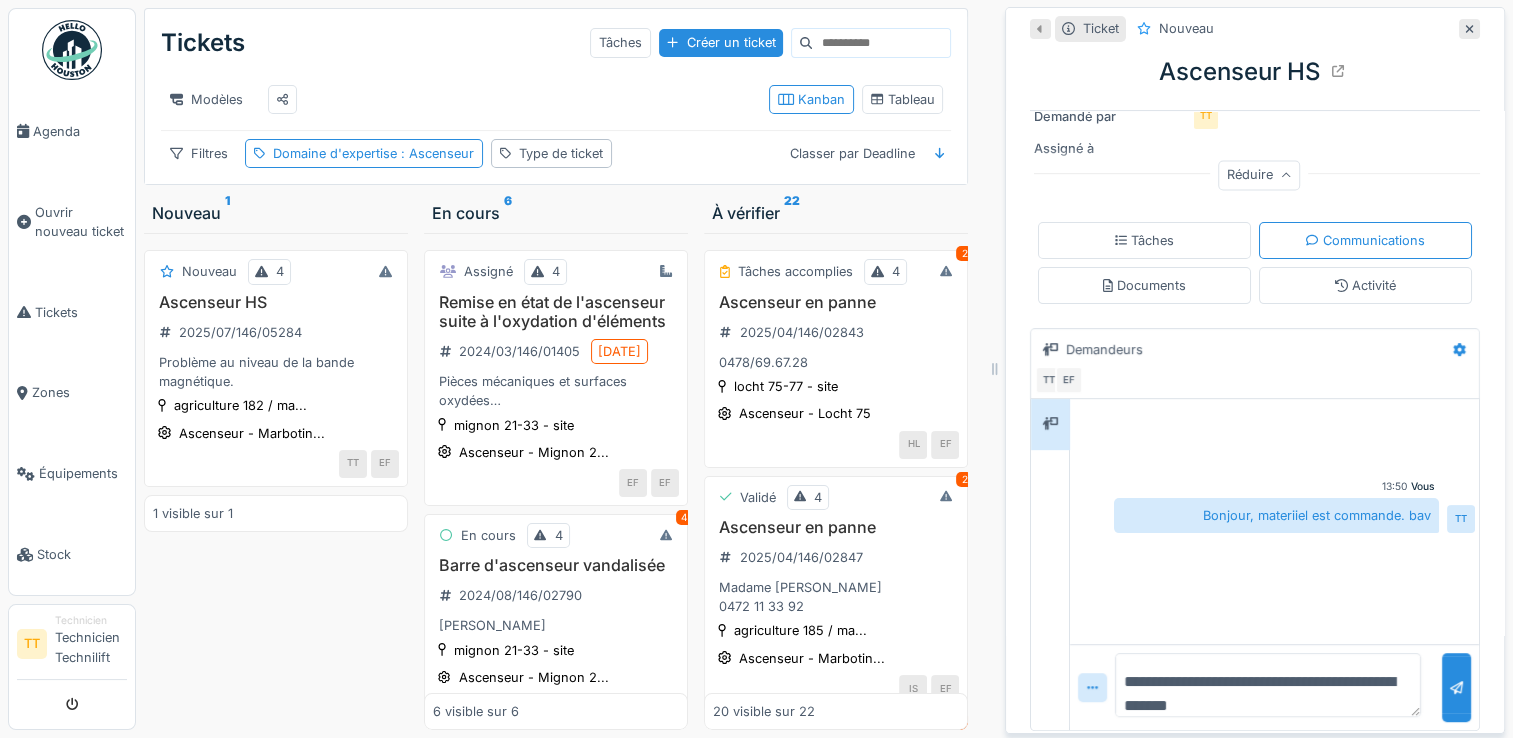 drag, startPoint x: 1260, startPoint y: 673, endPoint x: 1101, endPoint y: 657, distance: 159.80301 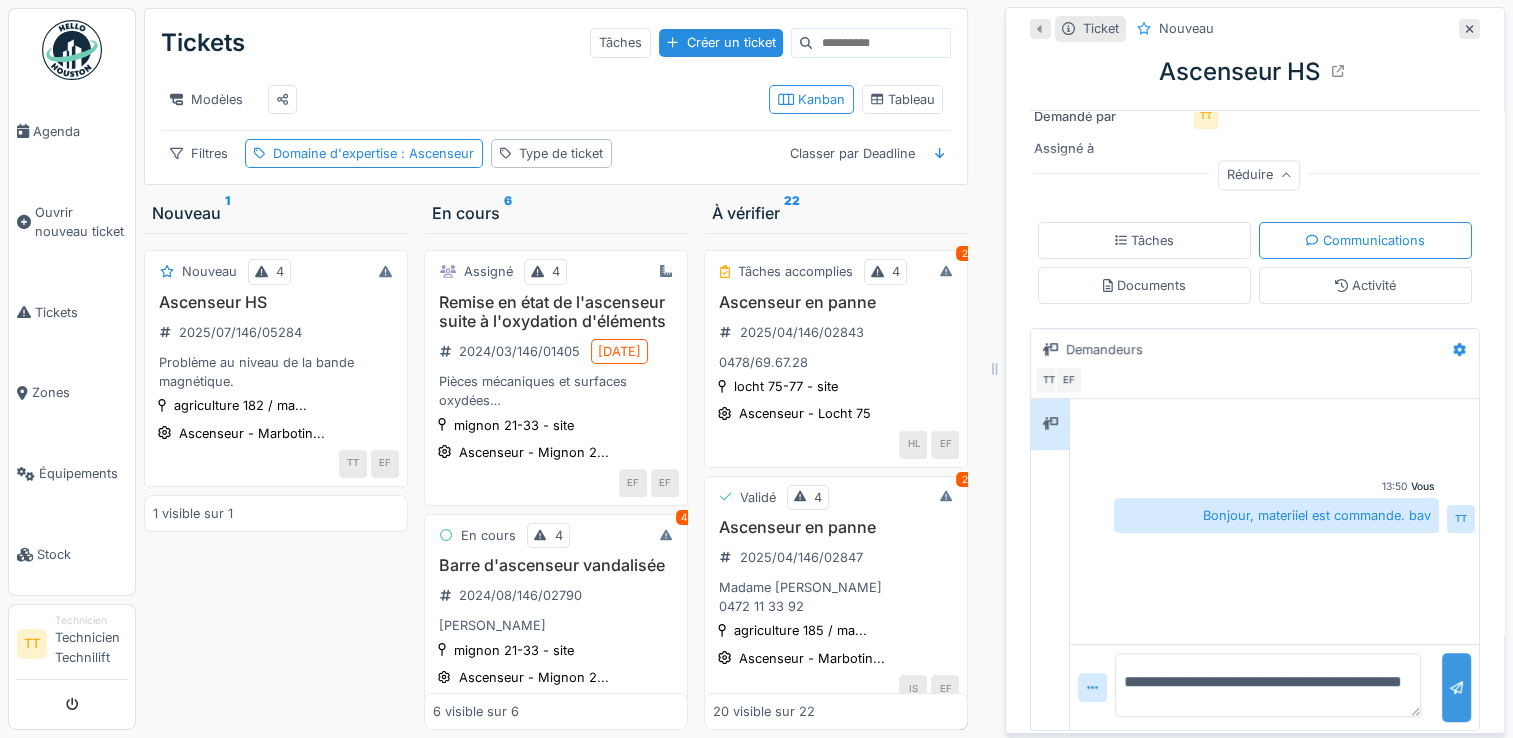 type on "**********" 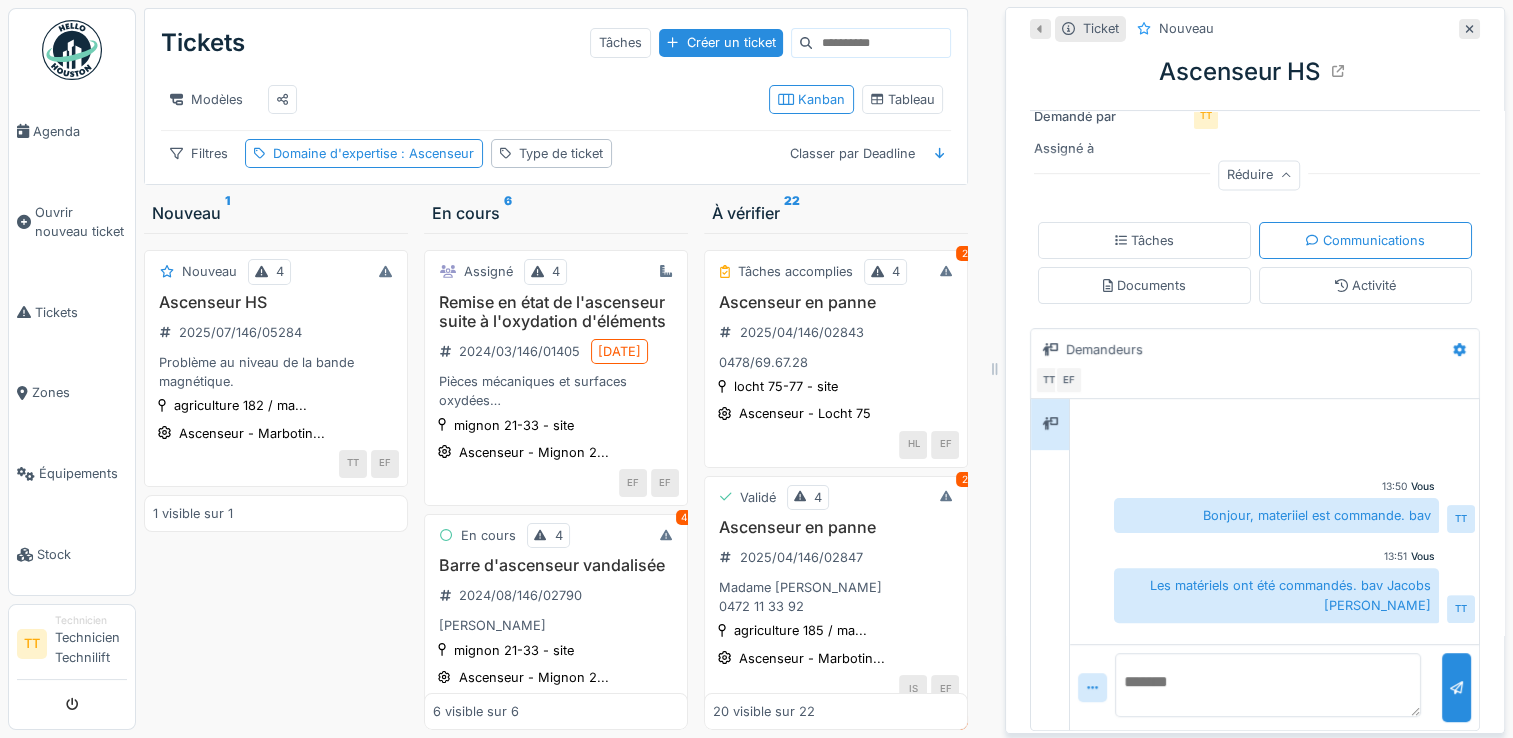 paste on "**********" 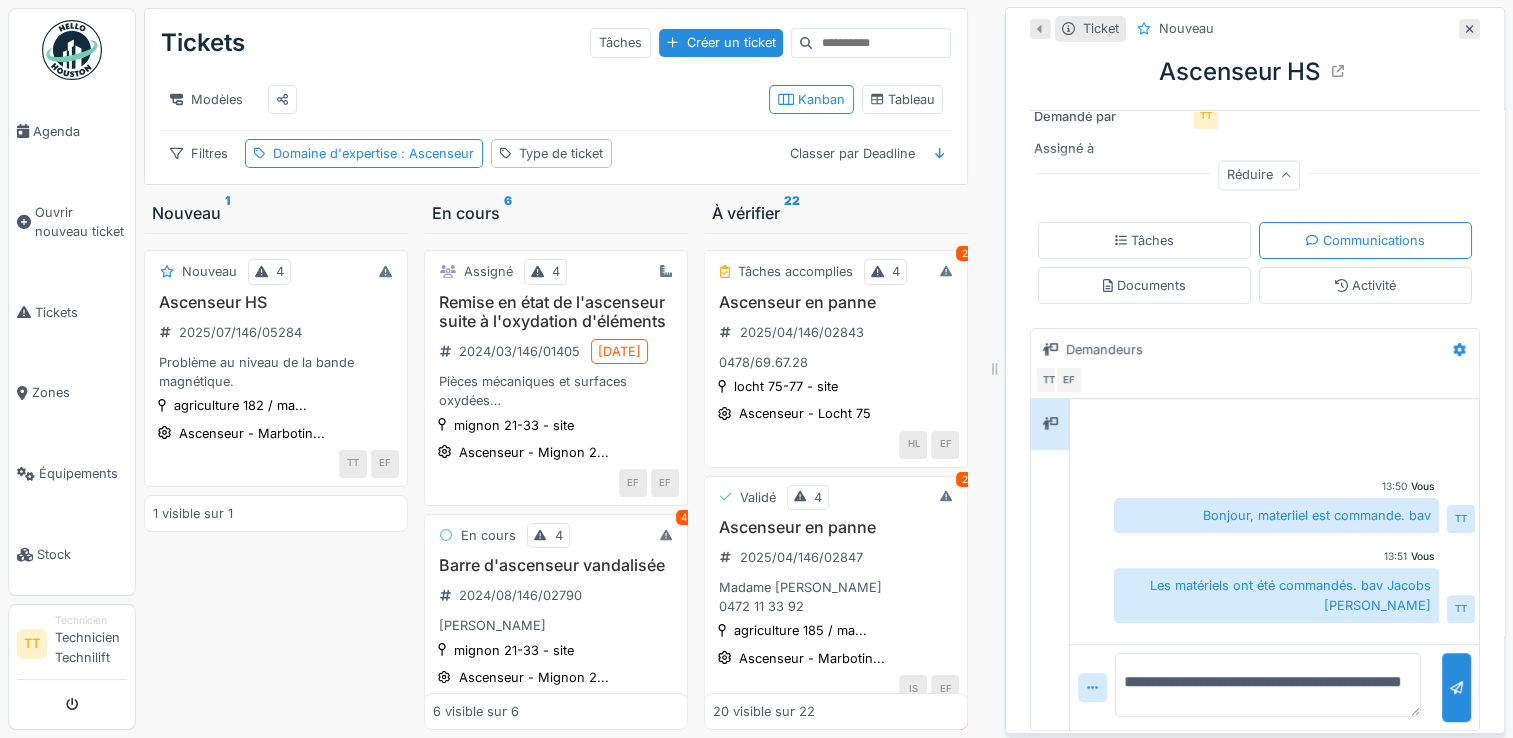 scroll, scrollTop: 0, scrollLeft: 0, axis: both 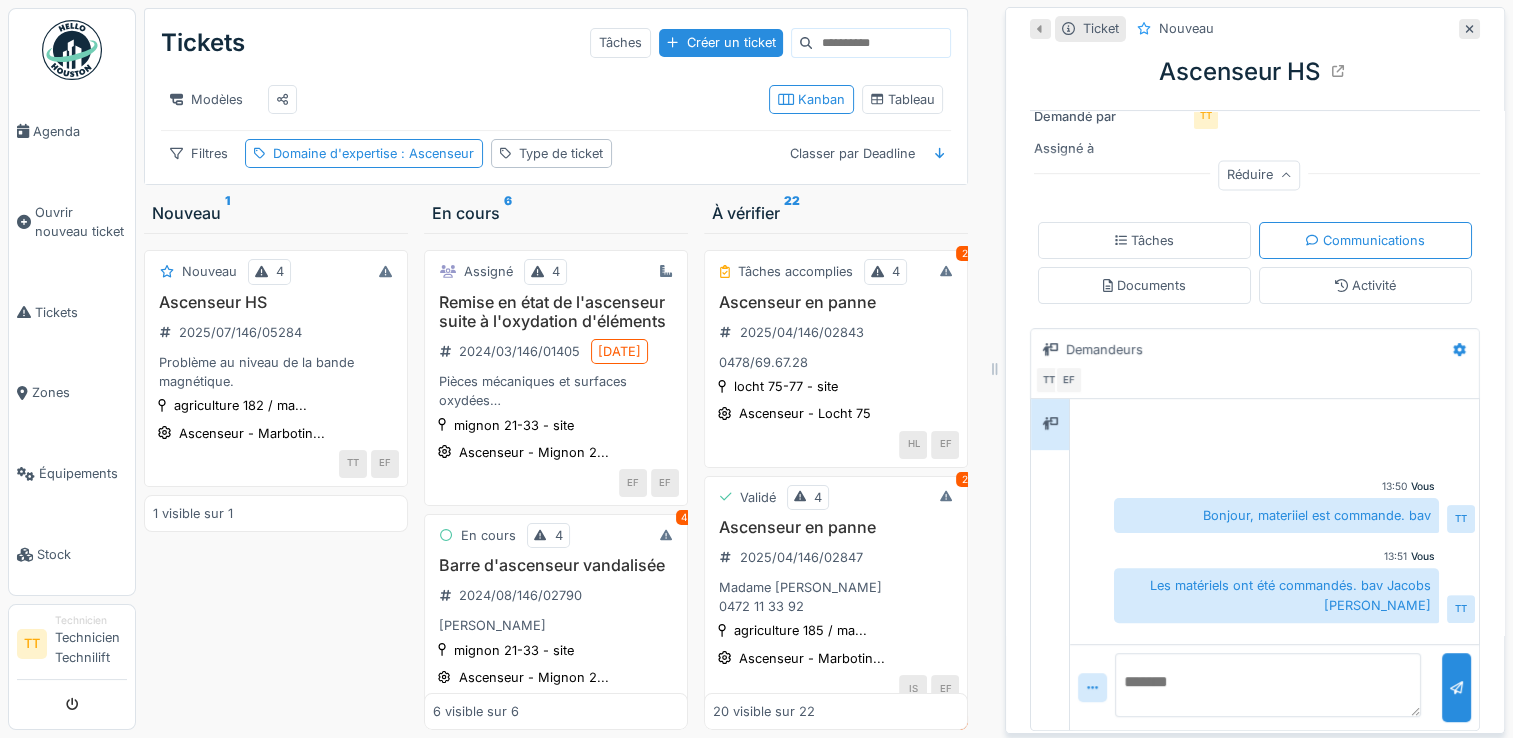click at bounding box center [1268, 685] 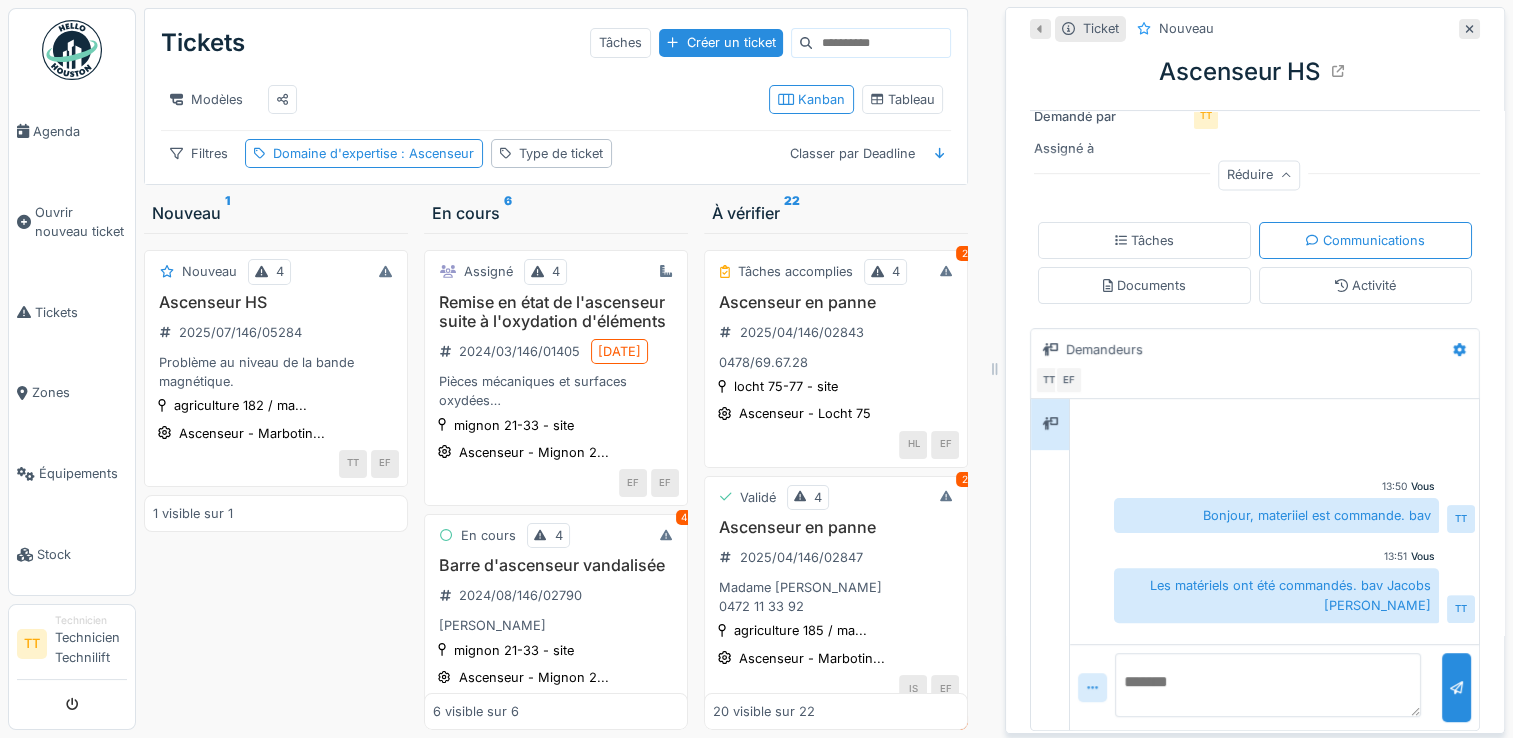 click at bounding box center (1092, 687) 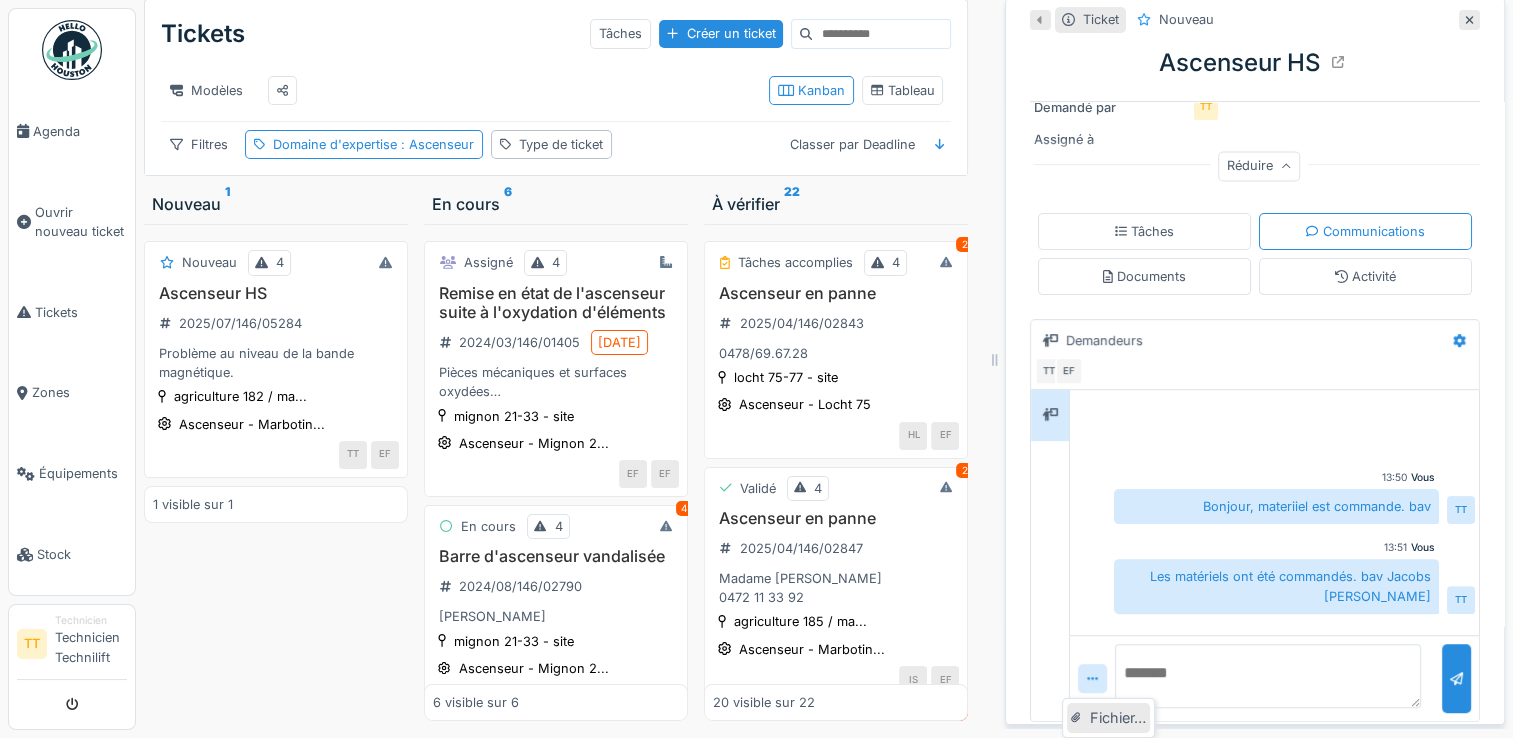 click on "Fichier…" at bounding box center [1108, 718] 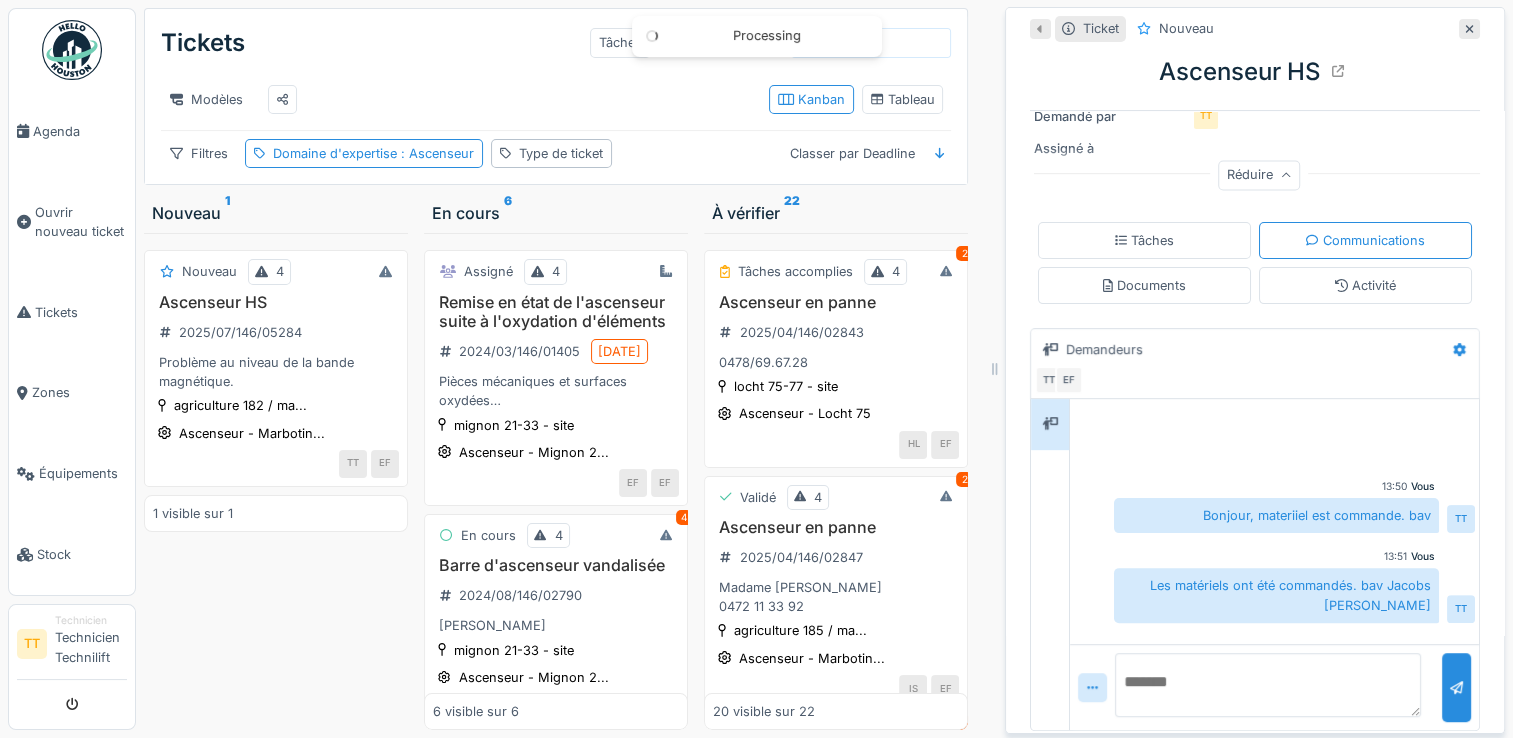 scroll, scrollTop: 220, scrollLeft: 0, axis: vertical 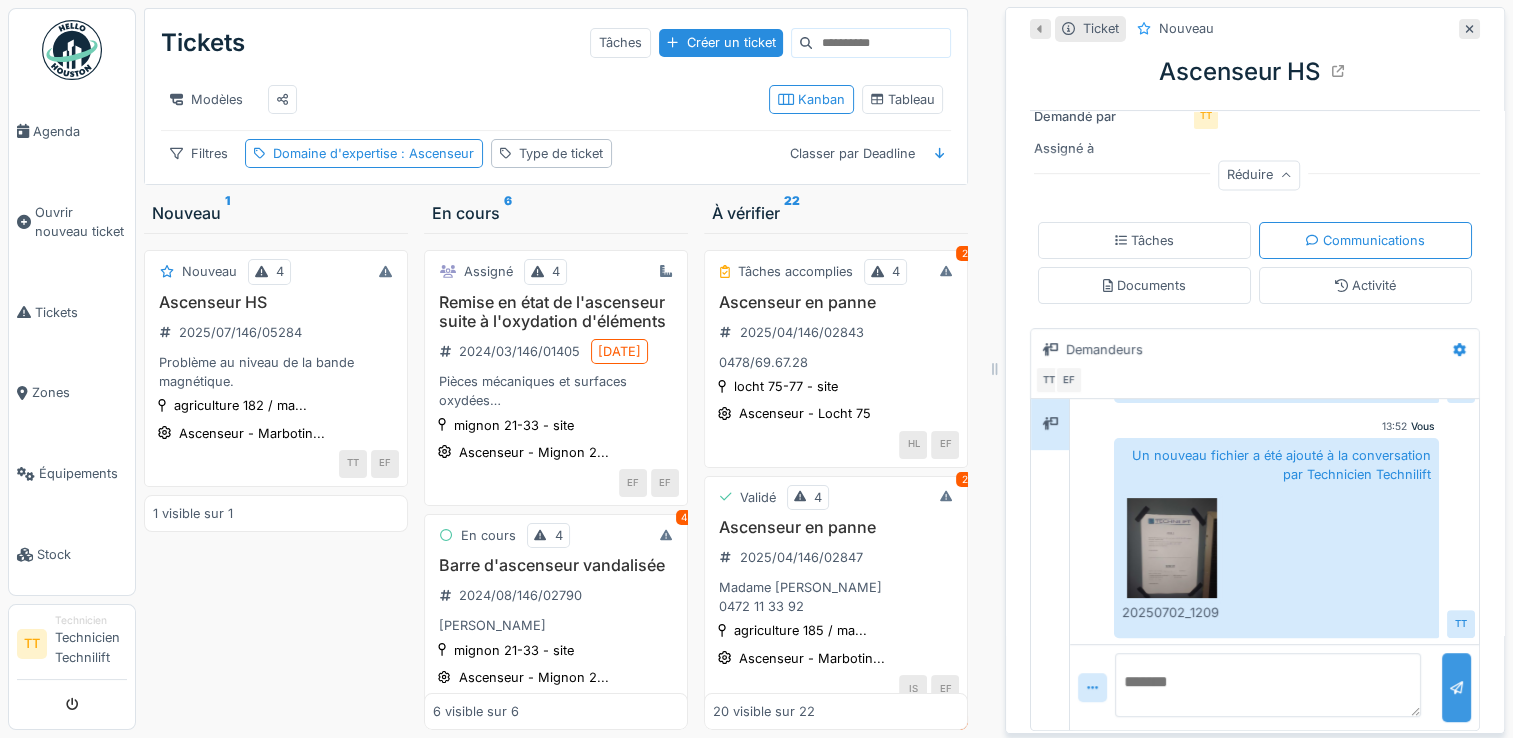 click at bounding box center (1456, 687) 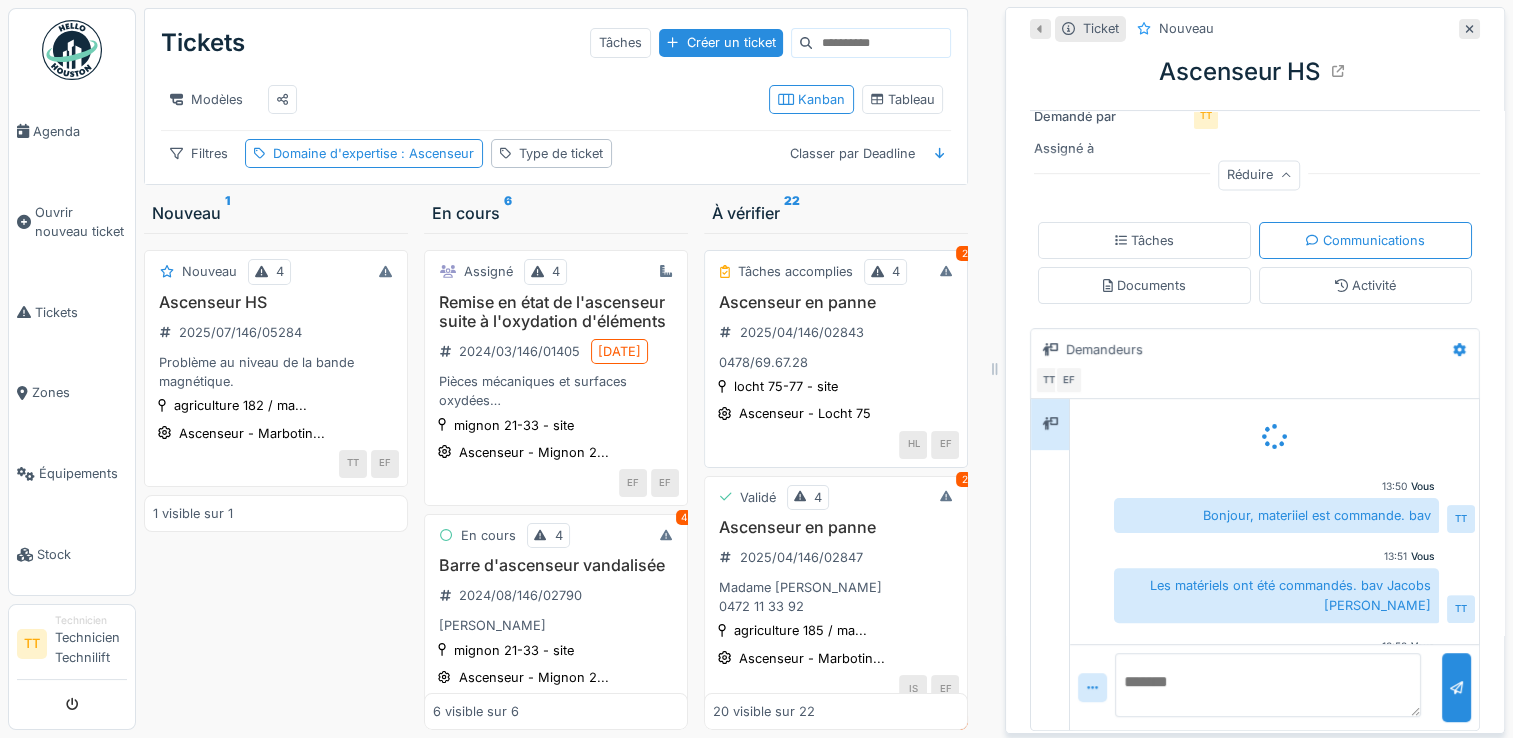 scroll, scrollTop: 60, scrollLeft: 0, axis: vertical 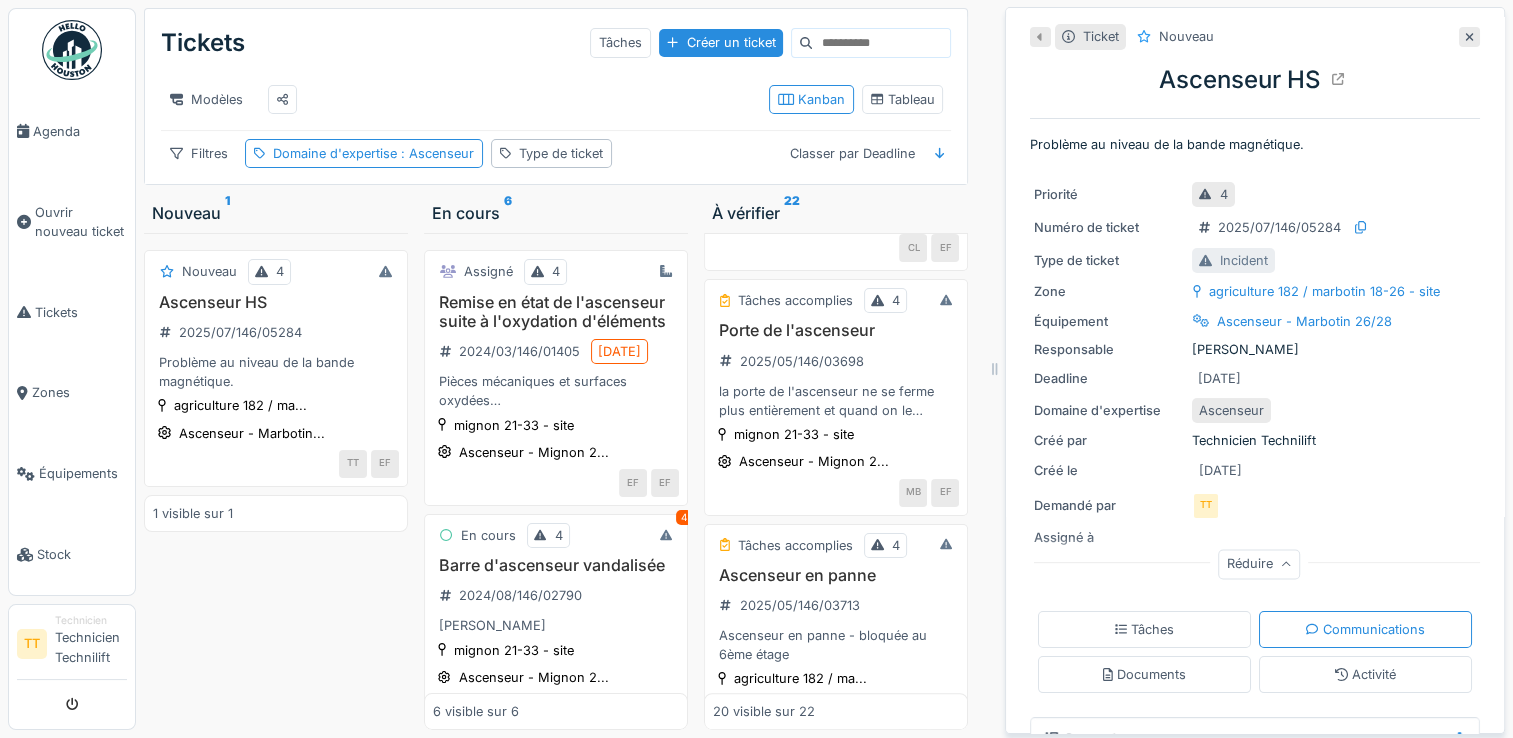 click on "Tickets Tâches Créer un ticket Modèles     Kanban   Tableau Filtres Domaine d'expertise   :   Ascenseur Type de ticket Classer par Deadline Nouveau 1 Nouveau 4 Ascenseur HS 2025/07/146/05284 Problème au niveau de la bande magnétique. agriculture 182 / ma... Ascenseur - Marbotin... TT EF 1 visible sur 1 En cours 6 Assigné 4 Remise en état de l'ascenseur suite à l'oxydation d'éléments 2024/03/146/01405 01/03/2024 Pièces mécaniques et surfaces oxydées
Suite DI 2024/01/146/00272 cloturé le 22/2/24. Asc en service. mignon 21-33 - site Ascenseur - Mignon 2... EF EF En cours 4 4 Barre d'ascenseur  vandalisée  2024/08/146/02790 Mme Liliane KINTZELE mignon 21-33 - site Ascenseur - Mignon 2... AB EF Assigné 4 lecteur de badge Intratone non fonctionnel 2025/06/146/04775 Diagnostic à prévoir pour déterminer si s'agit du lecteur de palier ou en cabine ascenseur; vérifier les connexions et relancer svp. apollo 1 - site Ascenseur - Apollo 1... AI EF Assigné 4 Ascenseur HS 2025/06/146/04950 TT EF 4 AI EF" at bounding box center [560, 369] 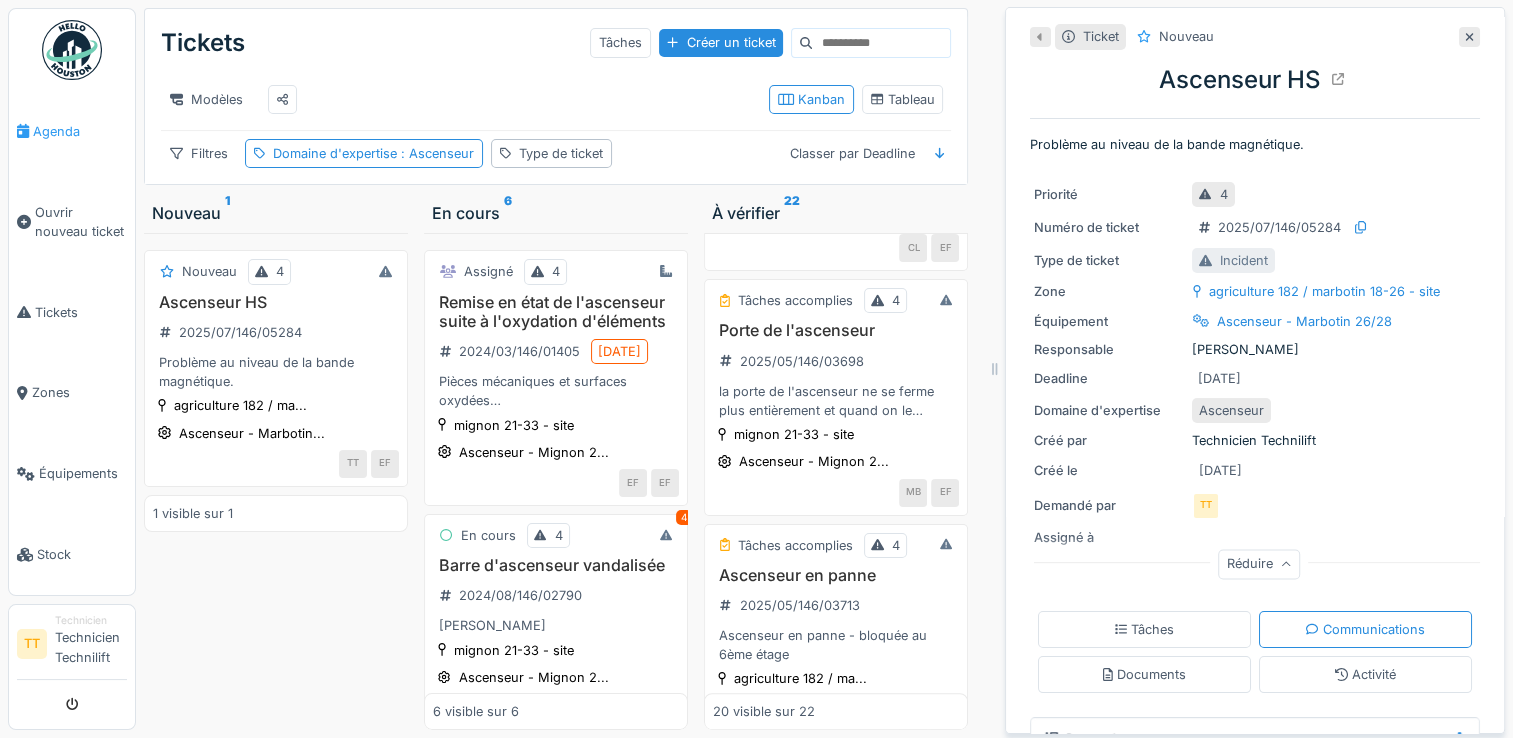 click on "Agenda" at bounding box center (80, 131) 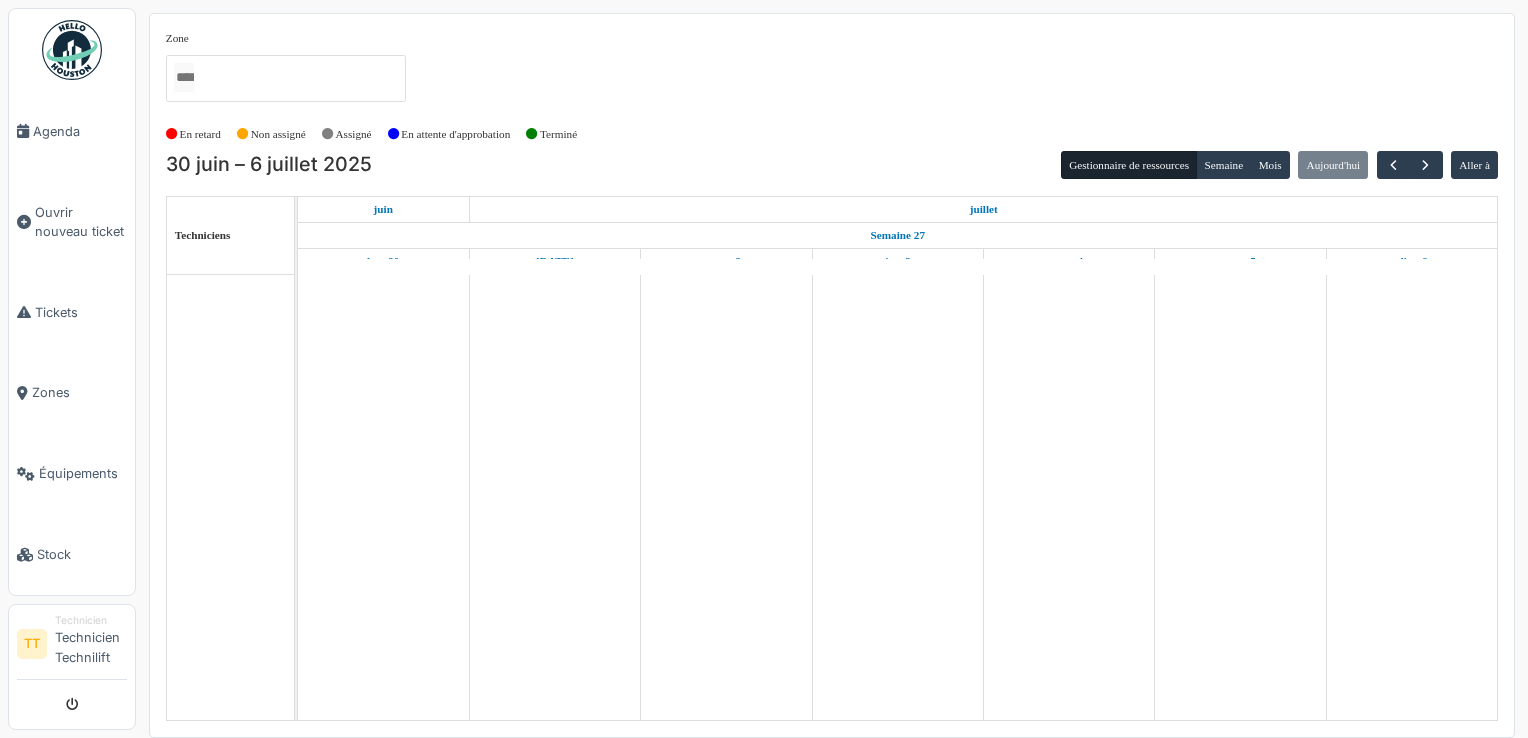 scroll, scrollTop: 0, scrollLeft: 0, axis: both 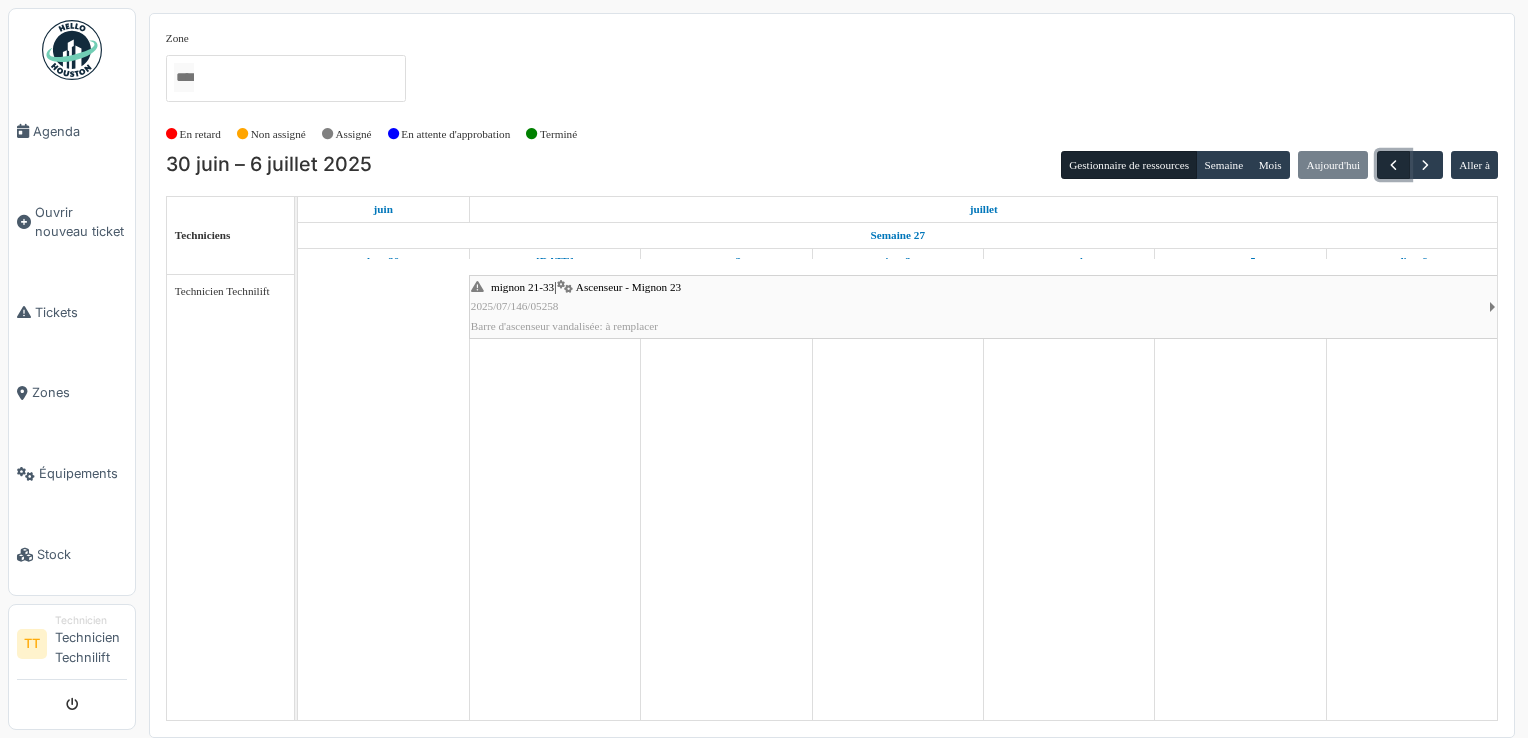 click at bounding box center (1393, 165) 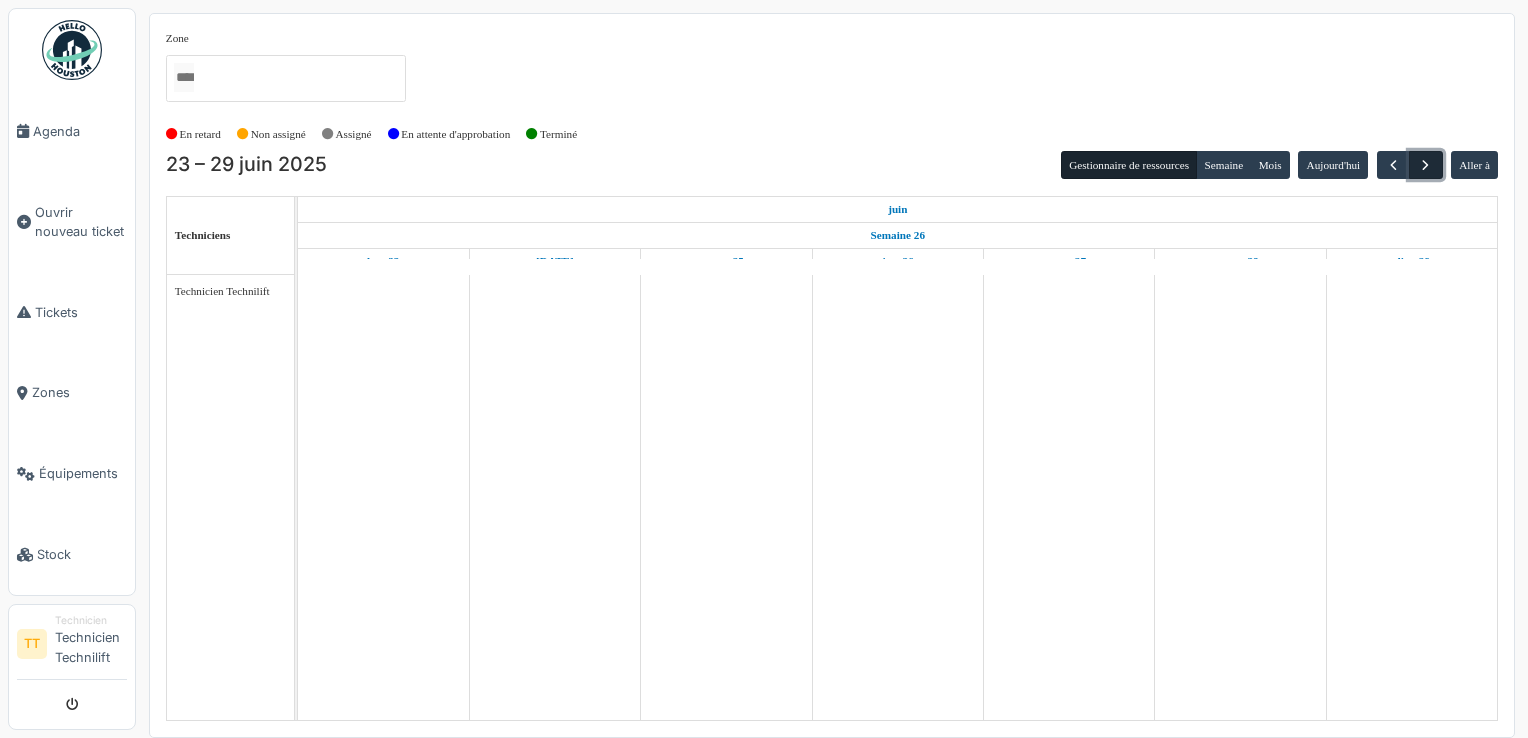 click at bounding box center [1425, 165] 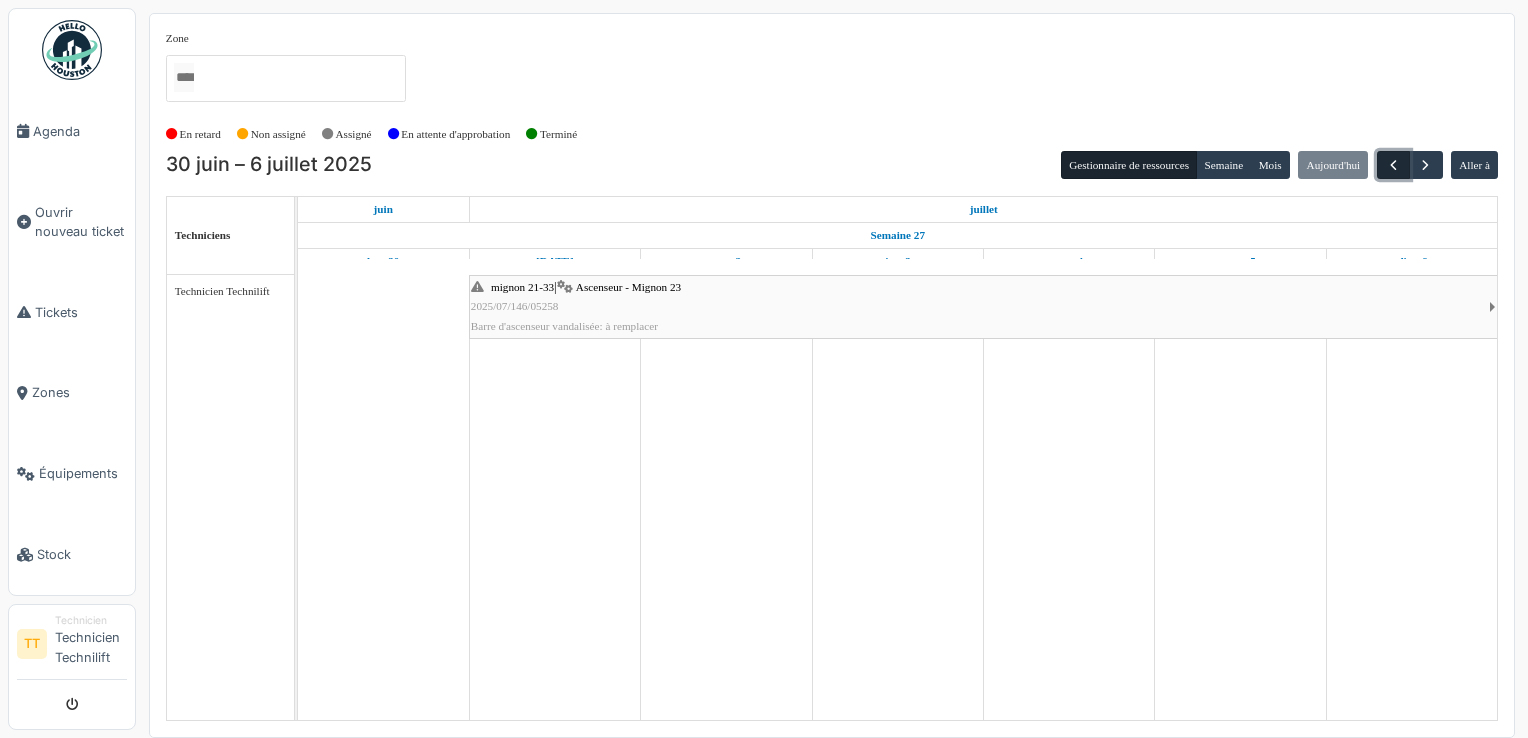 click at bounding box center (1393, 165) 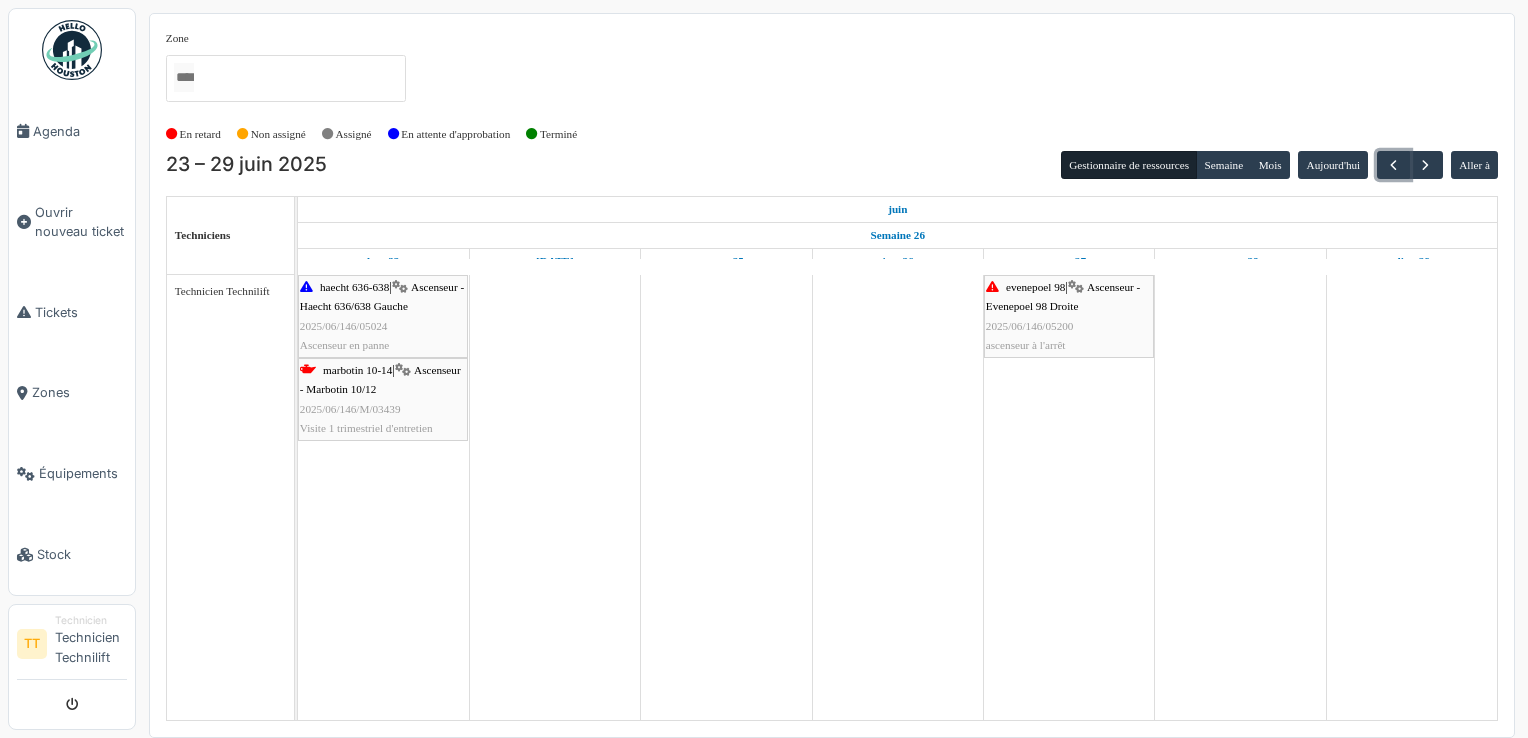 click on "2025/06/146/05200" at bounding box center (1030, 326) 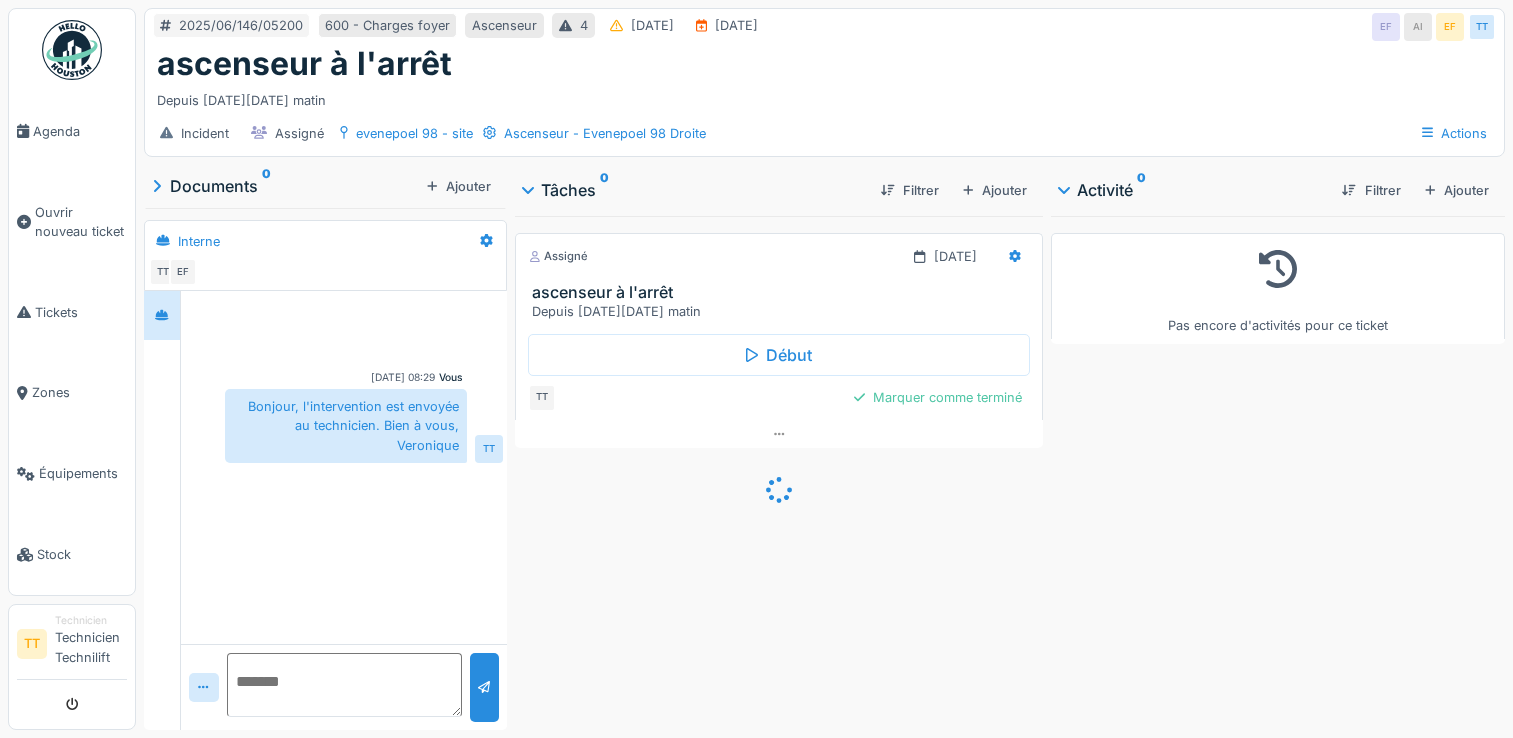 scroll, scrollTop: 0, scrollLeft: 0, axis: both 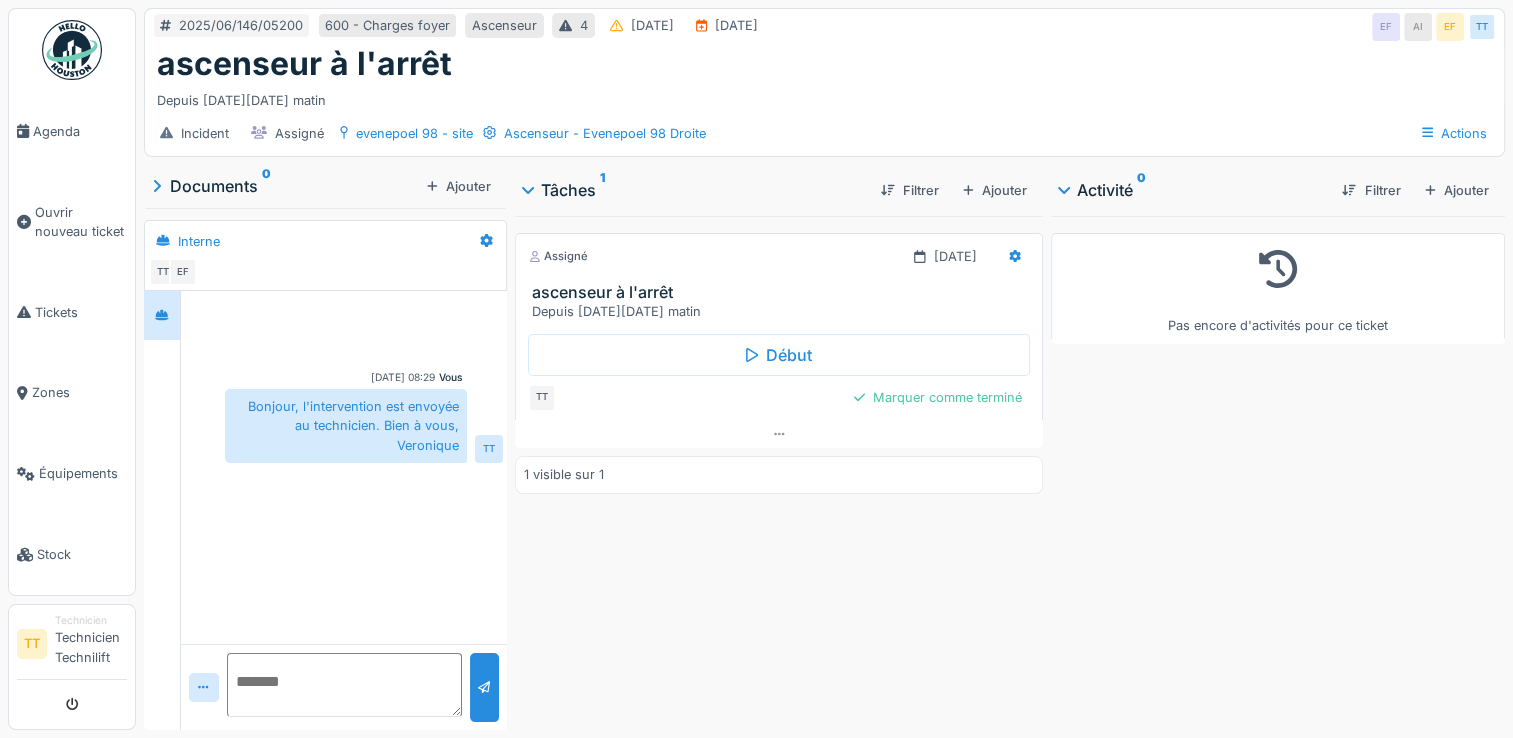 click at bounding box center [345, 685] 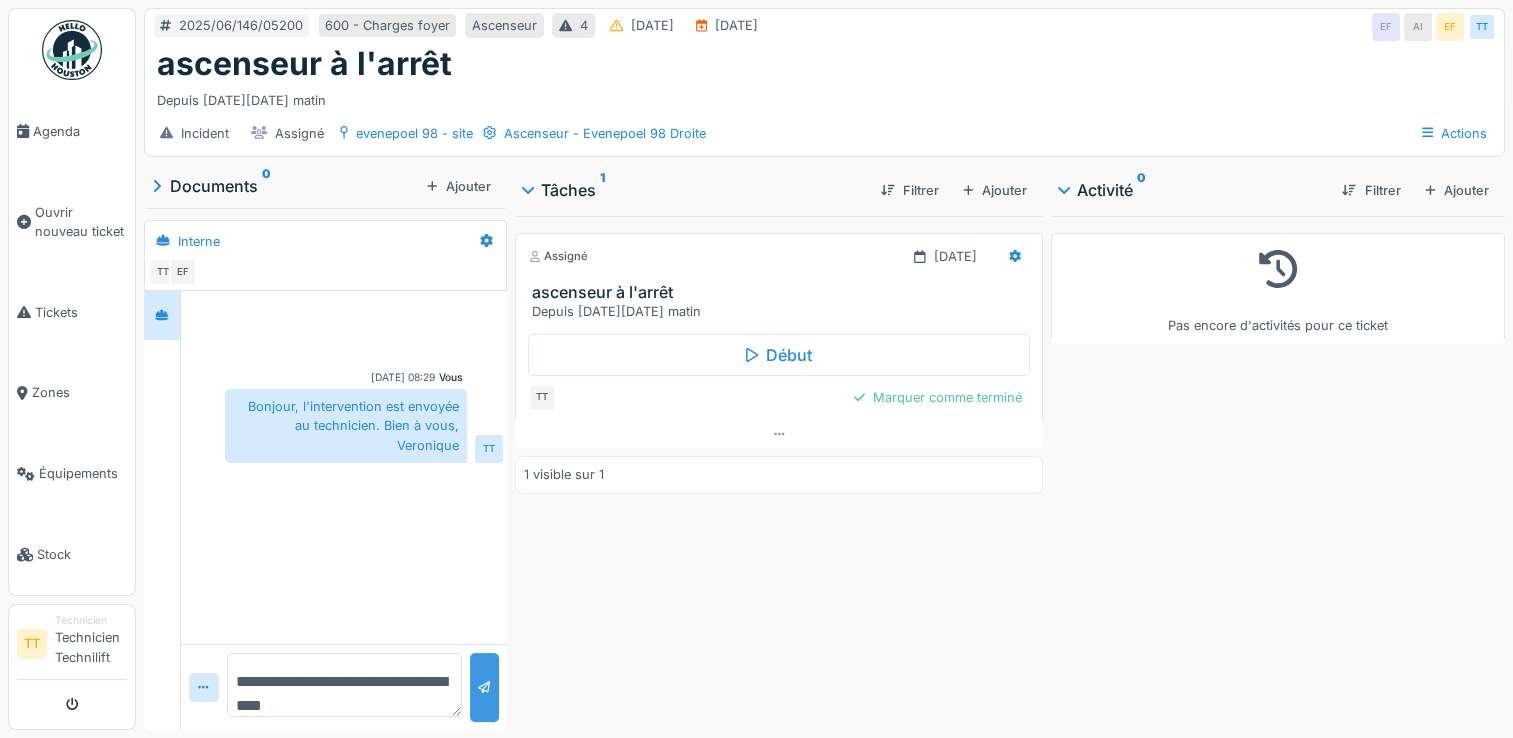 type on "**********" 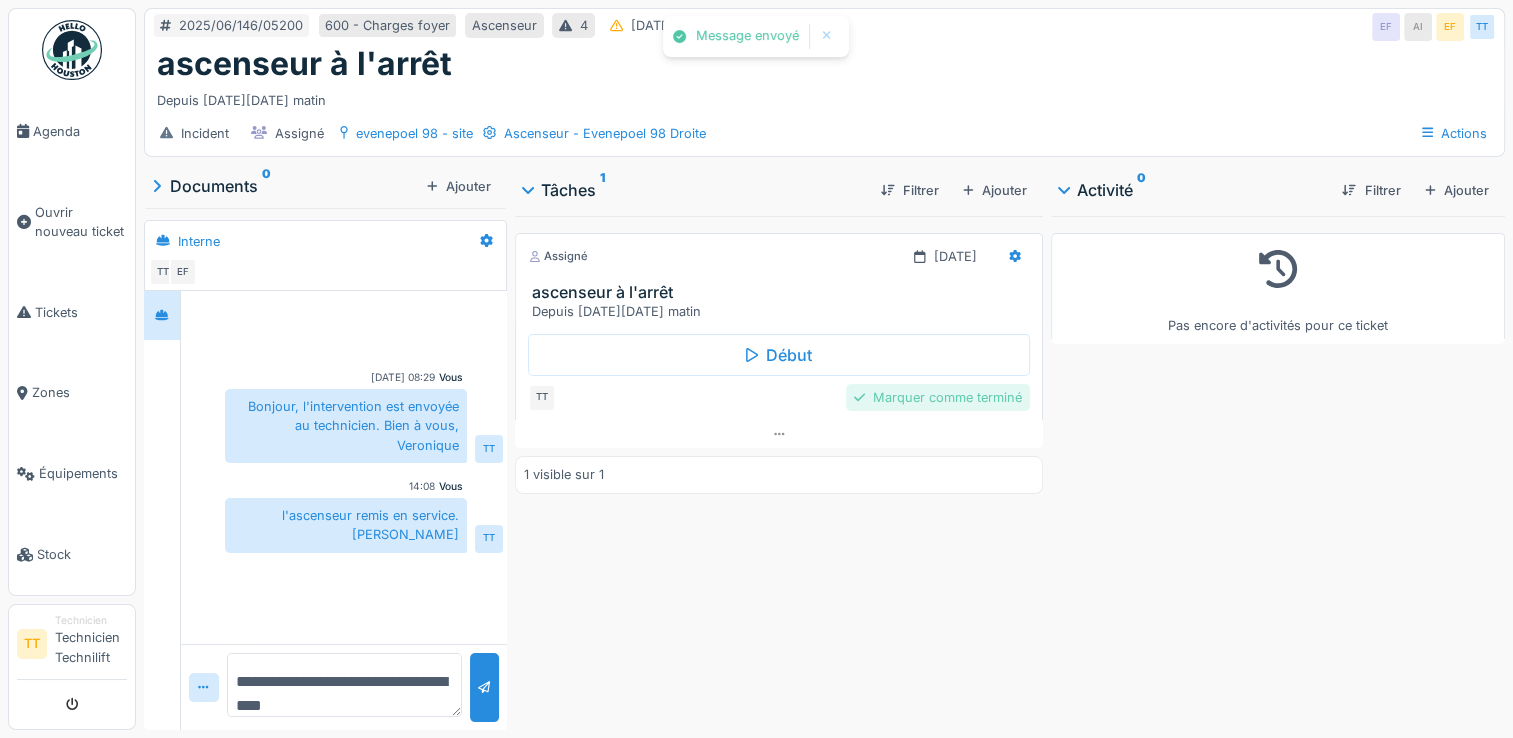 click on "Marquer comme terminé" at bounding box center (938, 397) 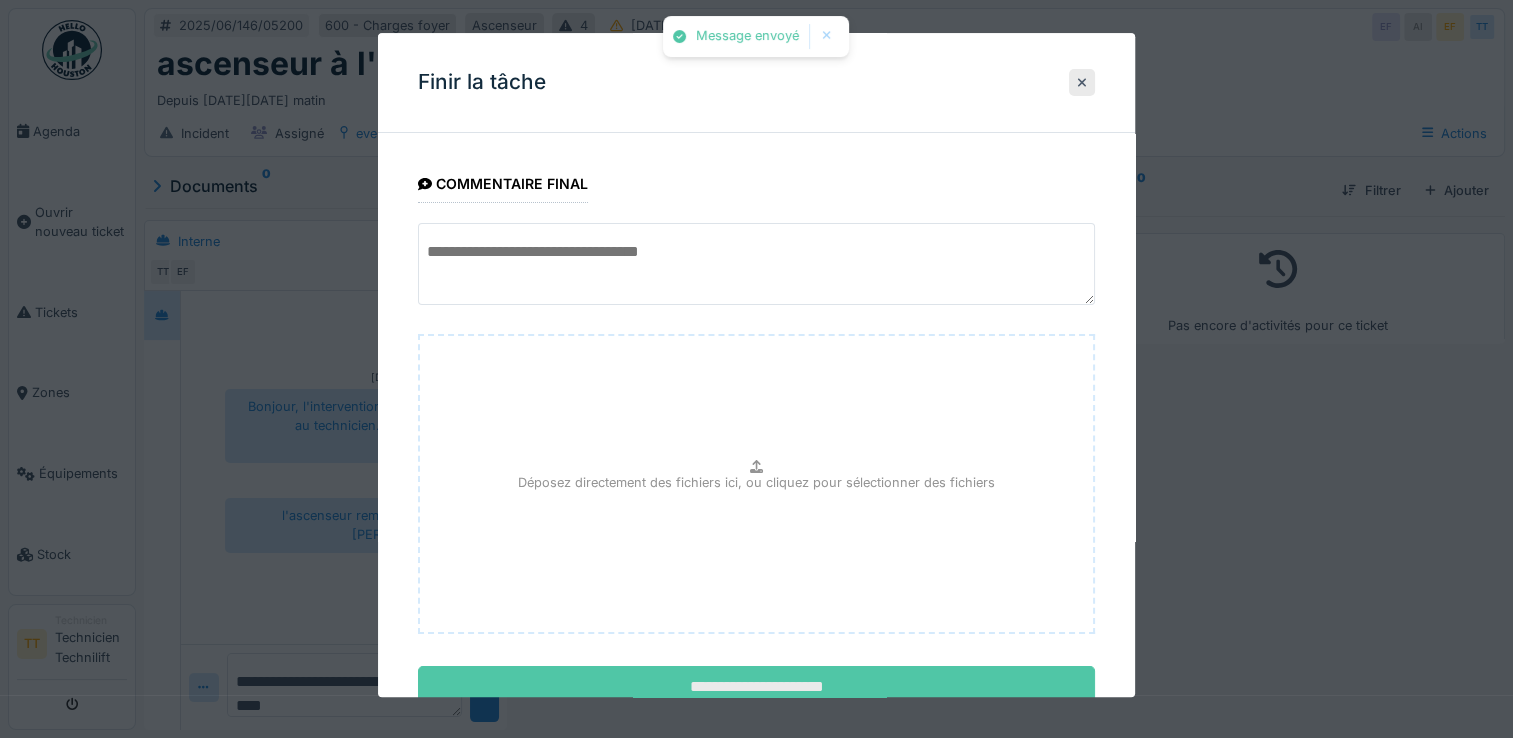 click on "**********" at bounding box center (756, 688) 